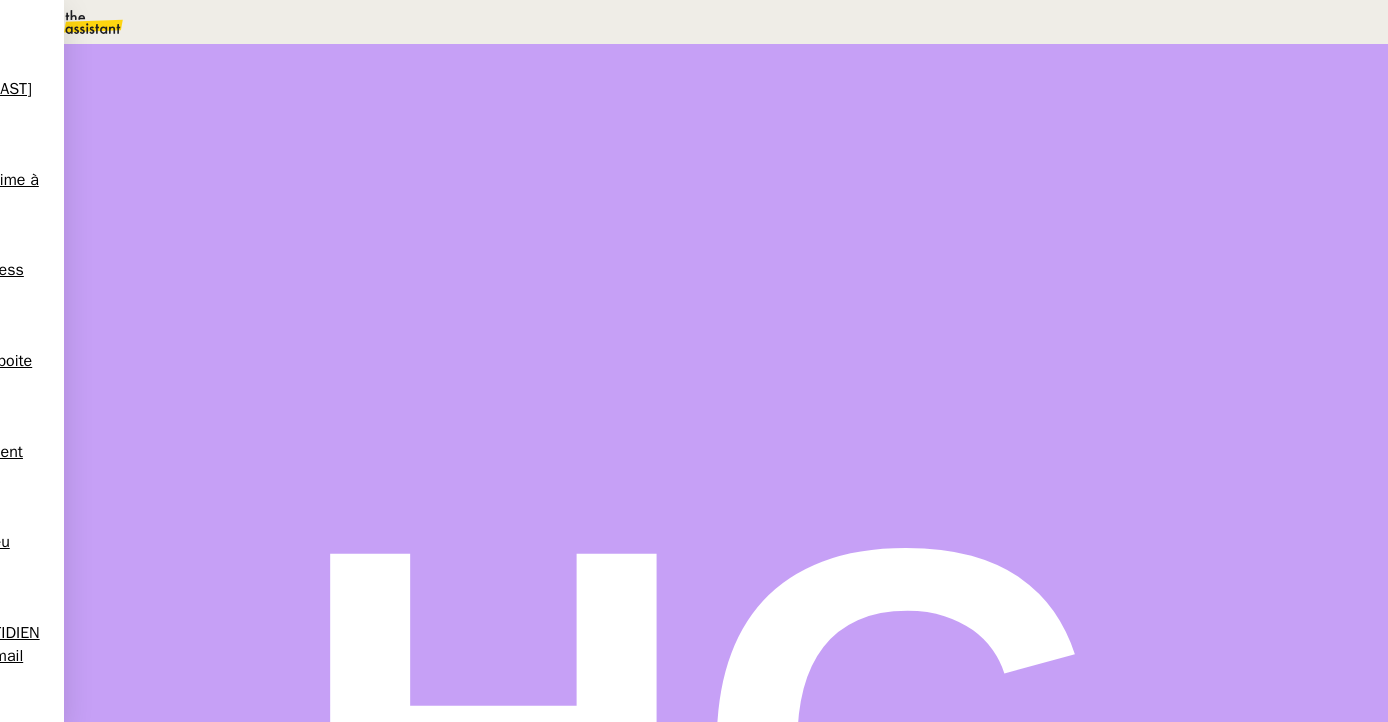 scroll, scrollTop: 0, scrollLeft: 0, axis: both 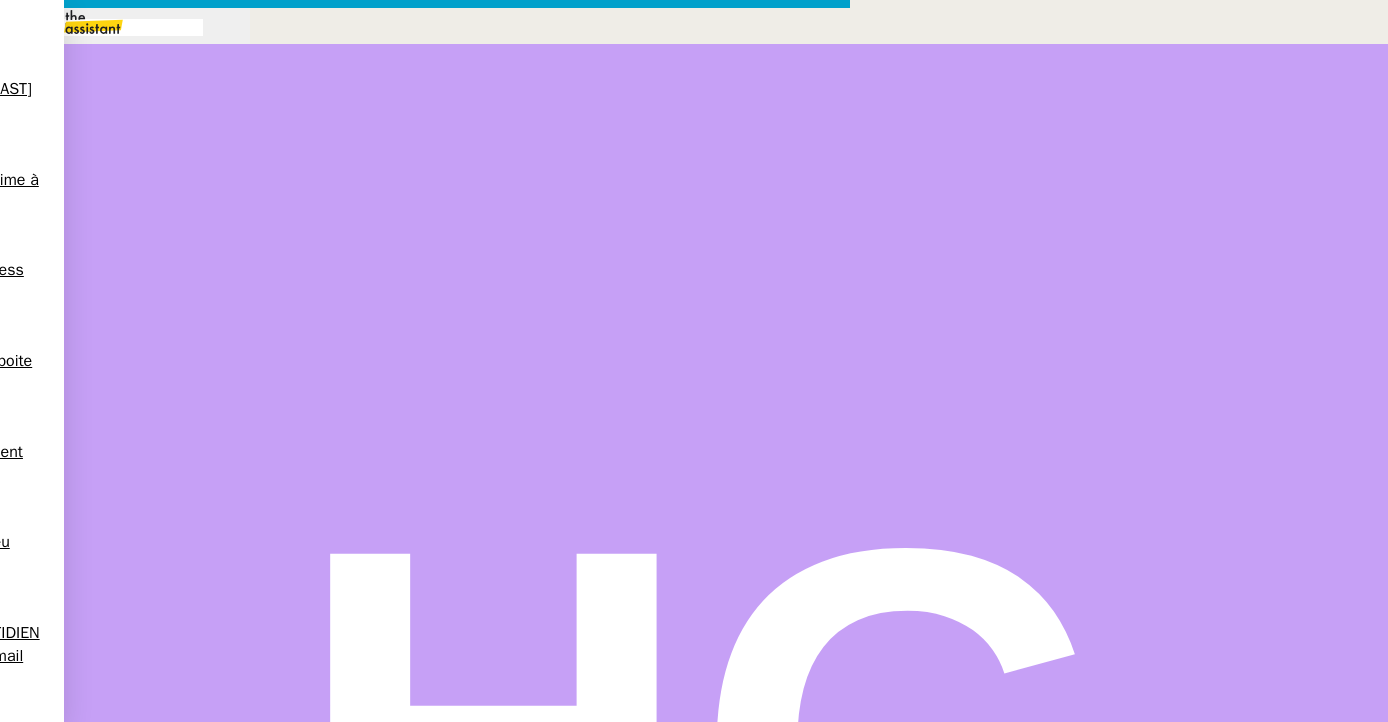 click at bounding box center [425, 837] 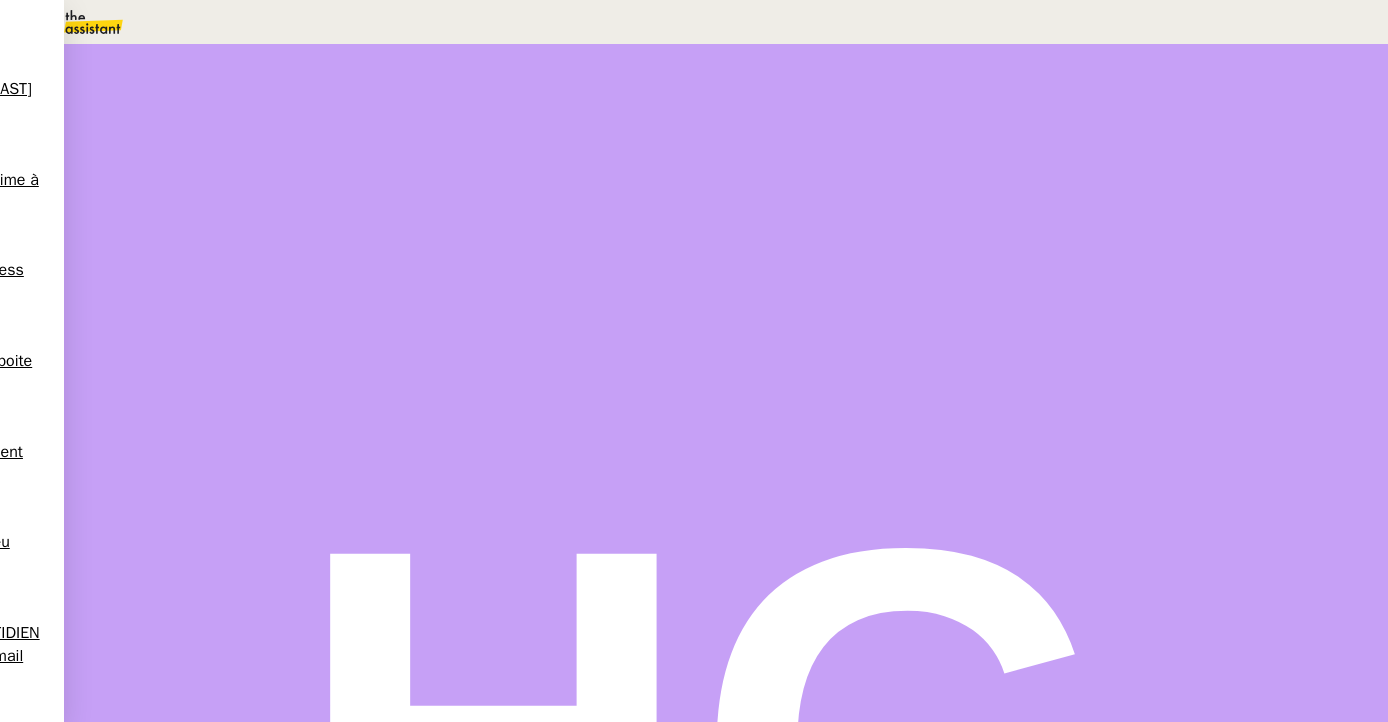 scroll, scrollTop: 479, scrollLeft: 0, axis: vertical 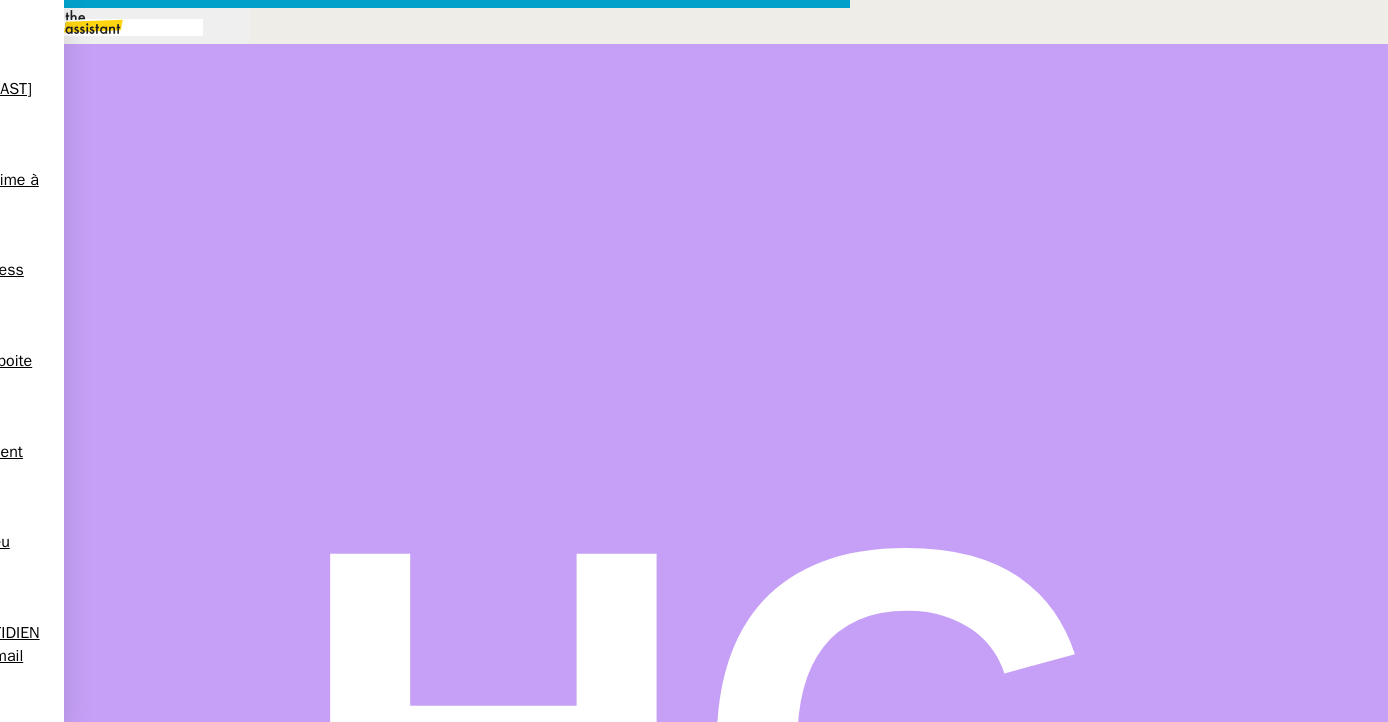 click at bounding box center [425, 1173] 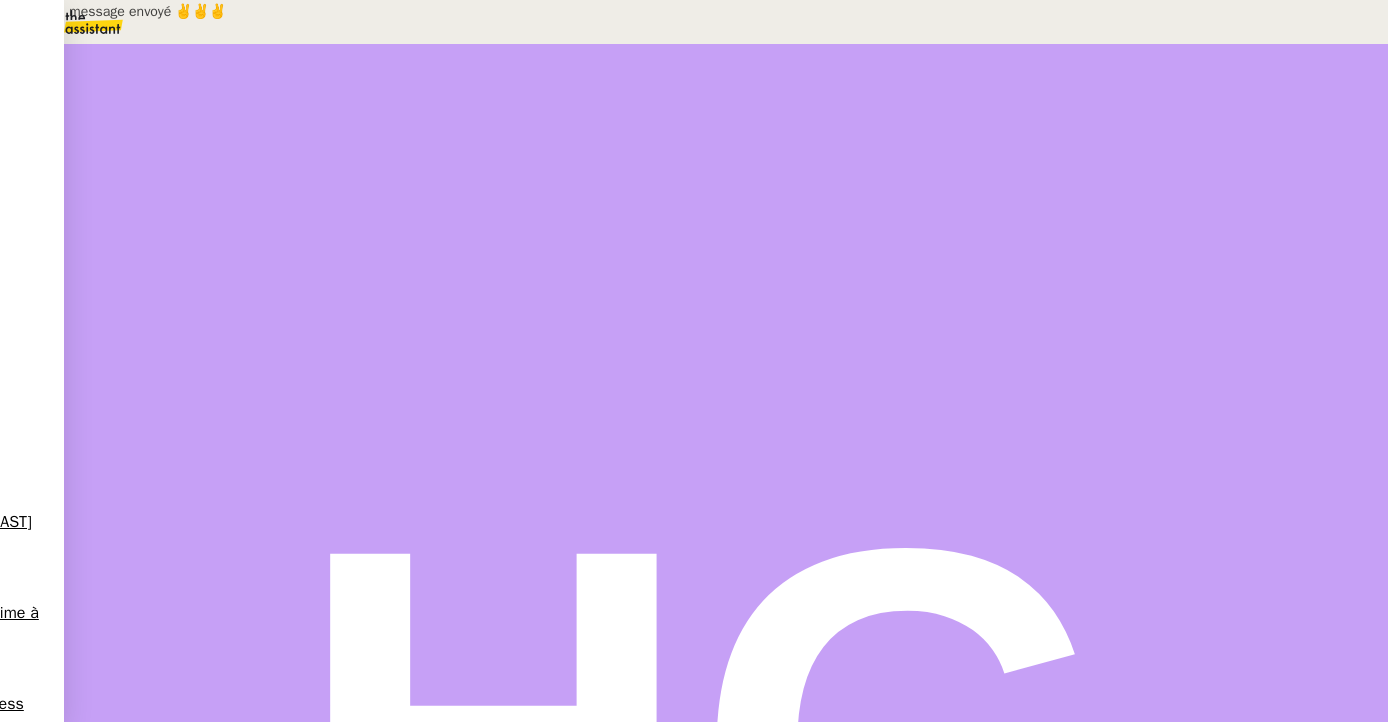 scroll, scrollTop: 479, scrollLeft: 0, axis: vertical 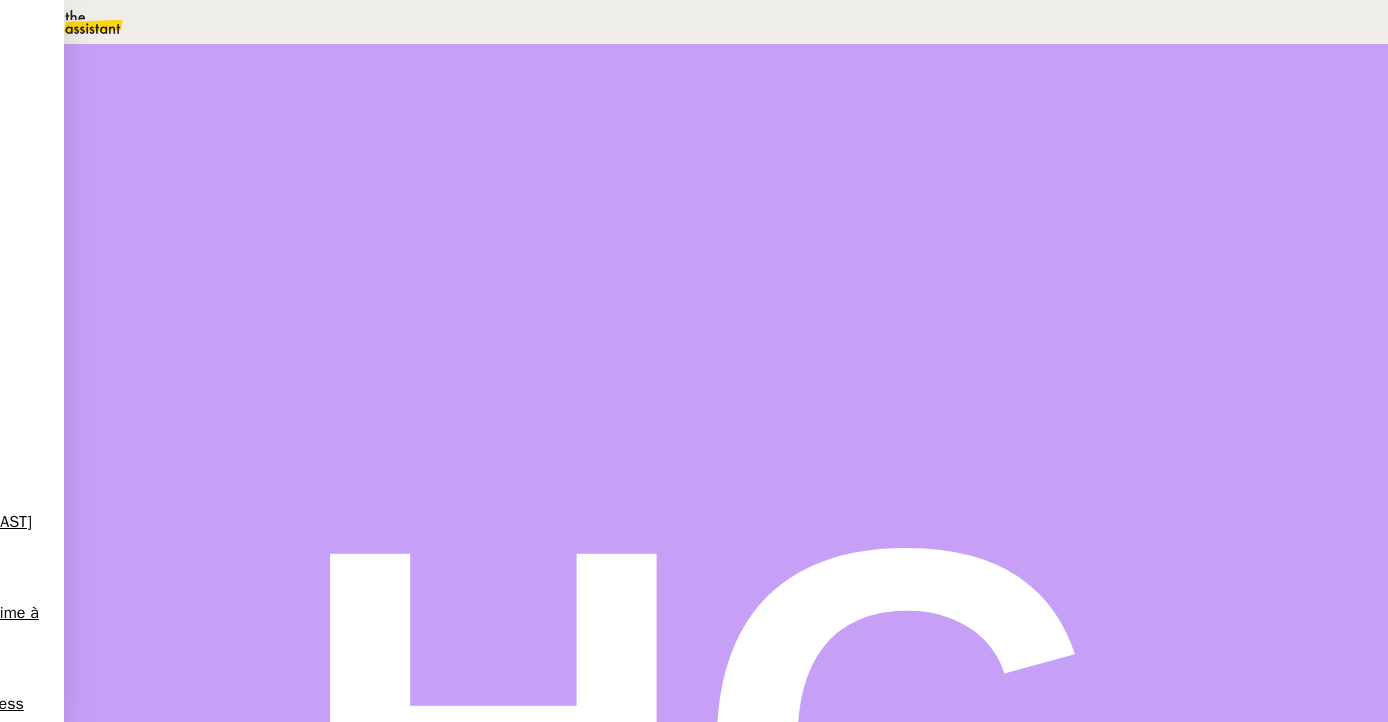 click at bounding box center (233, 338) 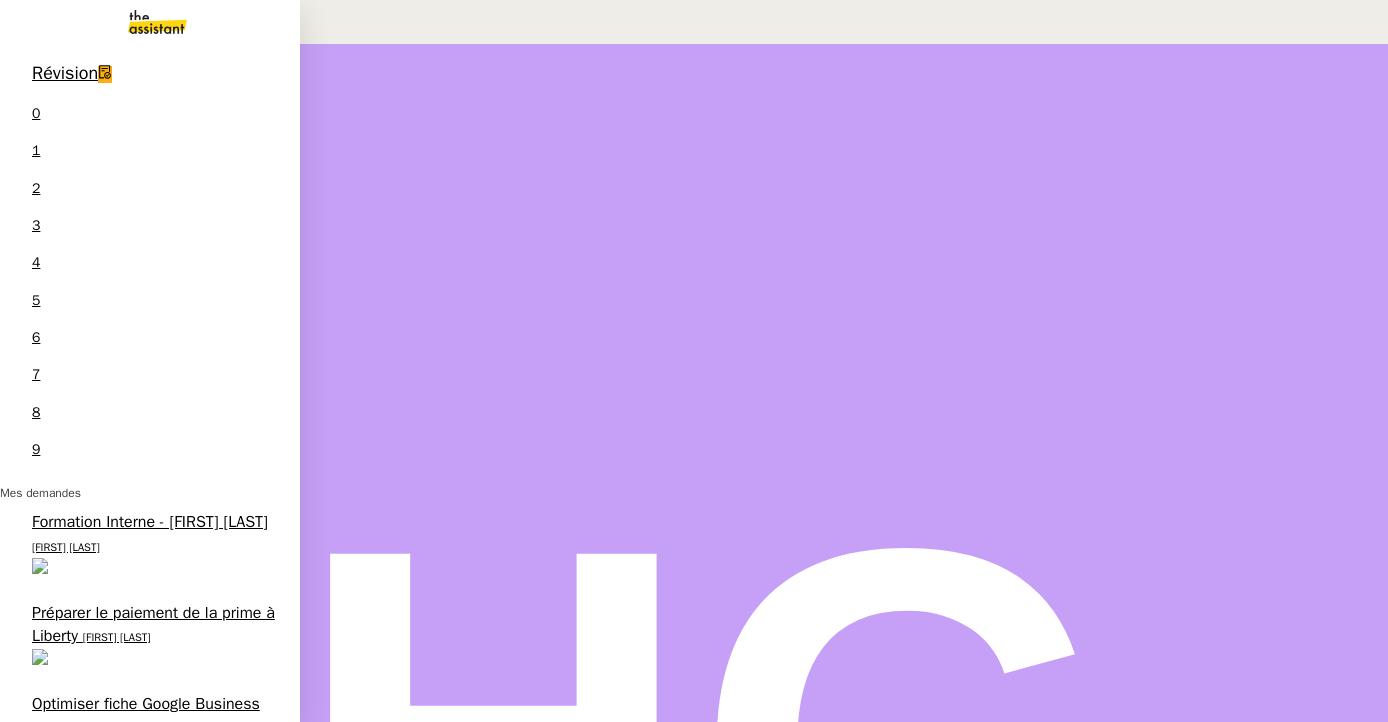 click on "Vérifier les décomptes de commission GC" at bounding box center (121, 1282) 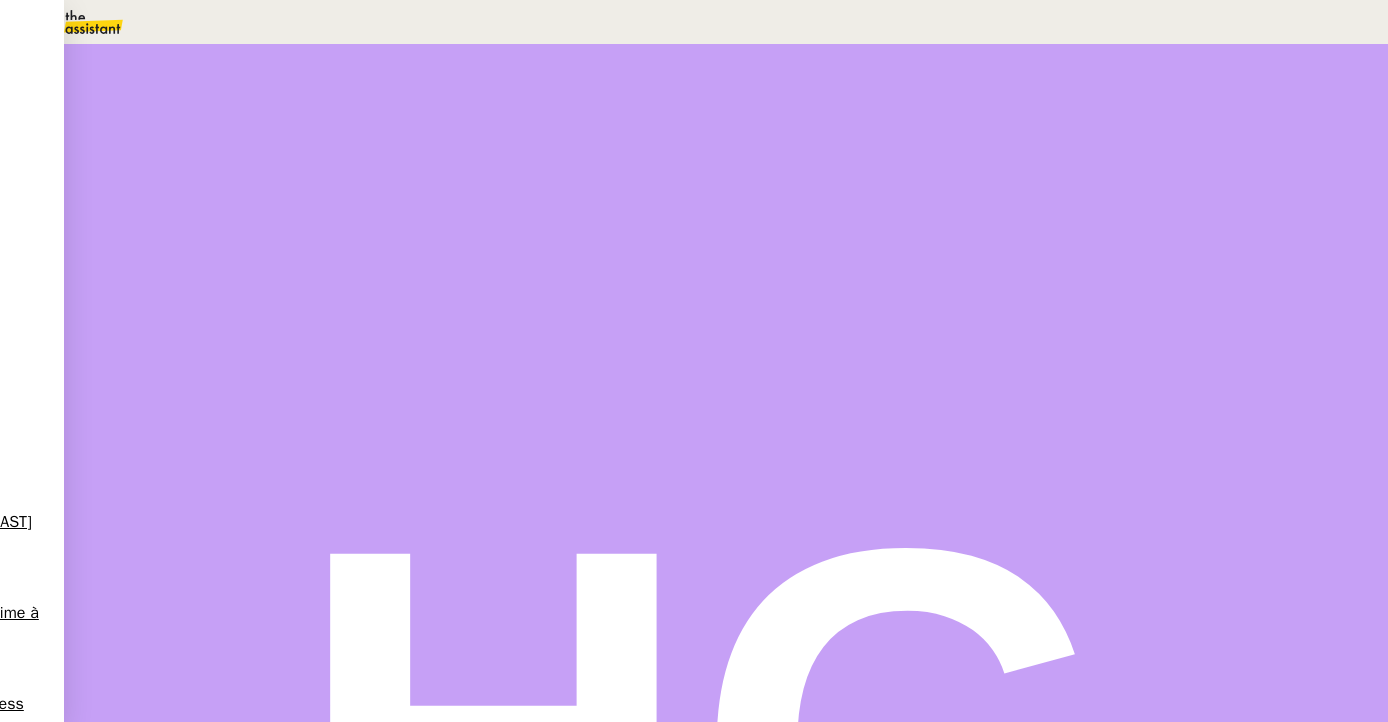 scroll, scrollTop: 539, scrollLeft: 0, axis: vertical 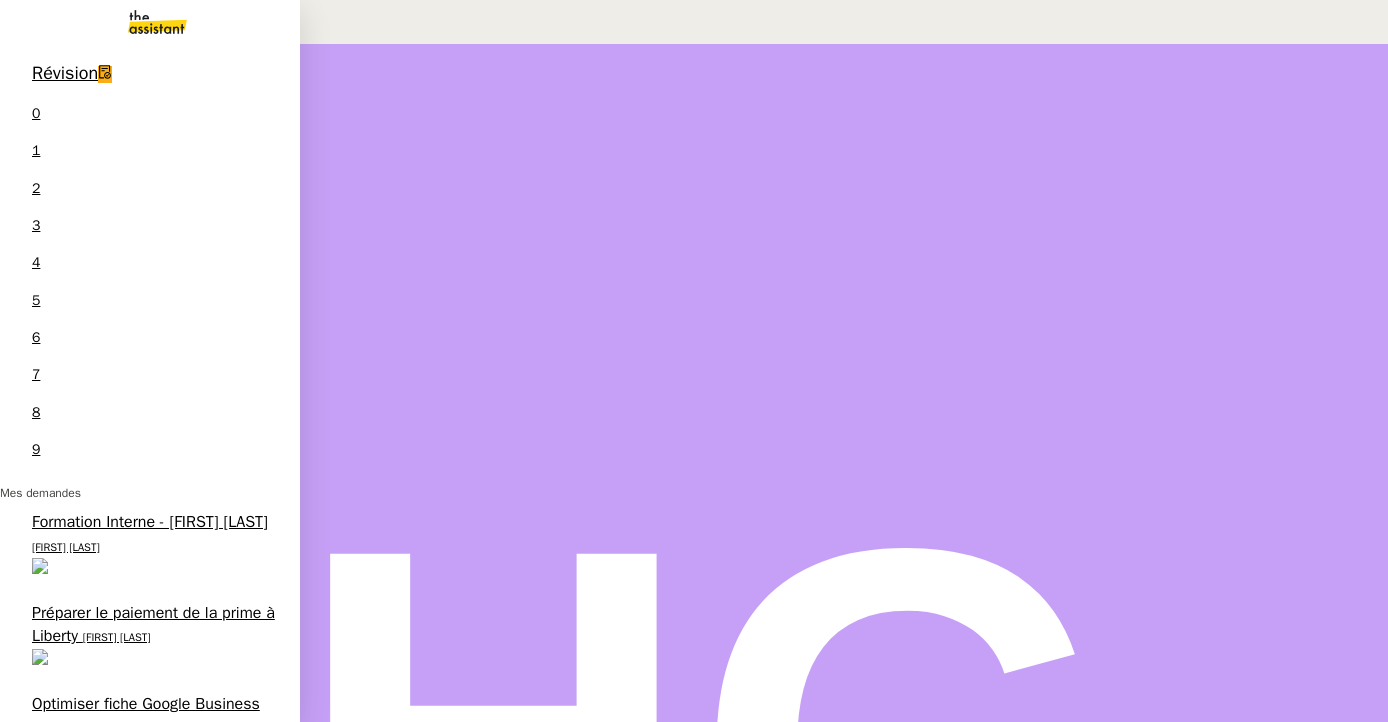 click on "Tri de la boite mail PERSO - [DATE]" at bounding box center (154, 1180) 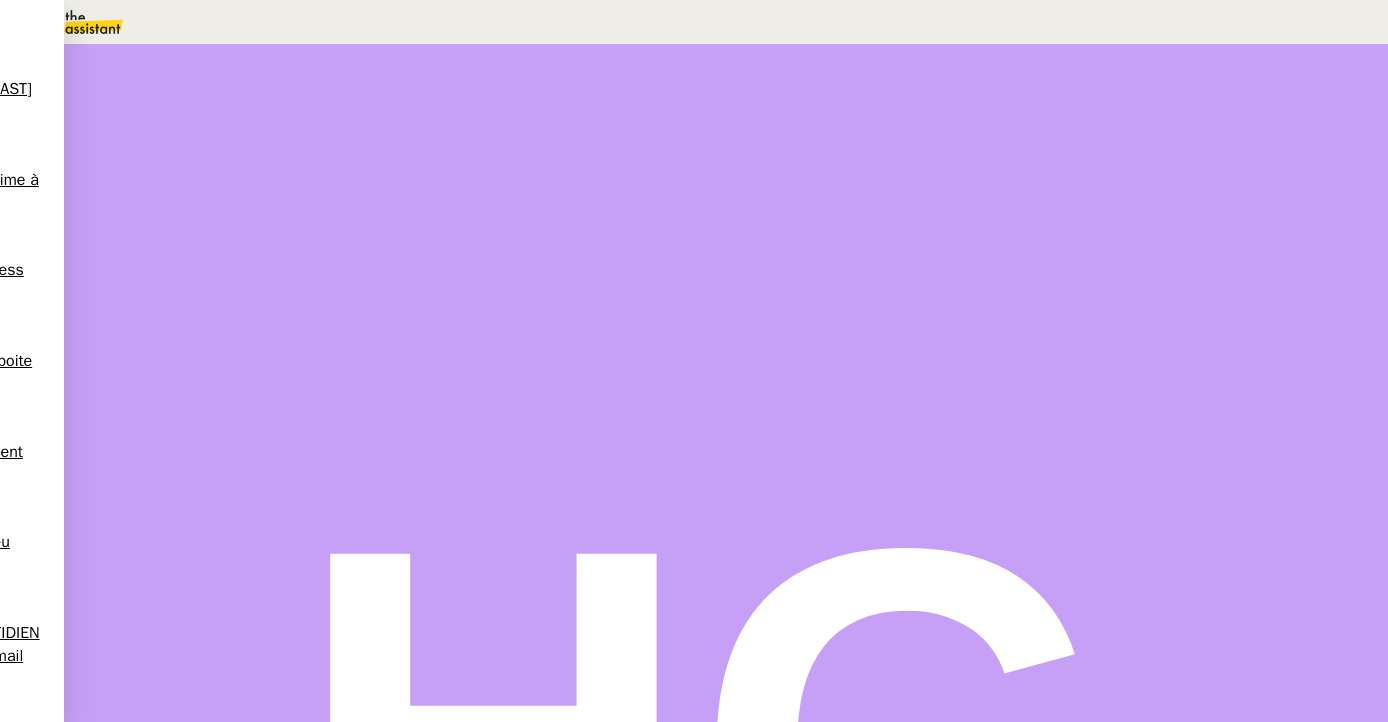 scroll, scrollTop: 0, scrollLeft: 0, axis: both 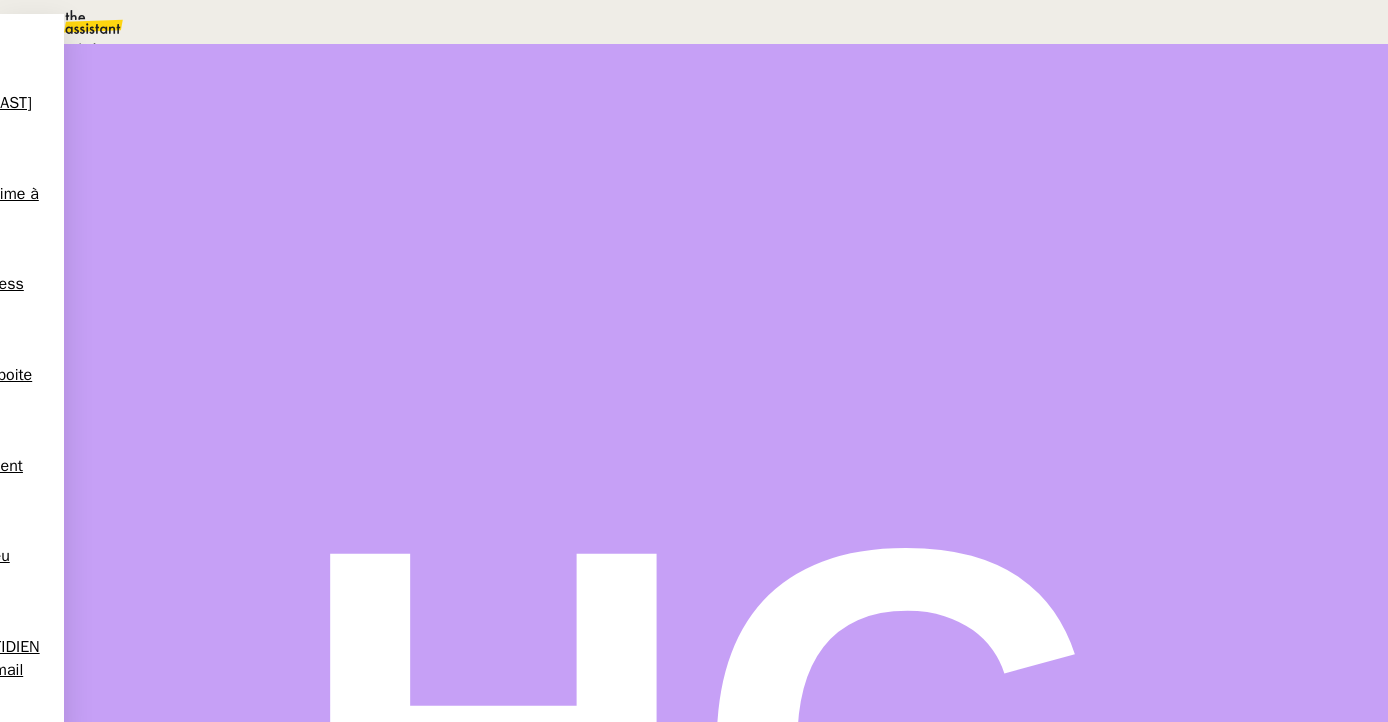 click on "Statut" at bounding box center [726, 111] 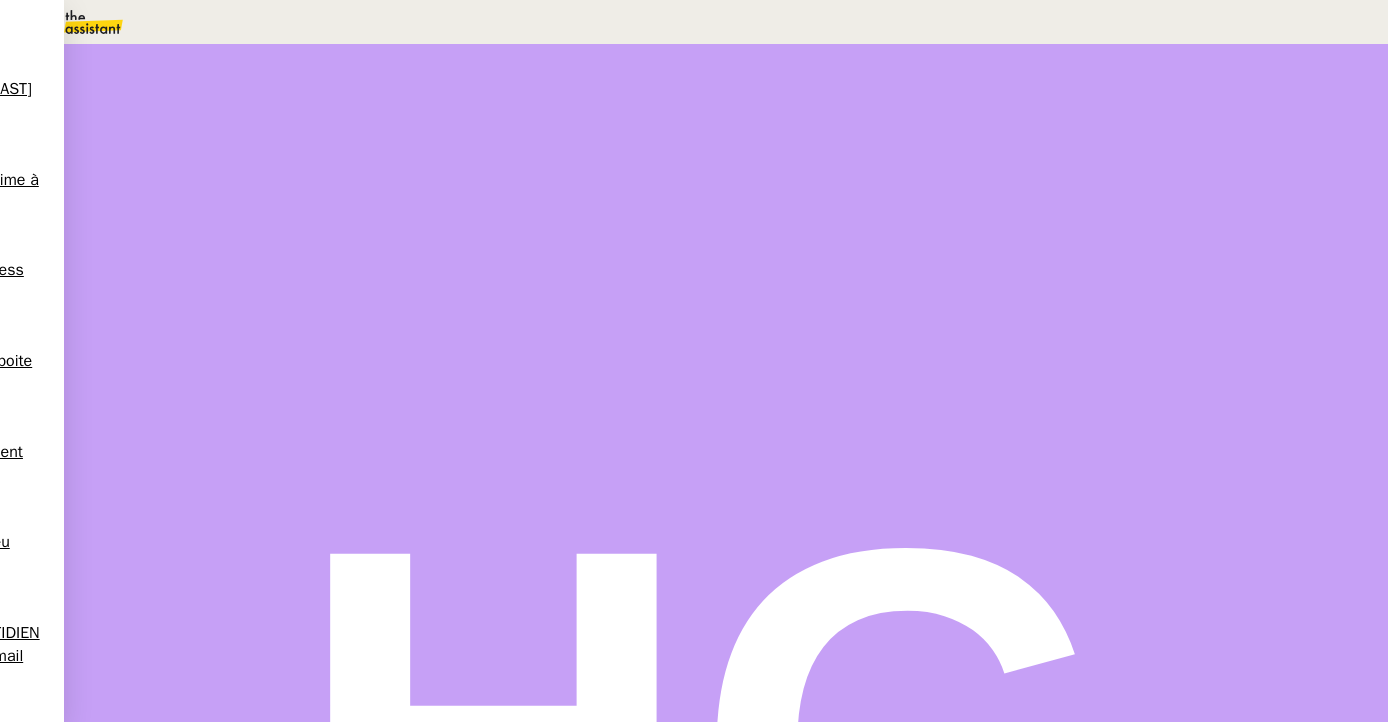 click on "Dans 2 jours ouvrés" at bounding box center (1025, 177) 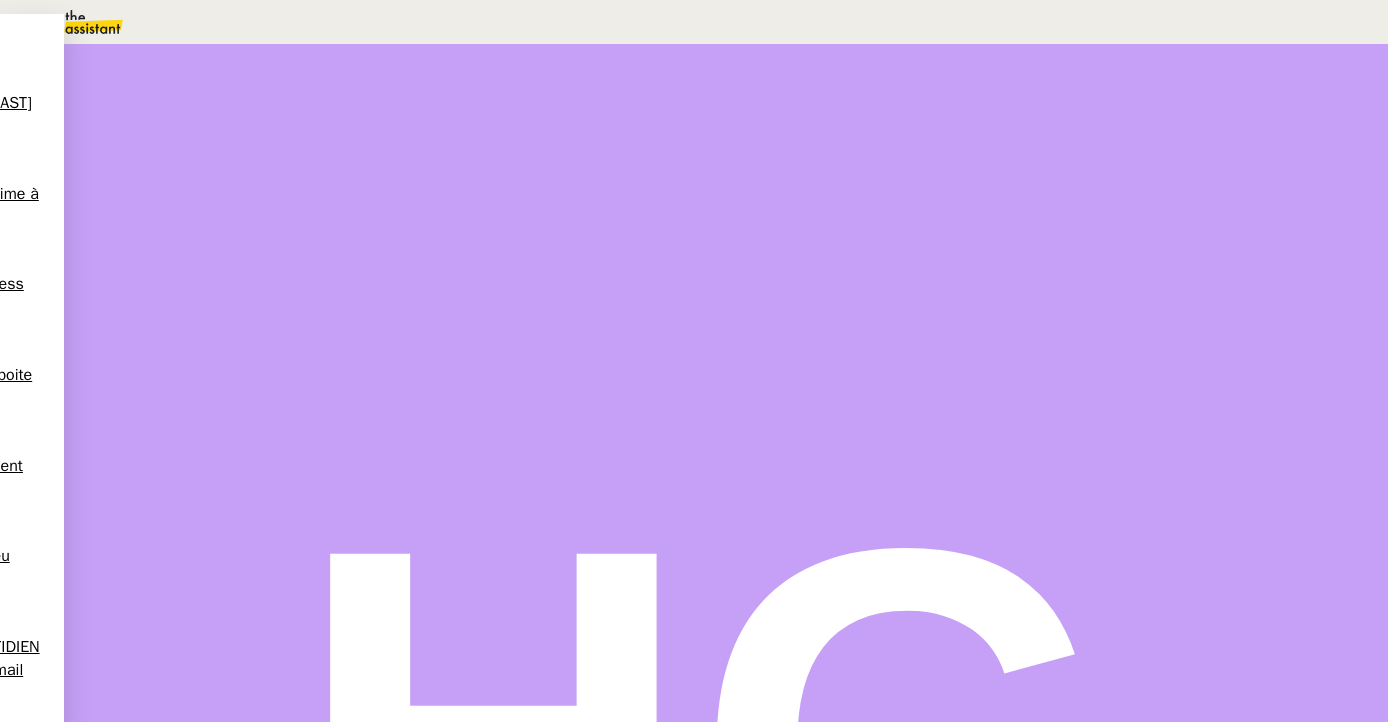 scroll, scrollTop: 168, scrollLeft: 0, axis: vertical 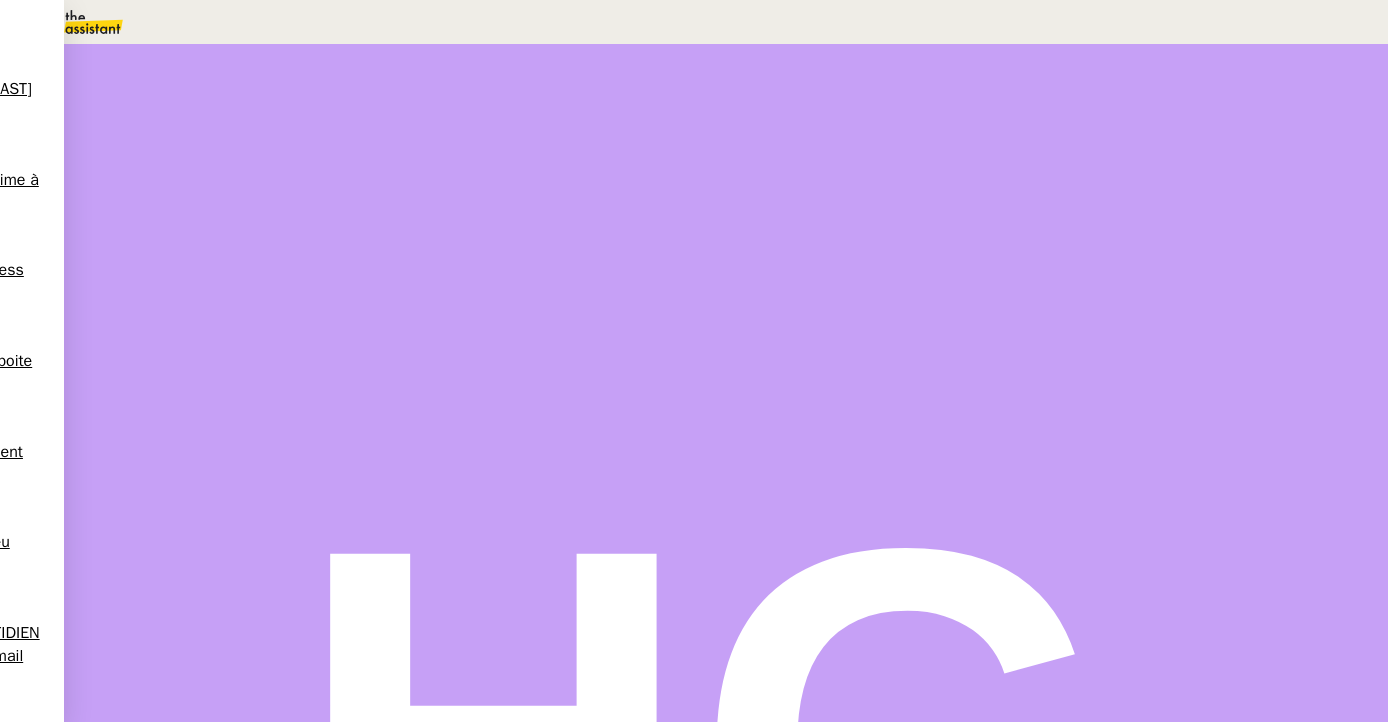 click on "15:20" at bounding box center [1010, 448] 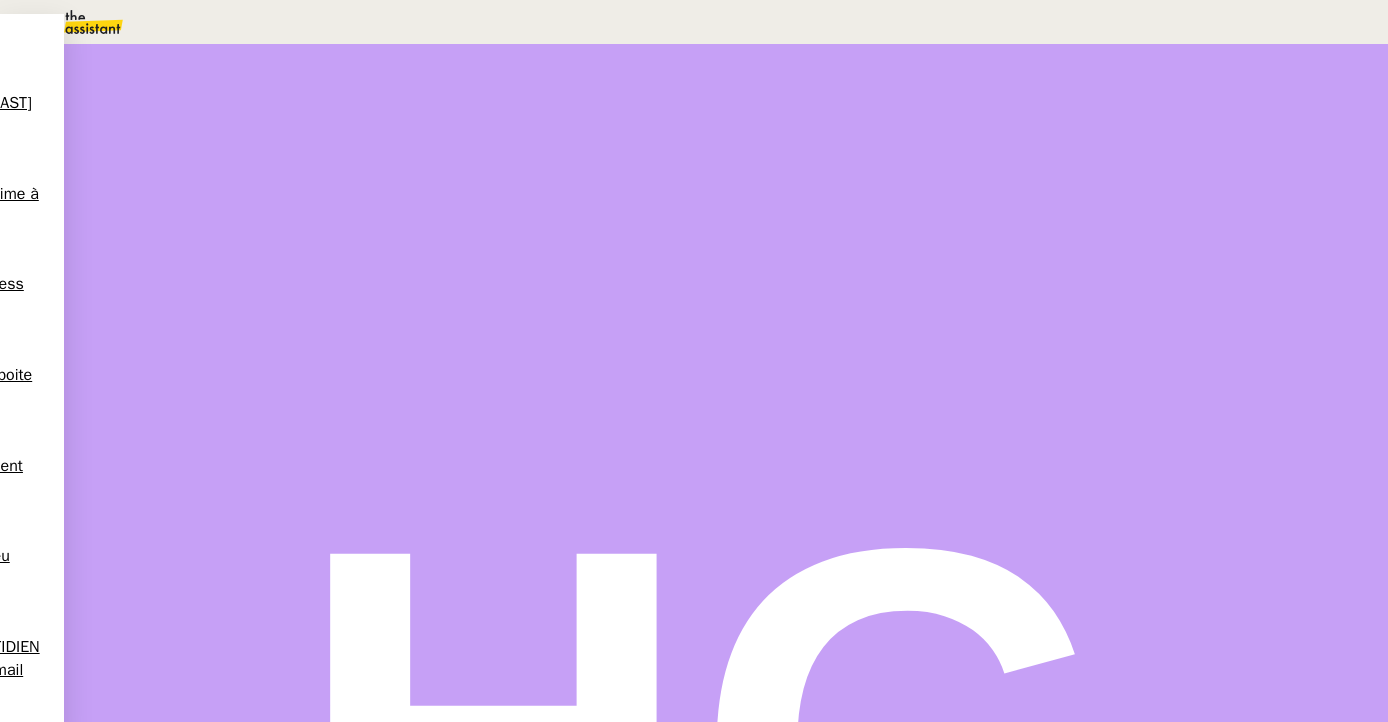 scroll, scrollTop: 360, scrollLeft: 0, axis: vertical 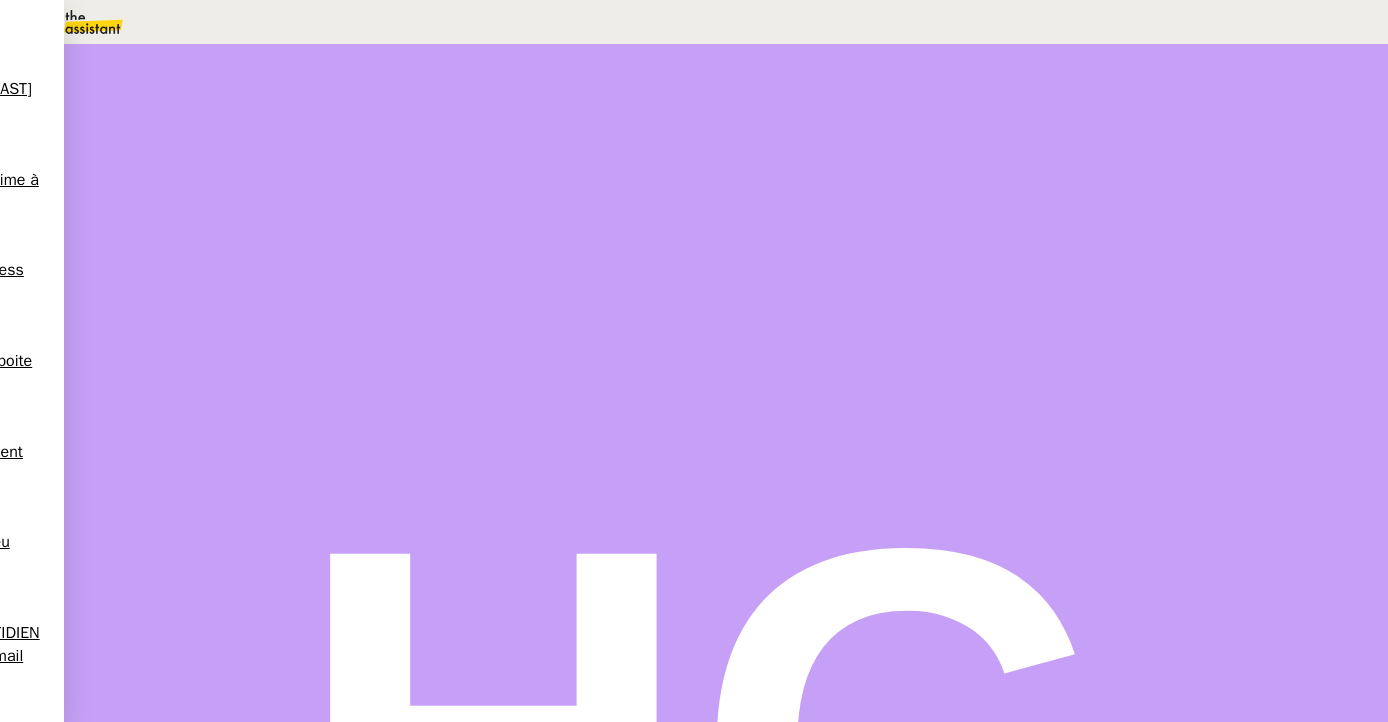 click on "Sauver" at bounding box center (991, 505) 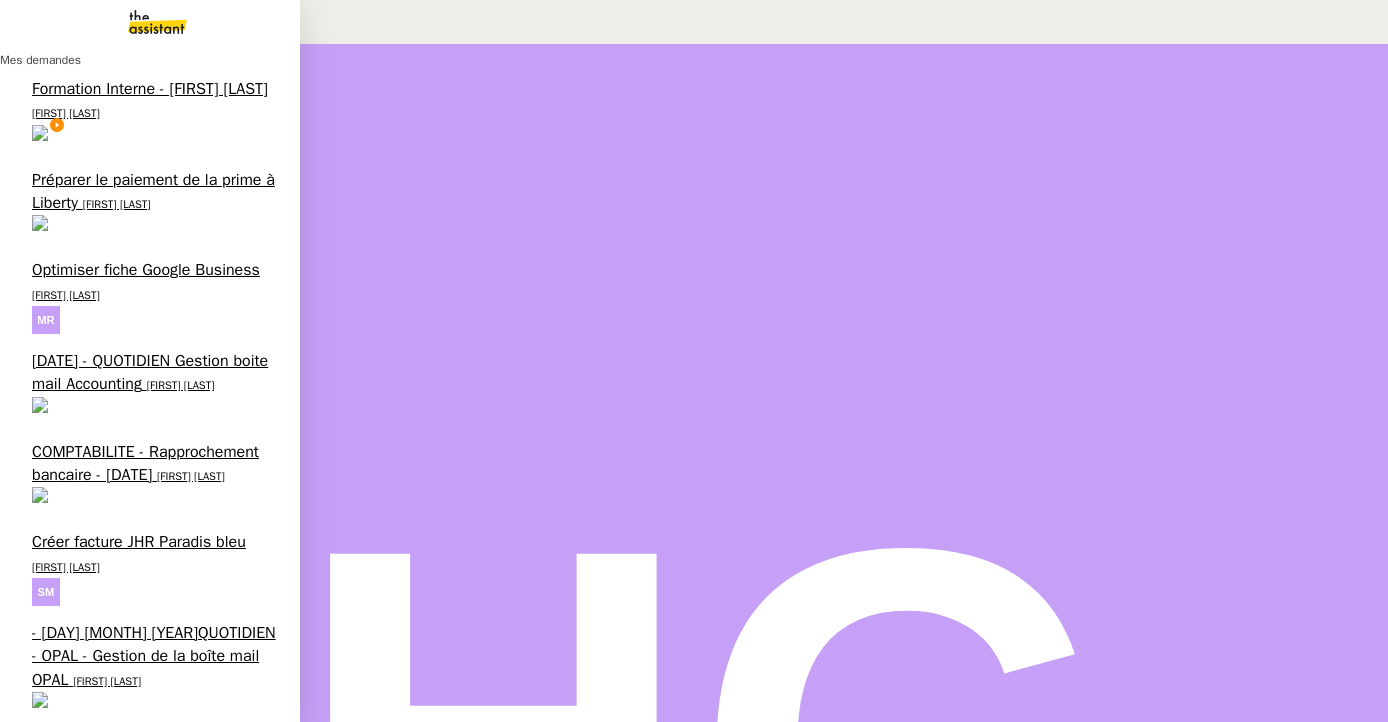 click on "Recrutement - juillet 2025" at bounding box center [124, 928] 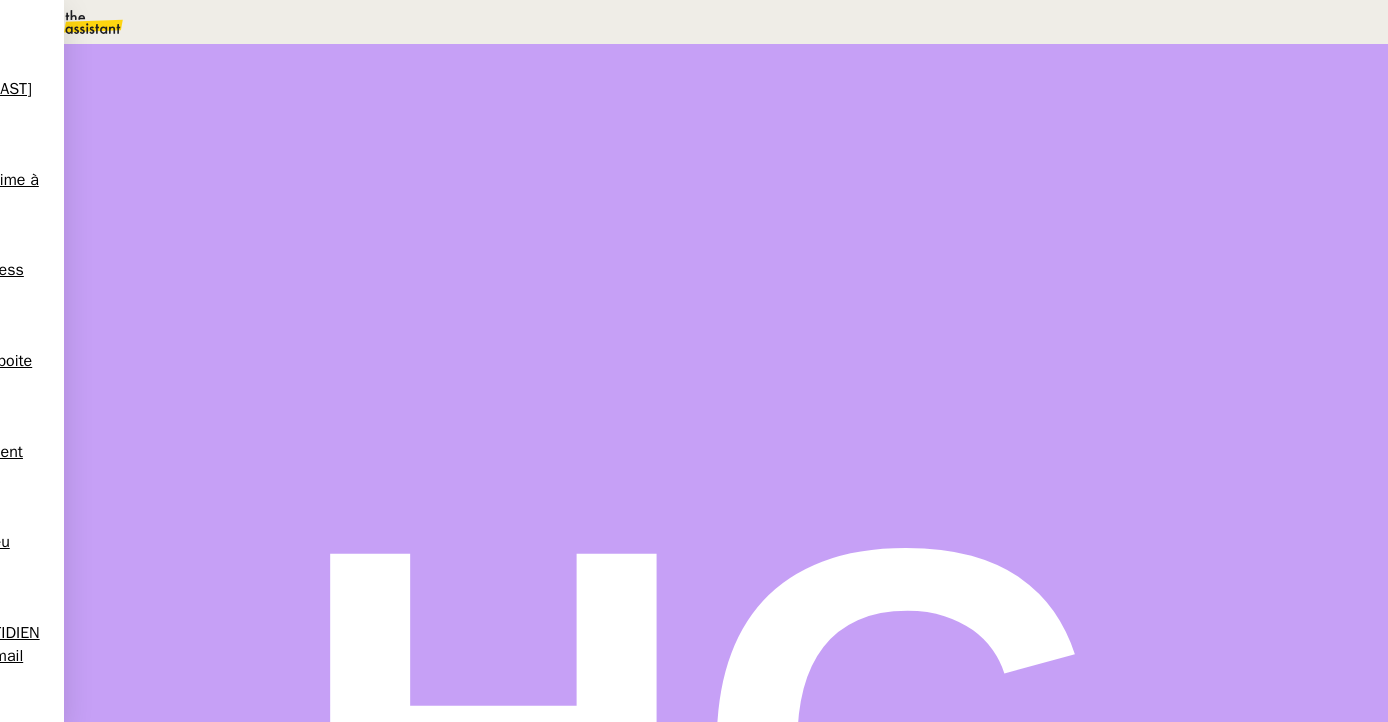 scroll, scrollTop: 565, scrollLeft: 0, axis: vertical 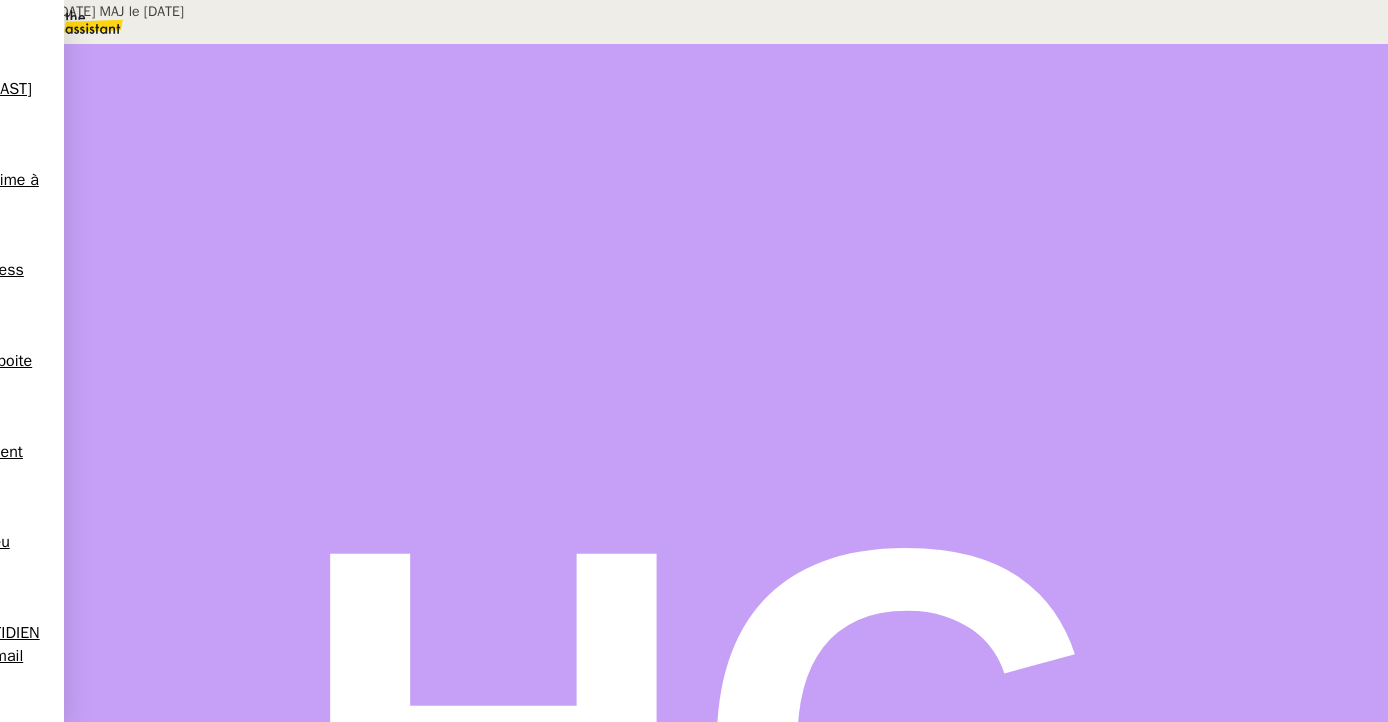 click on "Créée le 09/04/2025 MAJ le 30/06/25 Contexte : Il s’agit de rentrer dans Brokin les commissions reçues par les assureurs suisses mensuellement. Déclenchement : A réception d'une notification d'arriérés de primes ouverts* (procédure complète), d'un nouveau décompte de commissions sur le dashboard (procédure complète) ou sur la boîte mail Accounting (points 2 et 3) *C'est-à-dire une notification automatique de la part de l'assureur qui ouvre des pénalités de retard si le client n'a toujours pas payé sa prime. Cette information ne nous concerne pas mais indique que, puisque la prime n'a pas été payée, nous n'avons pas encore reçu notre commission. PROCEDURE A-TELECHARGER LES DECOMPTES 1/ Pour les assureurs : Allianz, Generali, Helvetia, Vaudoise, Zurich Se connecter à Ecohub (accès dans le CF) Télécharger le décompte de commission en se rendant sur chaque compagnie : Allianz : Cliquer sur Décomptes puis sélectionner la période Generali : Cliquer sur période" at bounding box center [694, 1236] 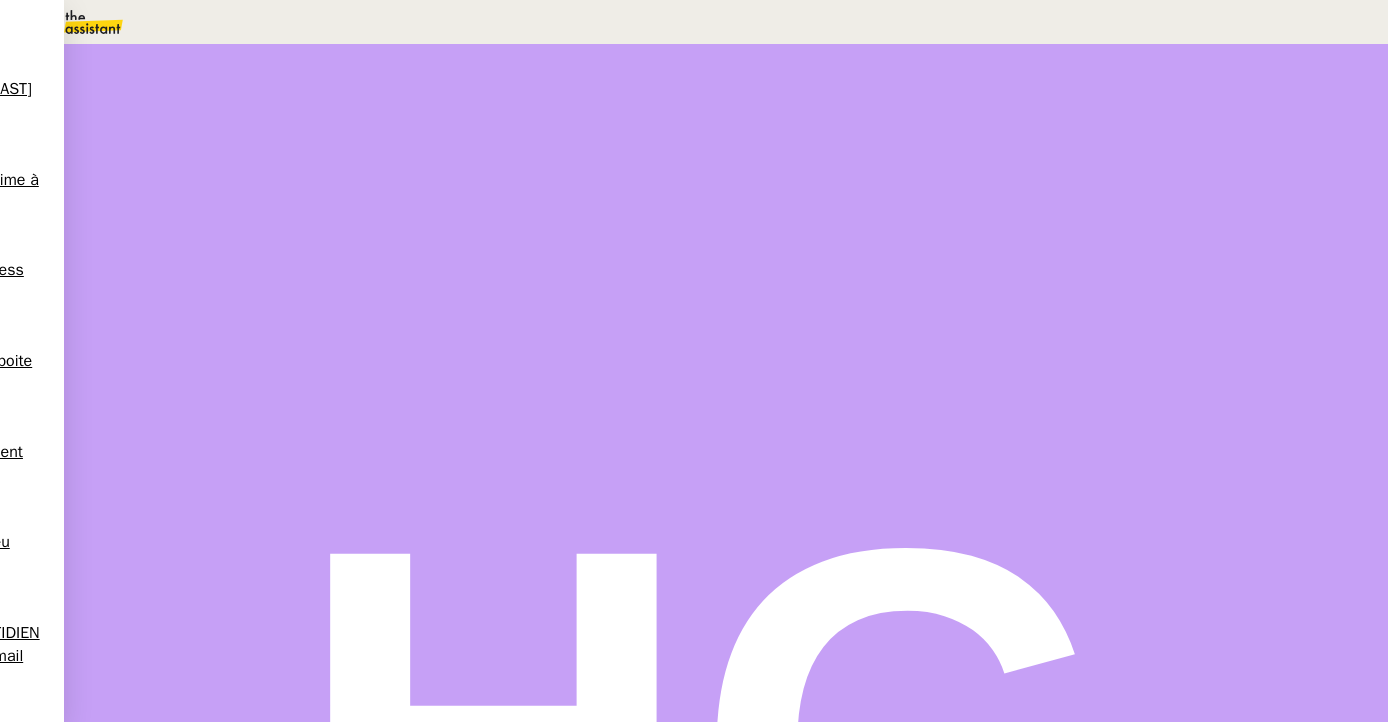 scroll, scrollTop: 0, scrollLeft: 0, axis: both 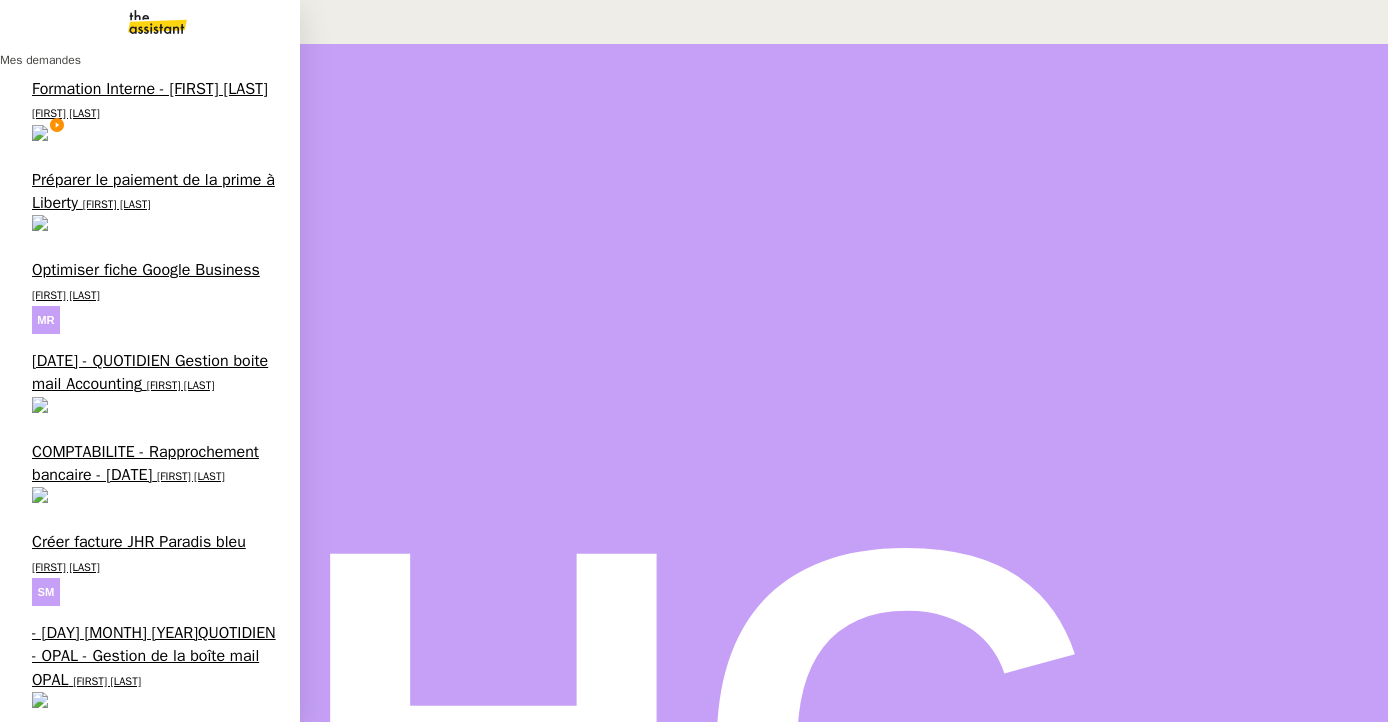 click on "[FIRST] [LAST]" at bounding box center [66, 113] 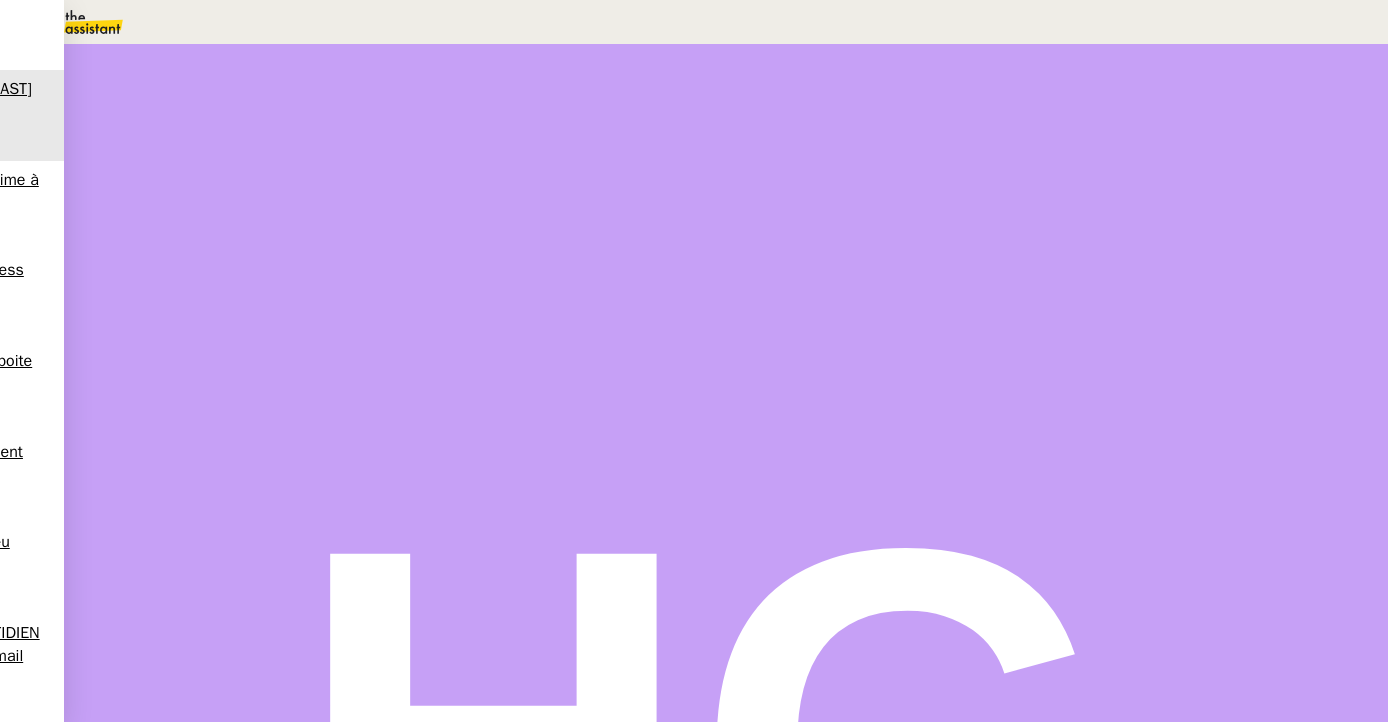 click on "Tâche" at bounding box center [745, 239] 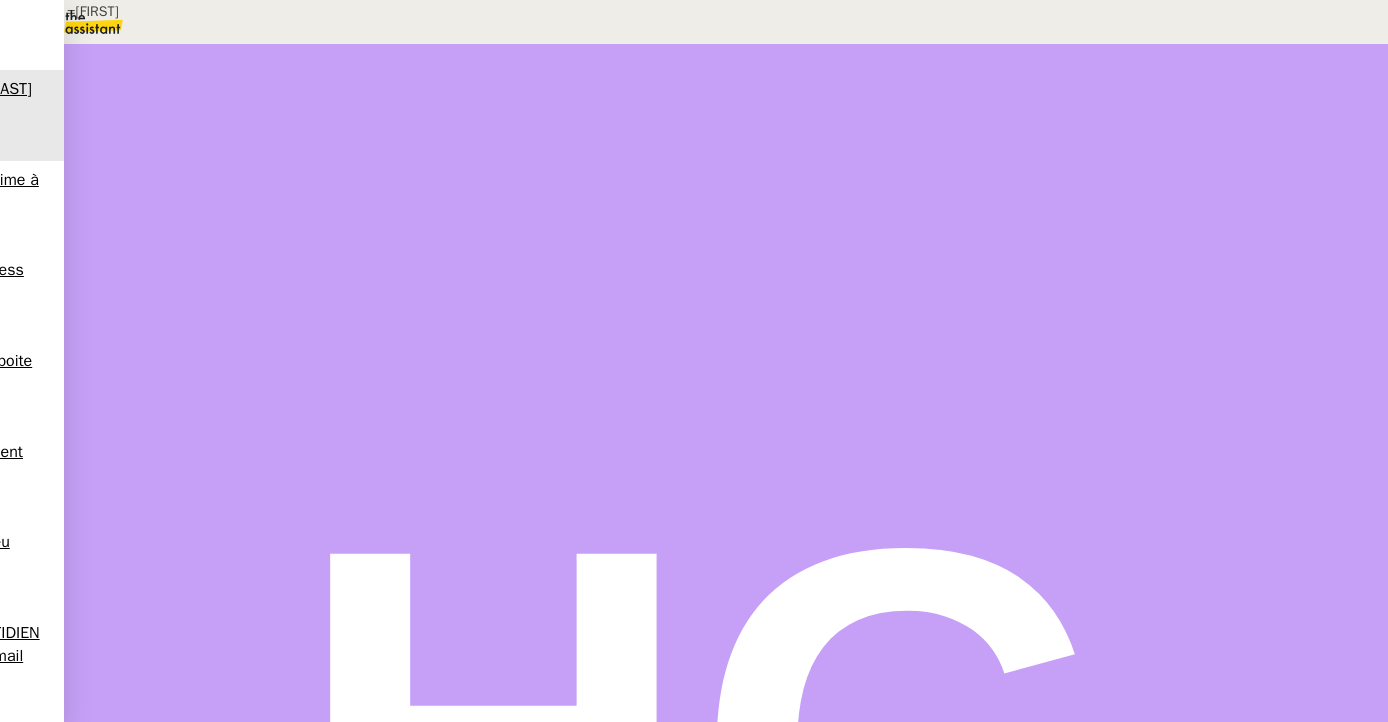 click on "Point avec =[FIRST]" at bounding box center [1050, 130] 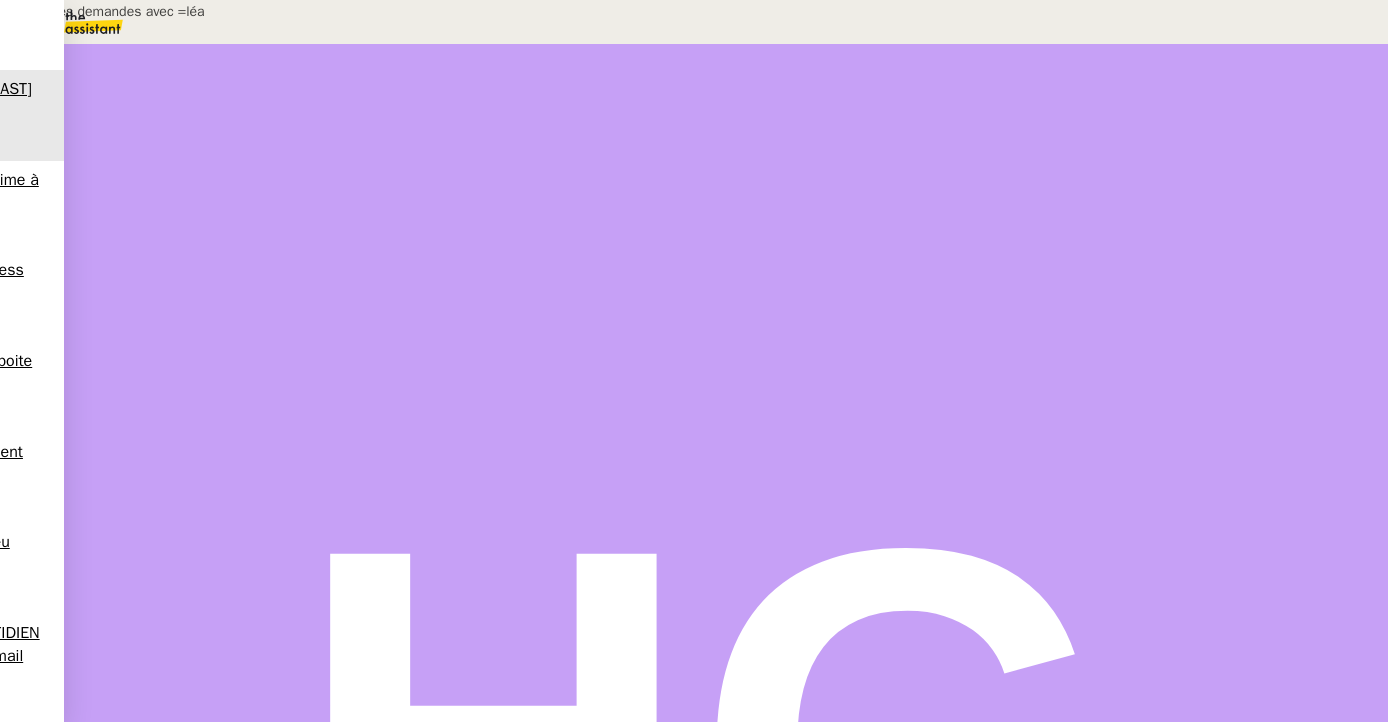 click on "Point sur es demandes avec =léa" at bounding box center (1050, 130) 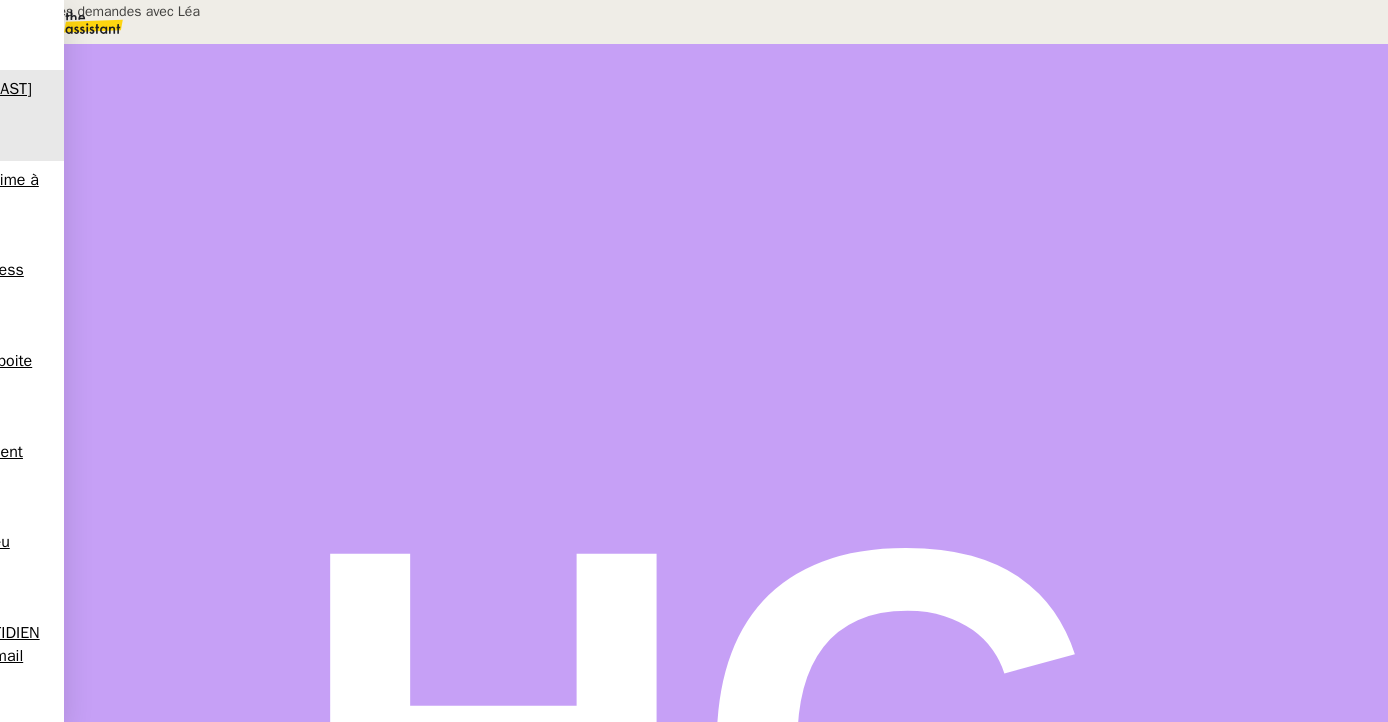 click on "Point sur es demandes avec Léa" at bounding box center (1050, 130) 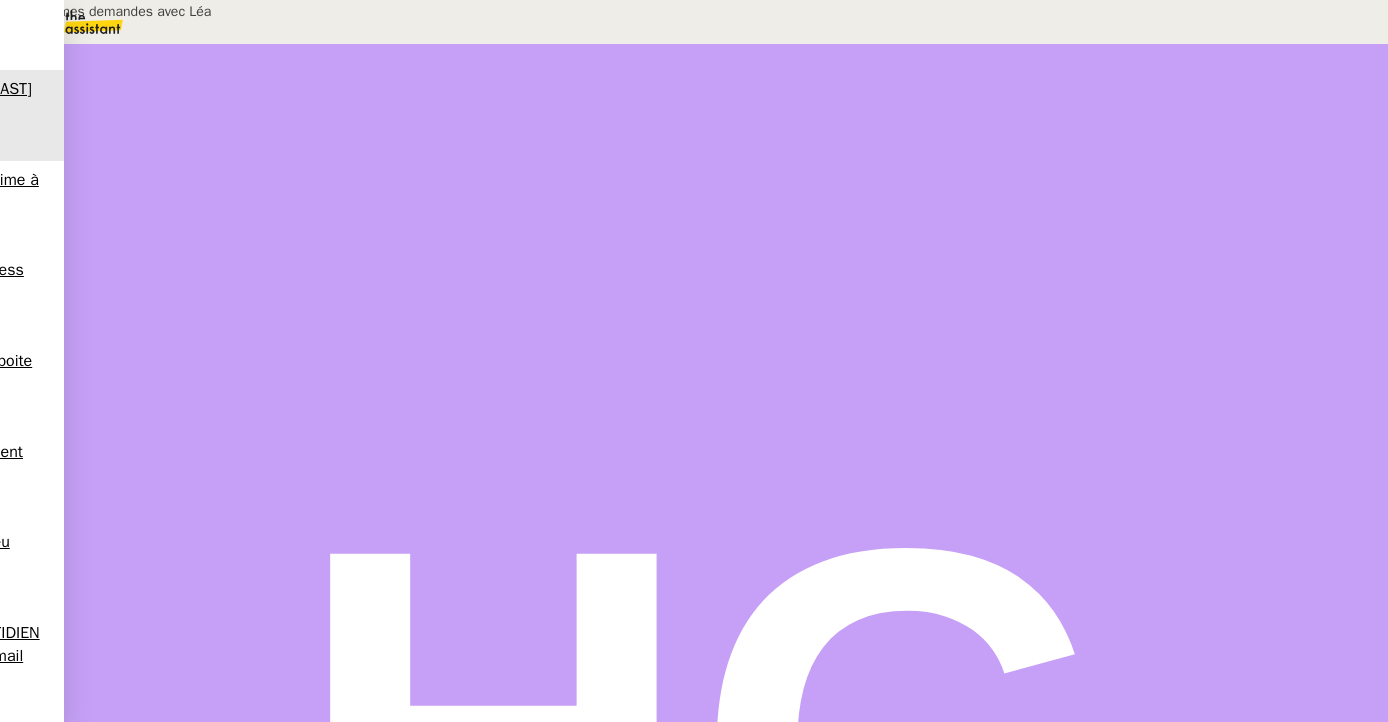 click on "Point sur mes demandes avec Léa" at bounding box center (204, 11) 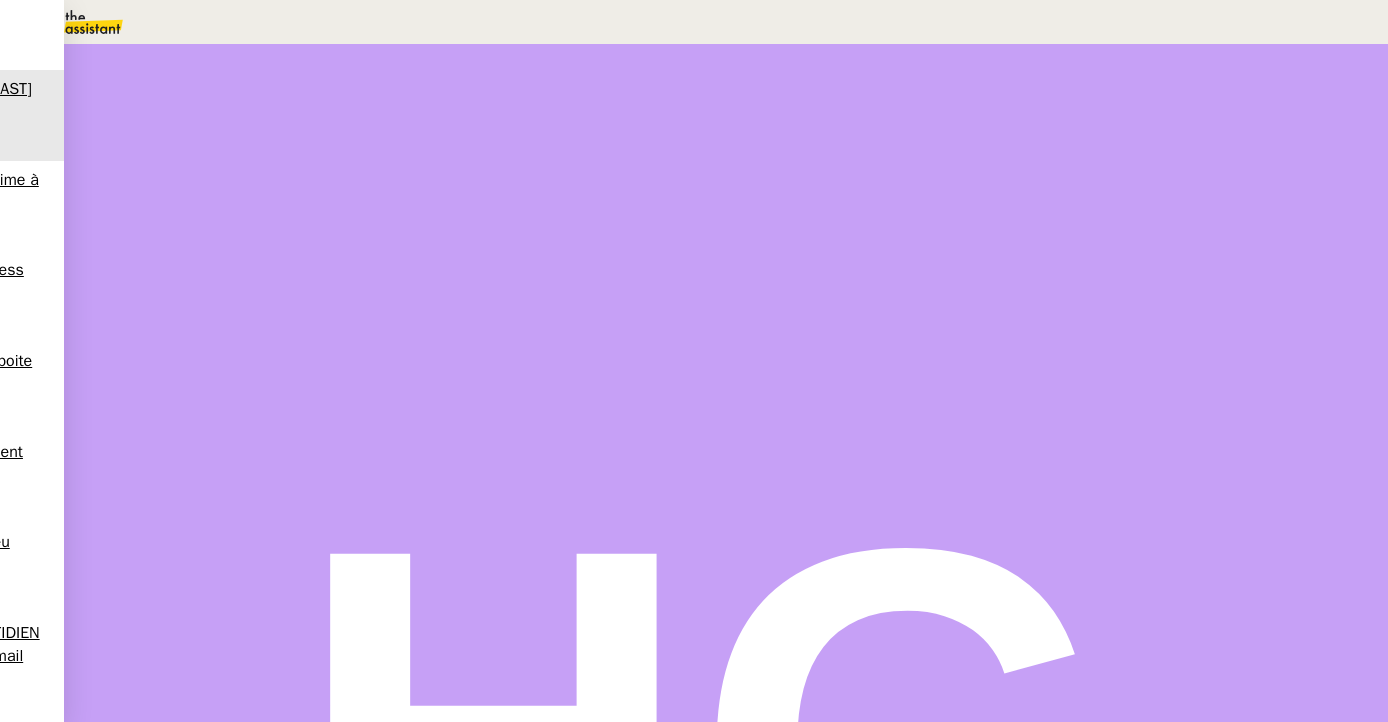 type on "Point sur mes demandes avec Léa" 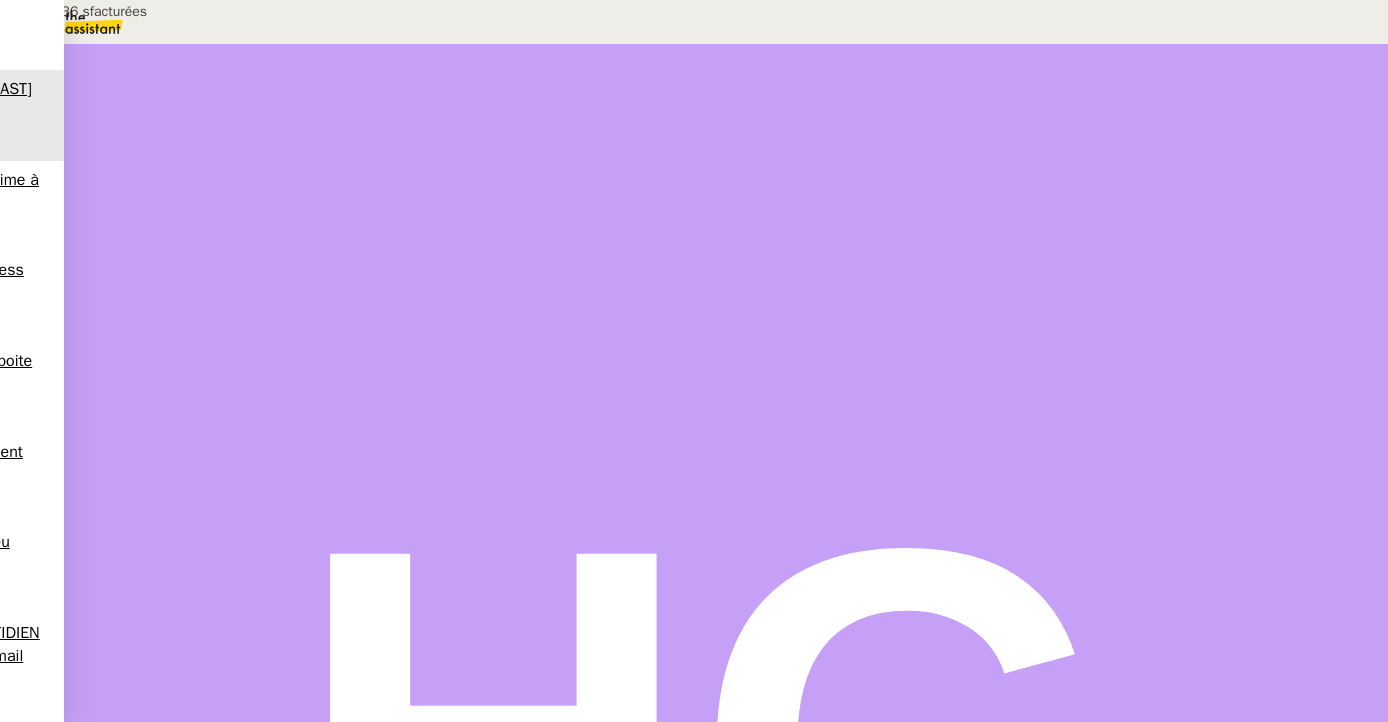 click at bounding box center [193, 340] 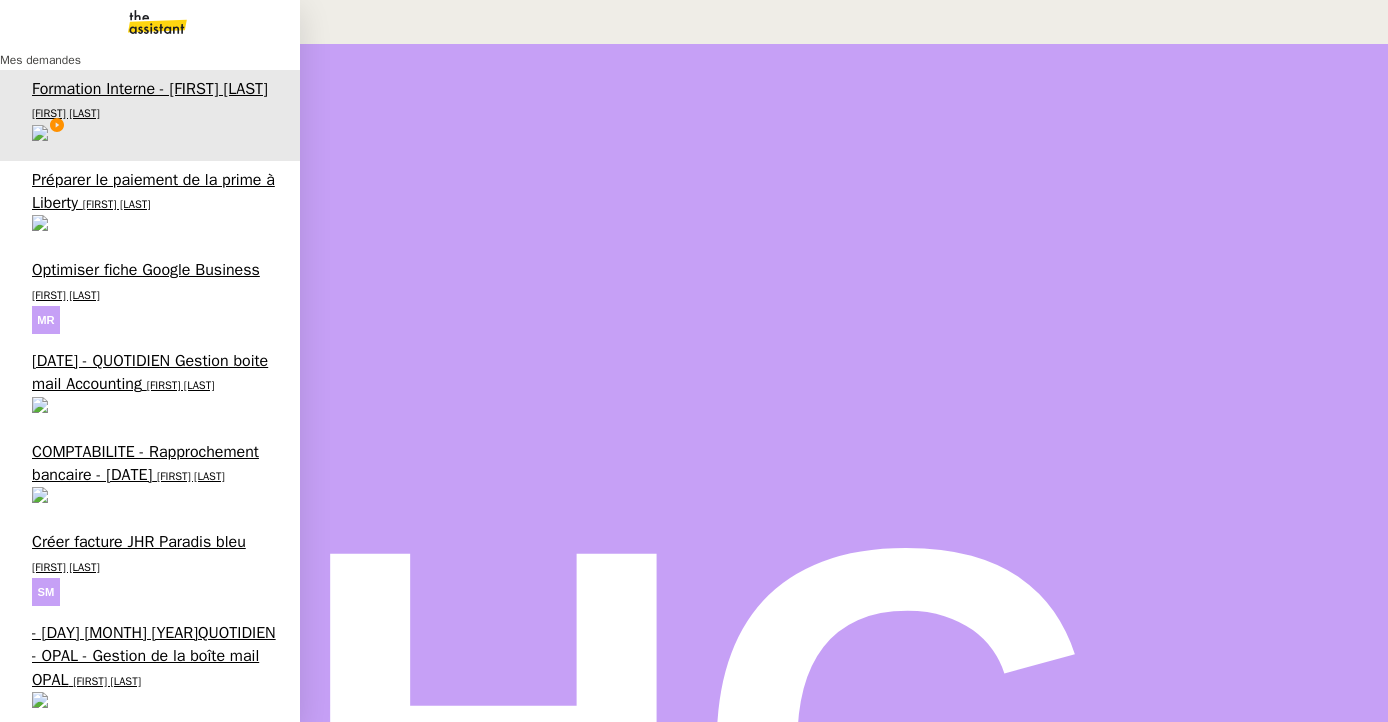 click on "Recrutement - juillet 2025" at bounding box center [124, 928] 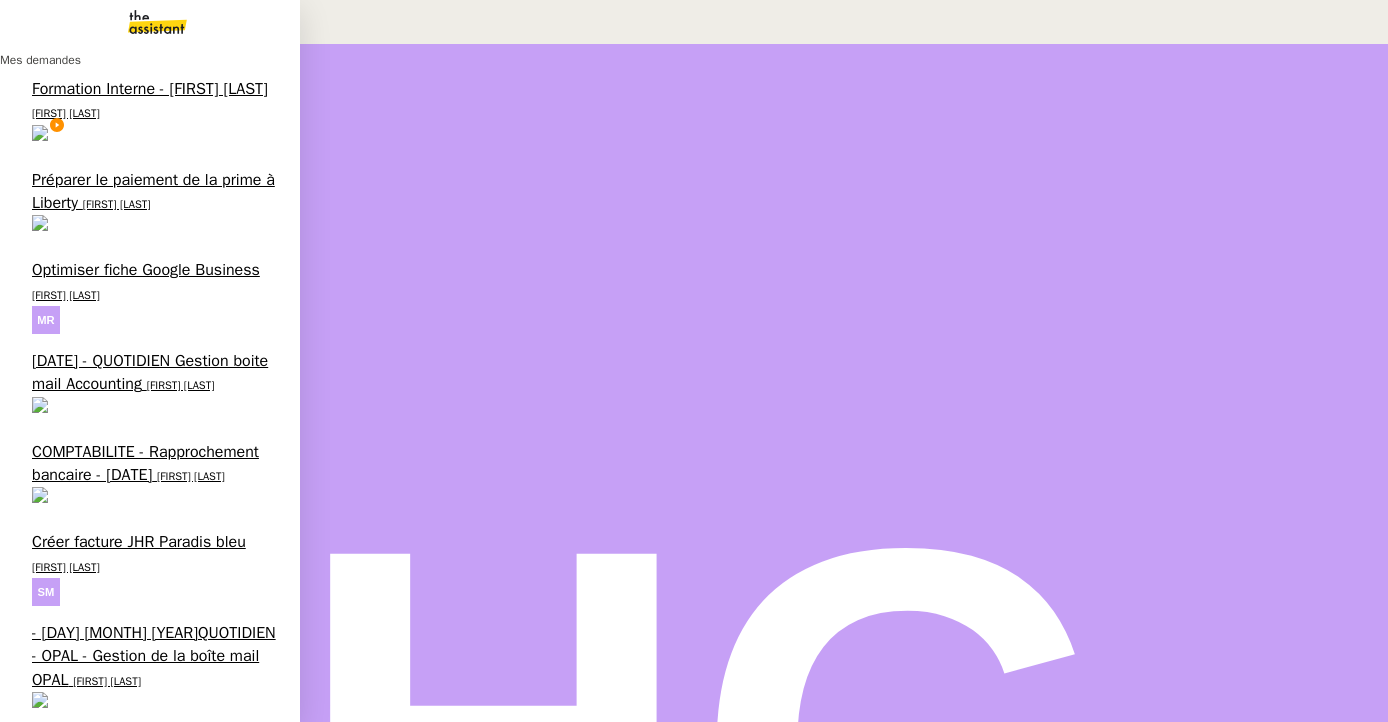 click on "Vérifier les décomptes de commission GC" at bounding box center [121, 758] 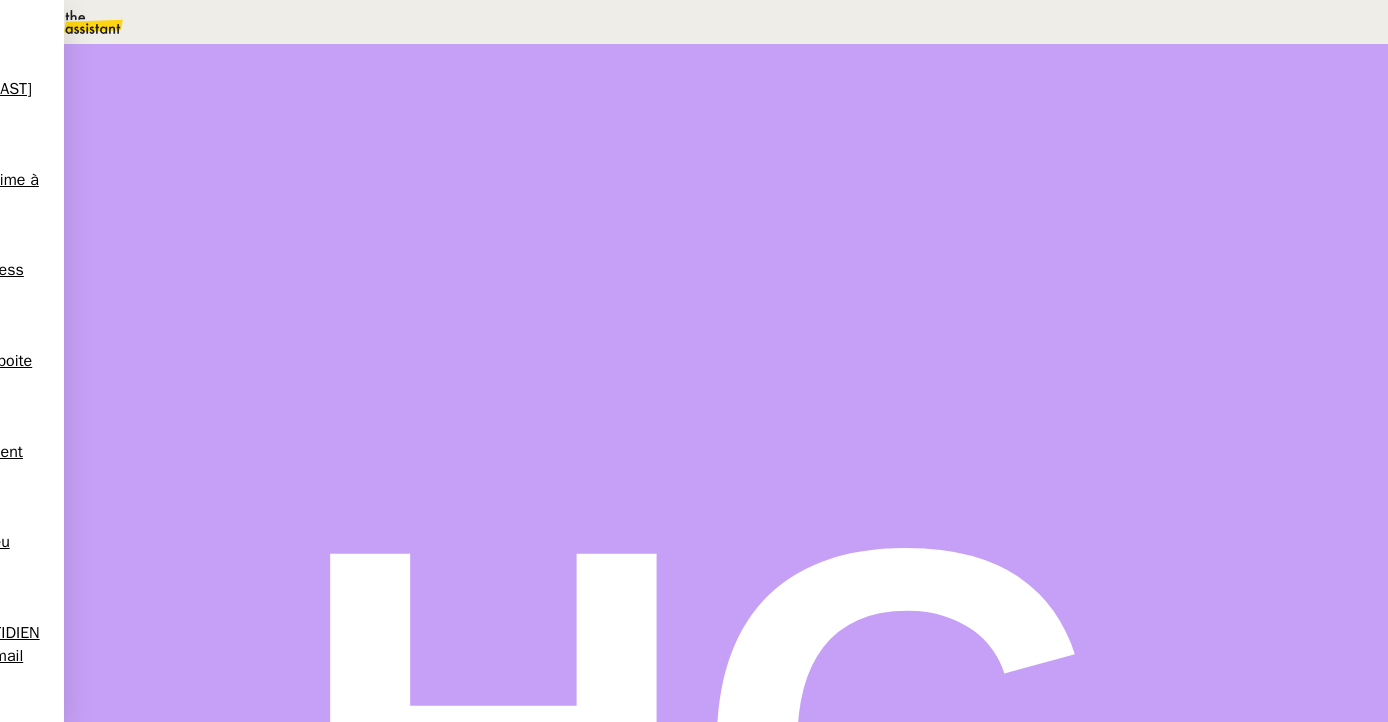 scroll, scrollTop: 587, scrollLeft: 0, axis: vertical 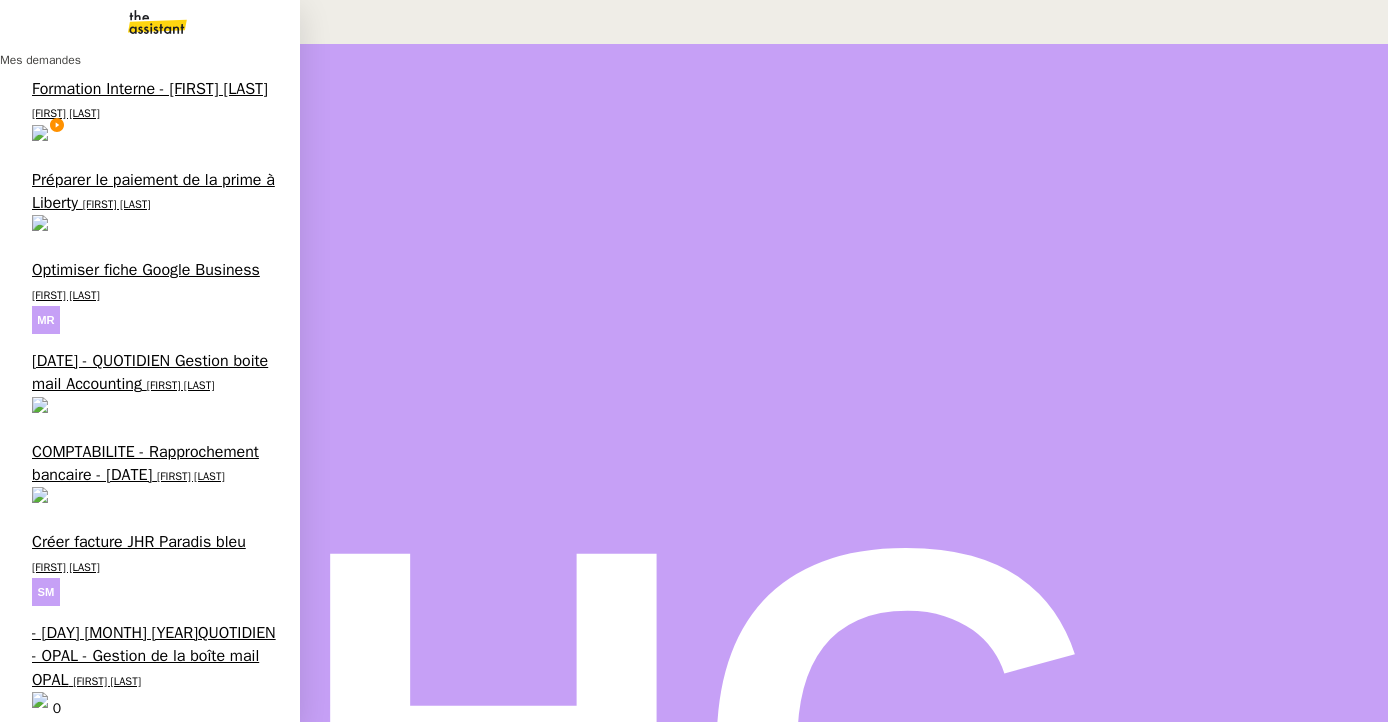 click on "[PERSON]" at bounding box center [55, 862] 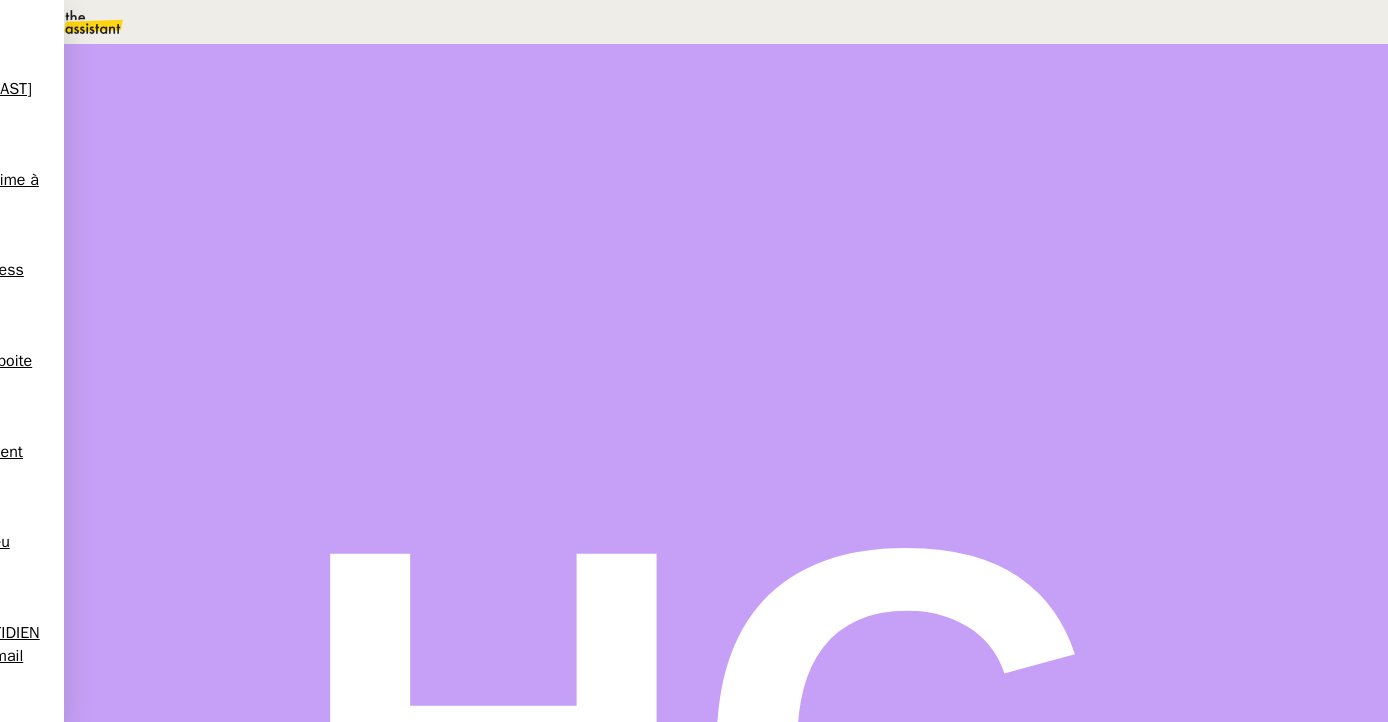 scroll, scrollTop: 367, scrollLeft: 0, axis: vertical 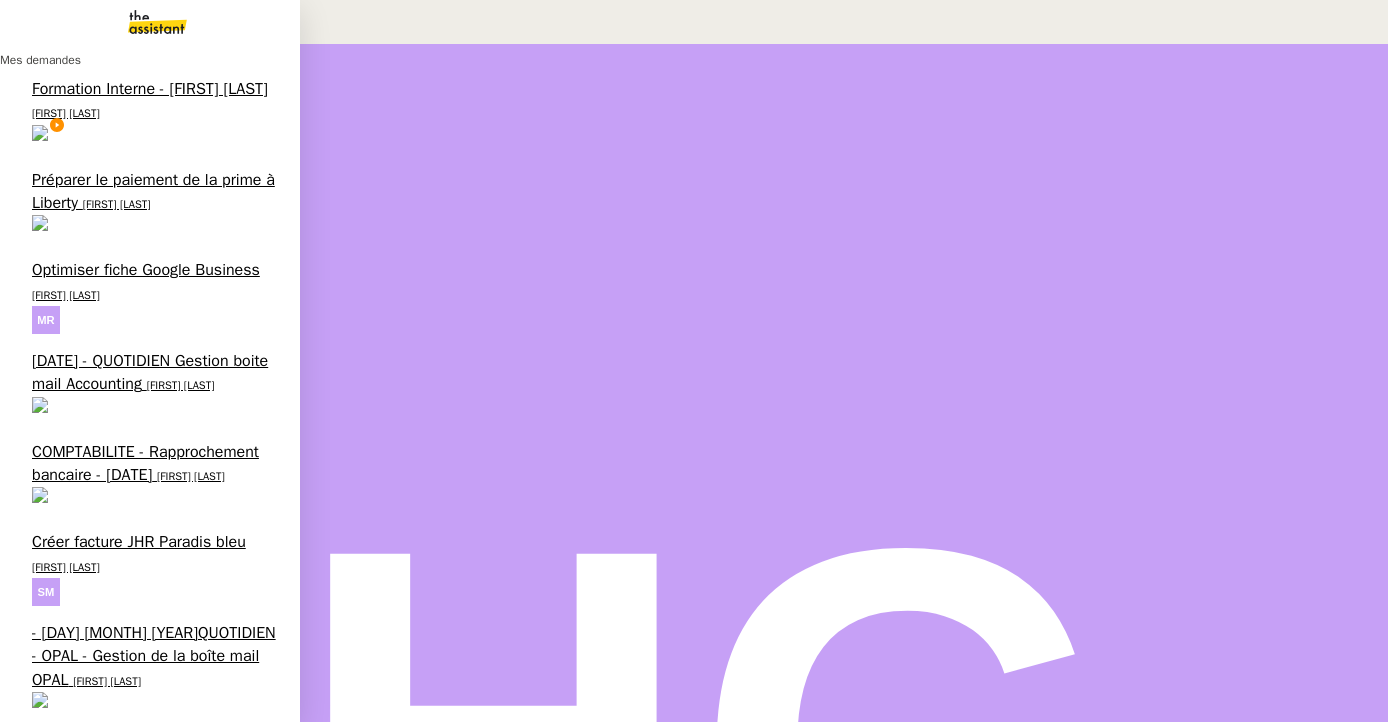 click on "Vérifier les décomptes de commission GC" at bounding box center (121, 758) 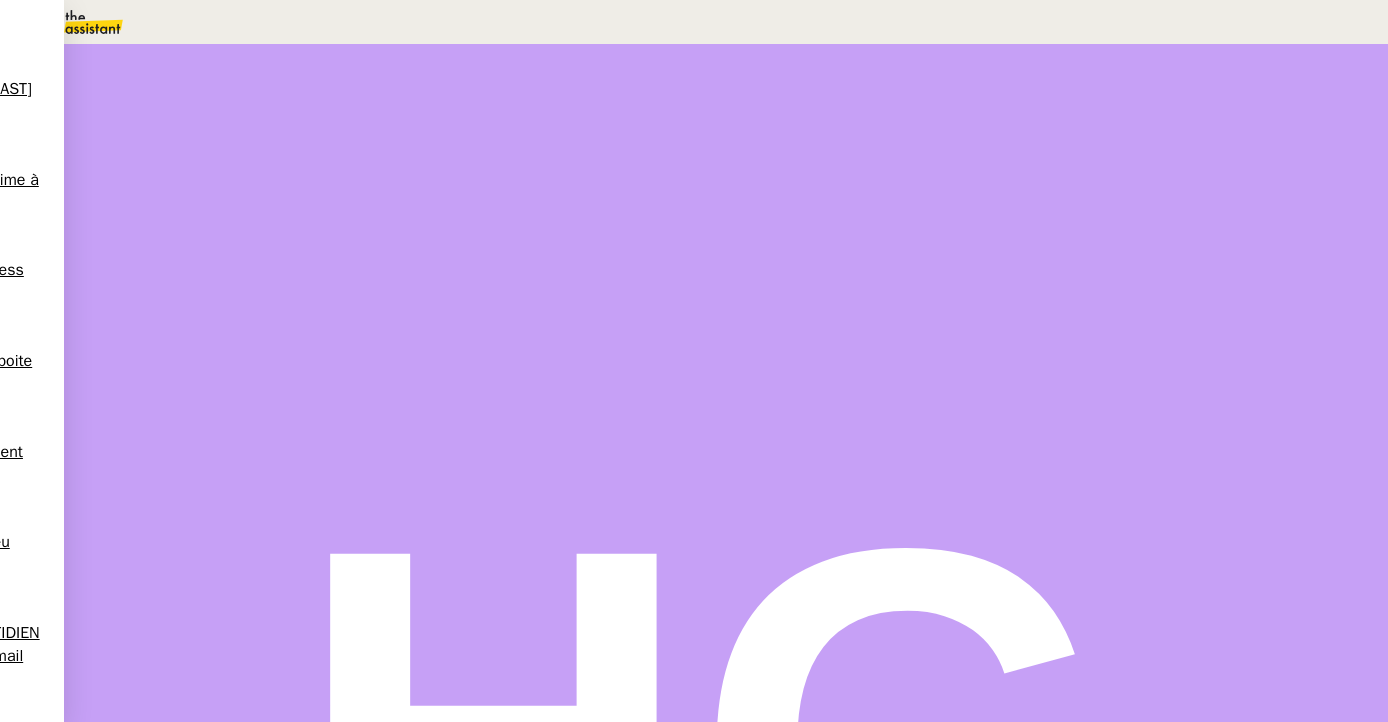 scroll, scrollTop: 0, scrollLeft: 0, axis: both 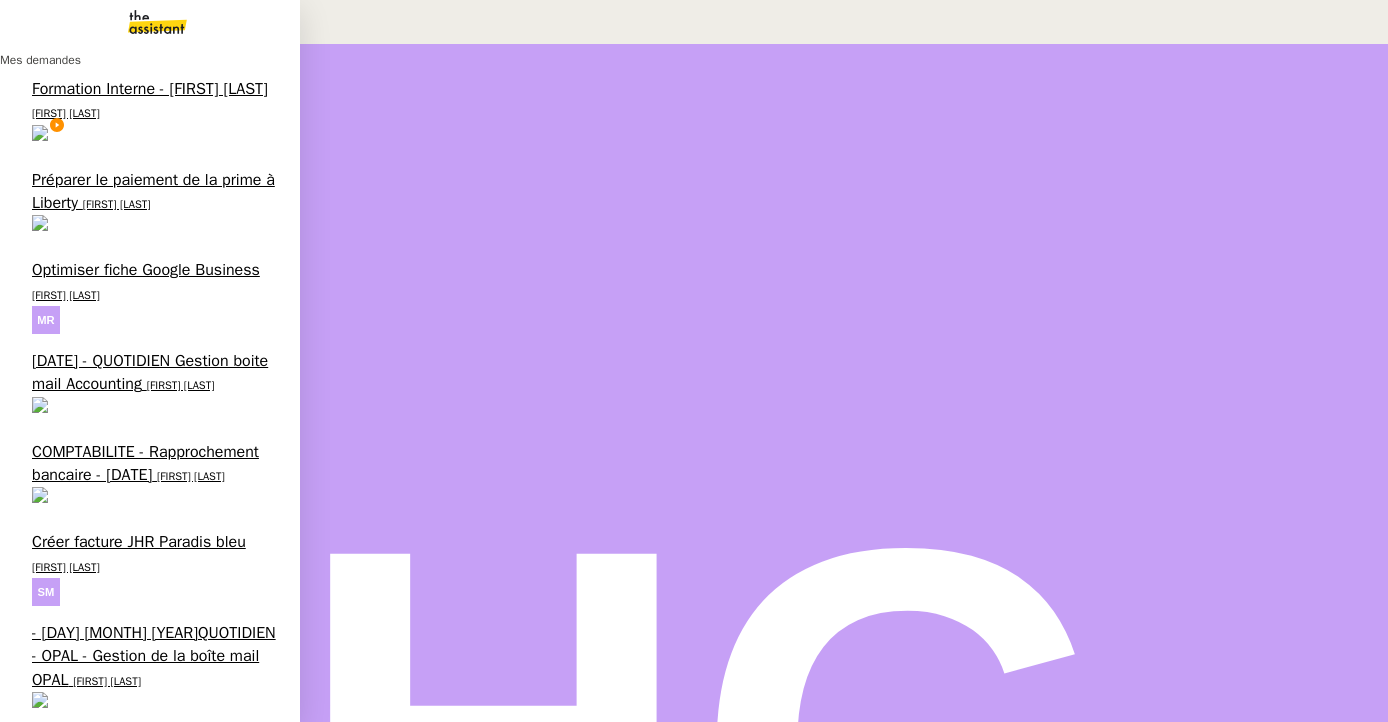 click on "- [DAY] [MONTH] [YEAR]QUOTIDIEN - OPAL - Gestion de la boîte mail OPAL" at bounding box center [154, 656] 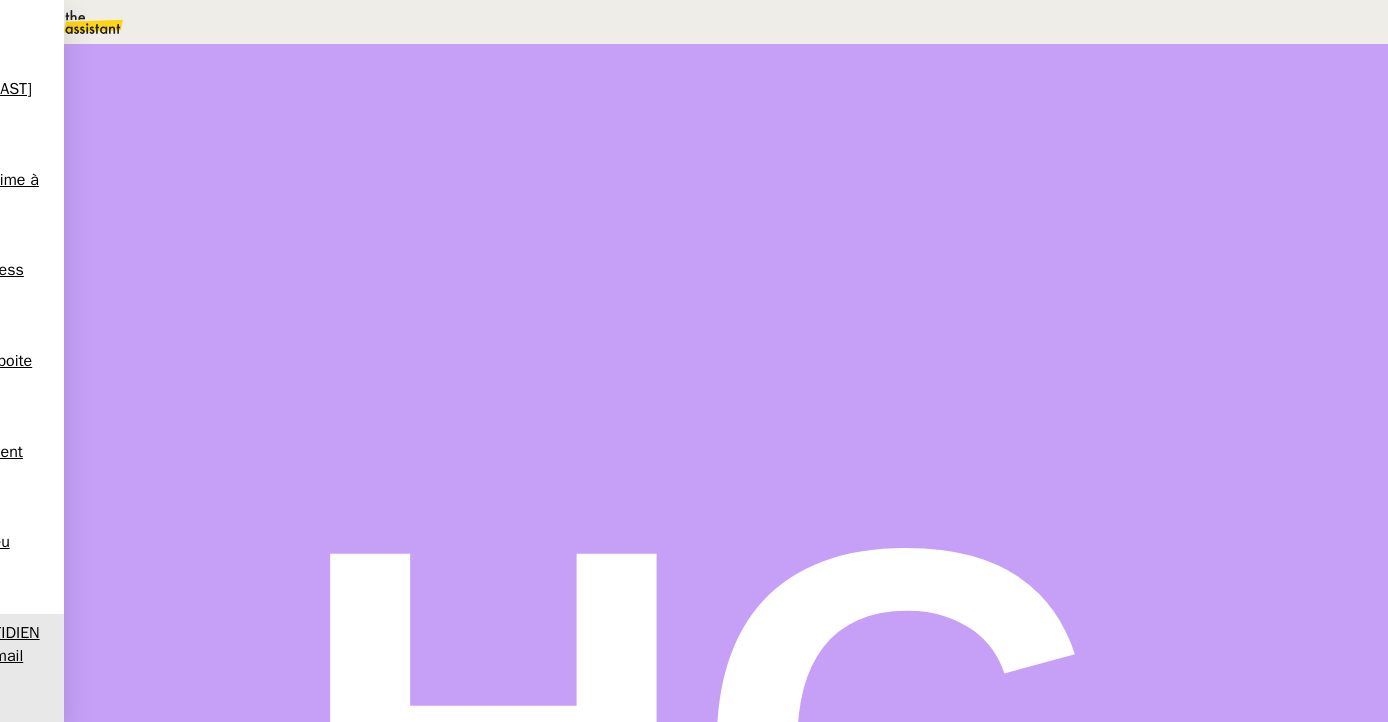 scroll, scrollTop: 0, scrollLeft: 0, axis: both 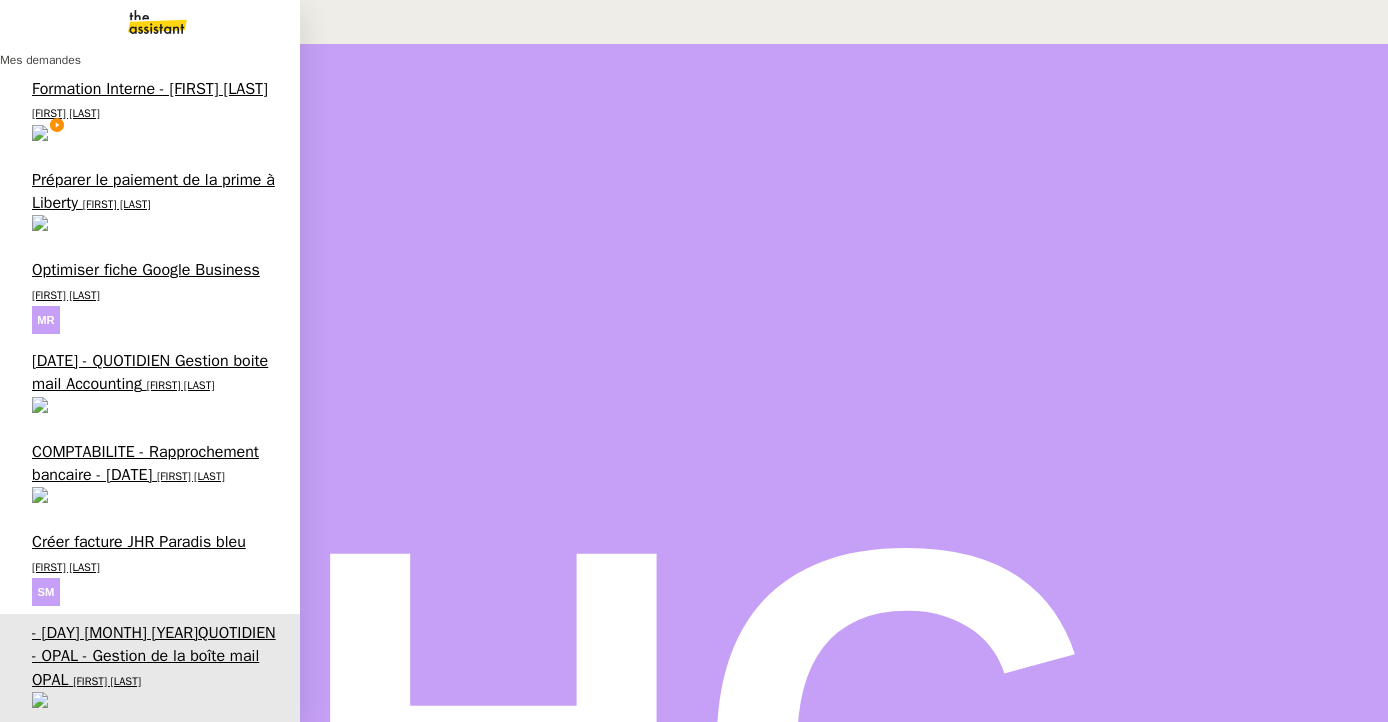 click on "Créer facture JHR Paradis bleu" at bounding box center (139, 542) 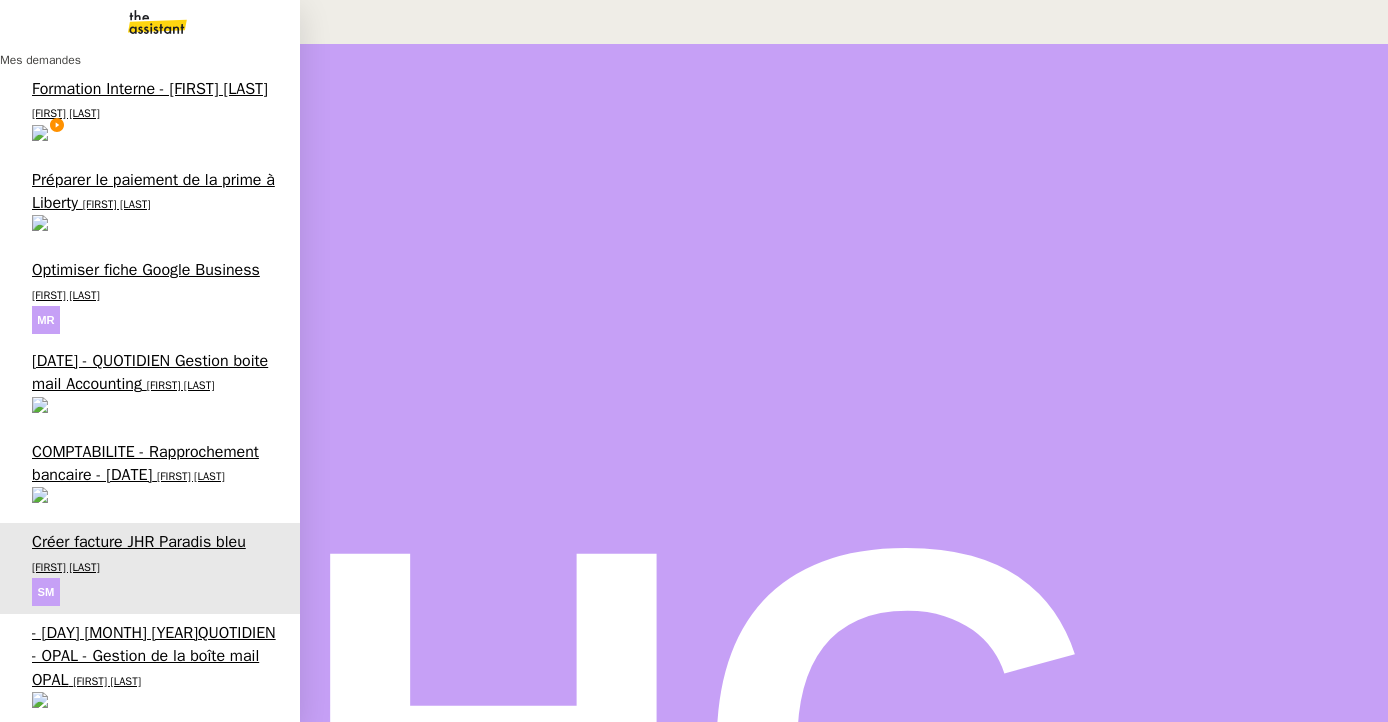 click on "Créer facture JHR Paradis bleu" at bounding box center (139, 542) 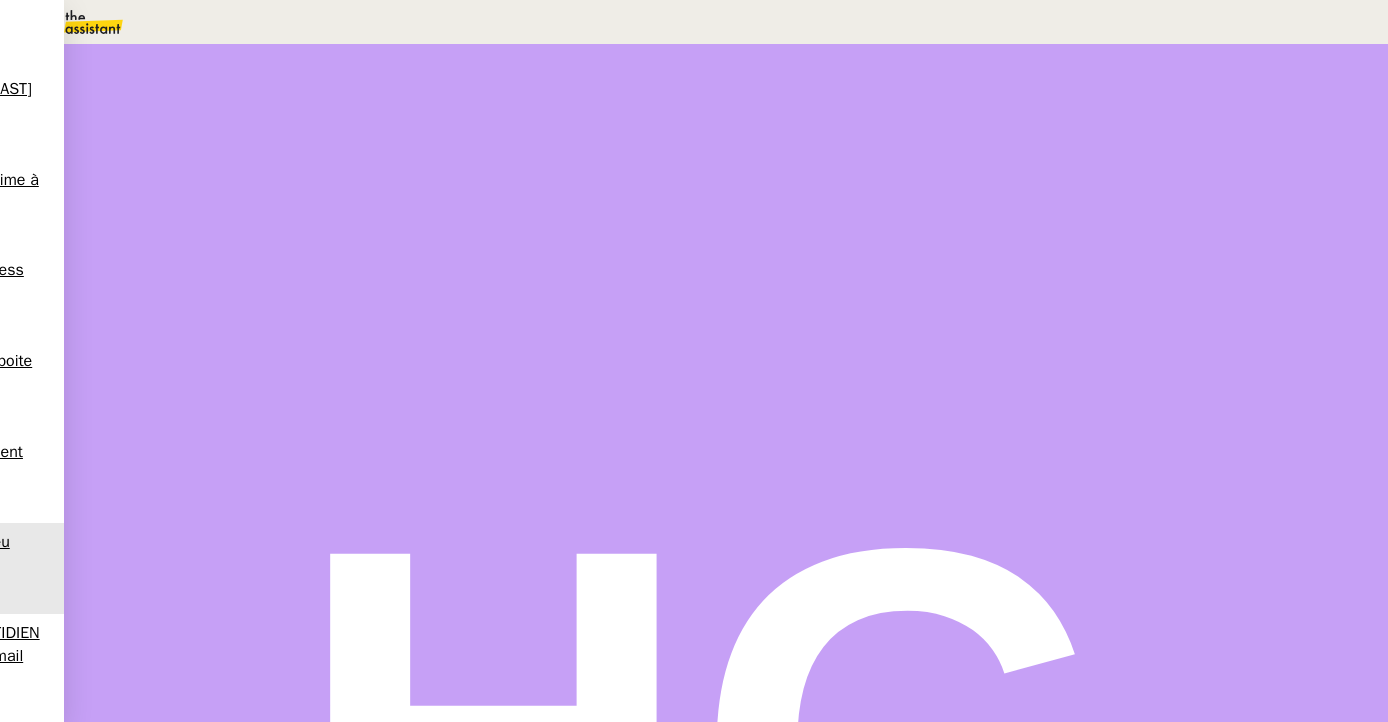 scroll, scrollTop: 967, scrollLeft: 0, axis: vertical 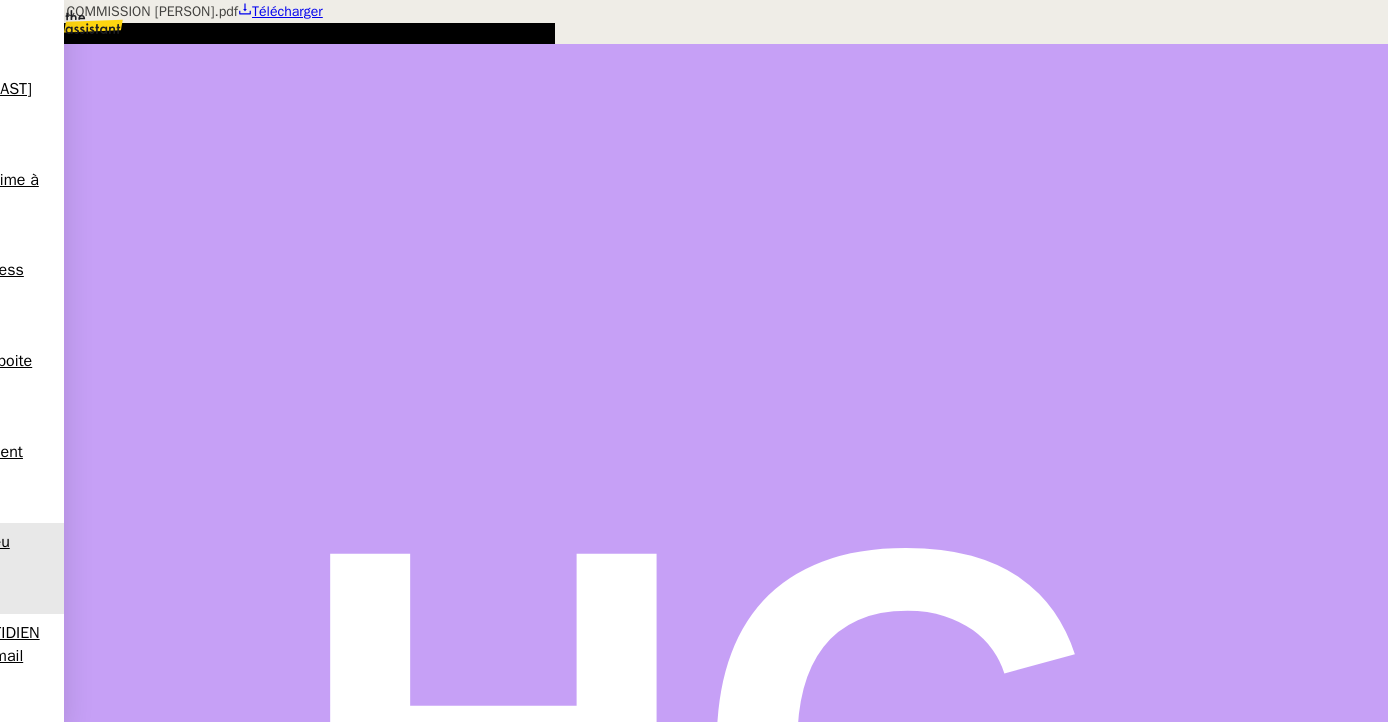 click at bounding box center [694, 0] 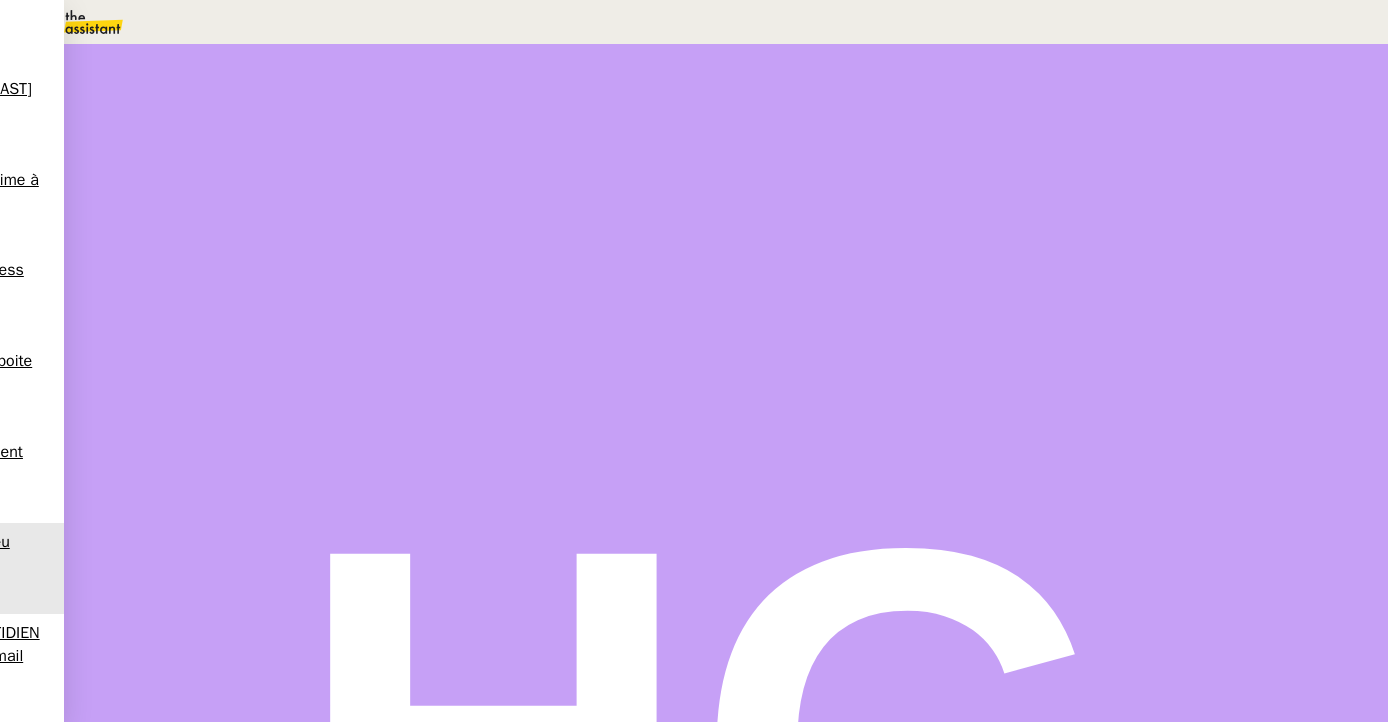 click at bounding box center (192, 933) 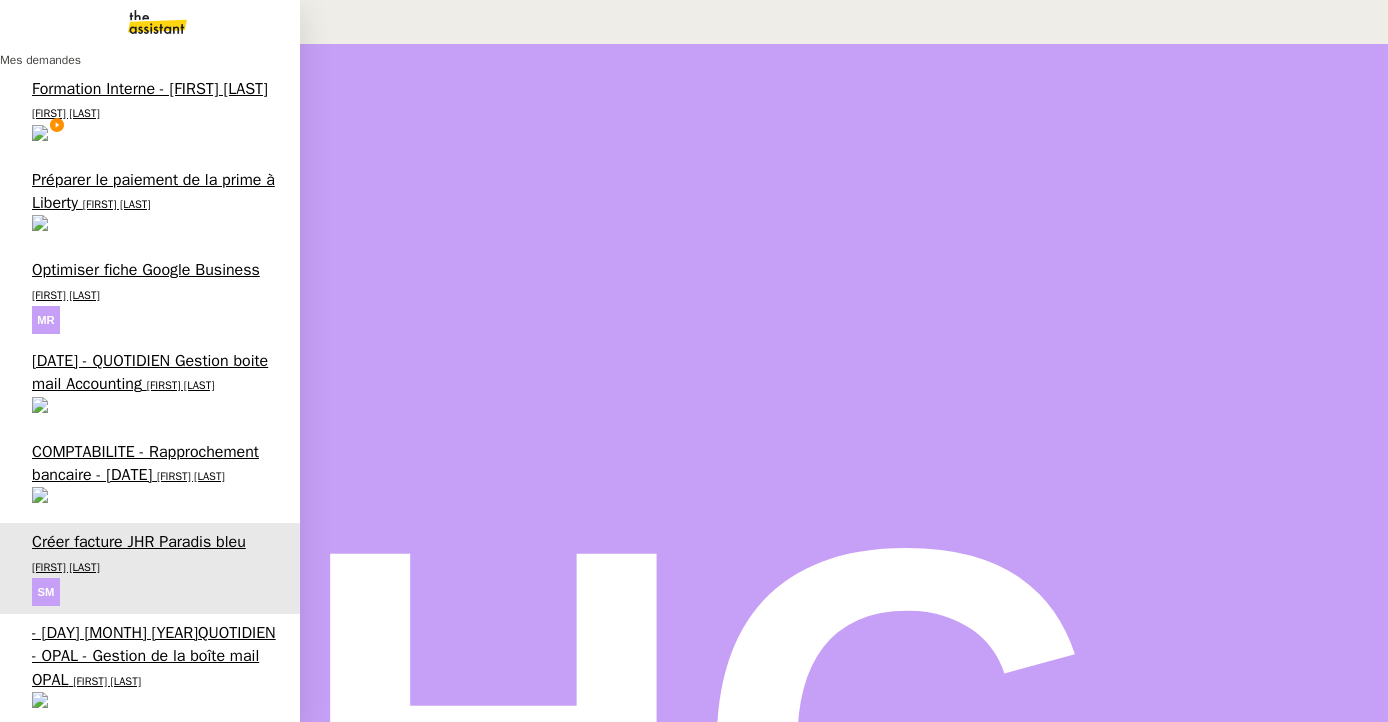 click on "COMPTABILITE - Rapprochement bancaire - [DATE]" at bounding box center [145, 463] 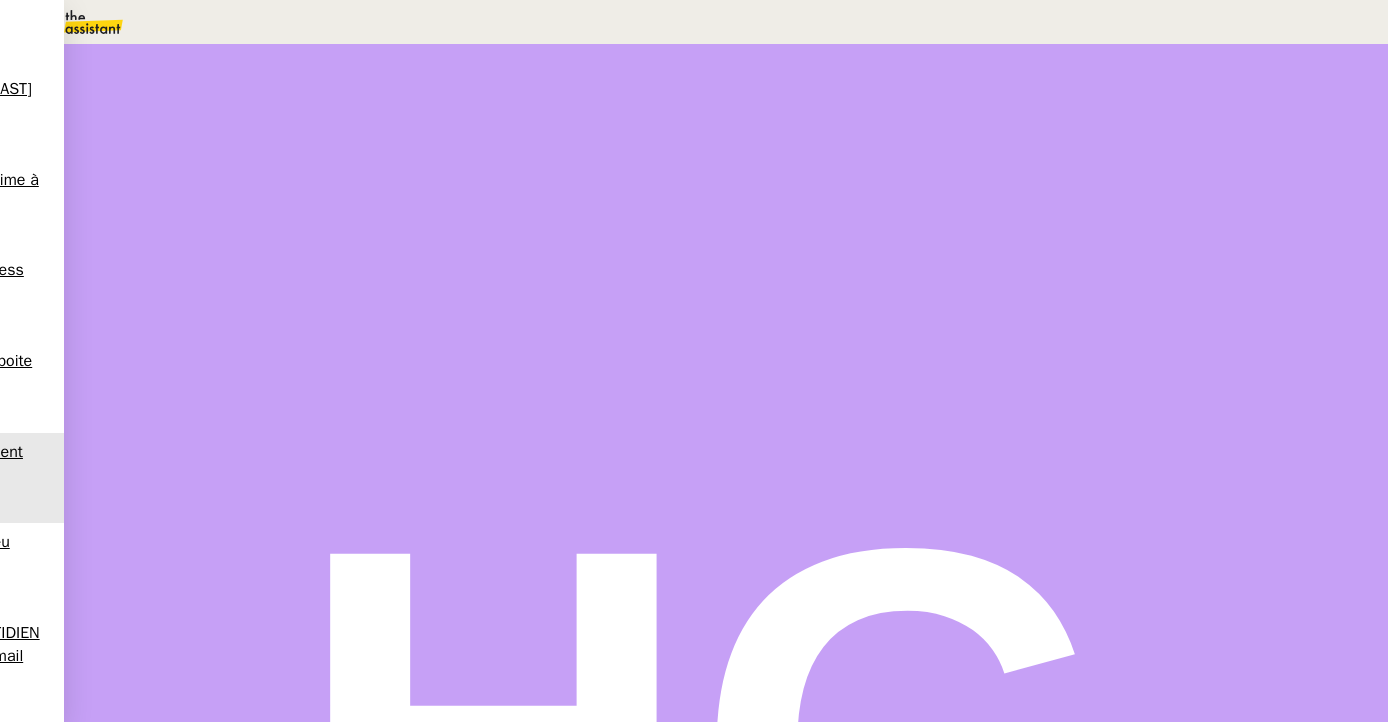 scroll, scrollTop: 334, scrollLeft: 0, axis: vertical 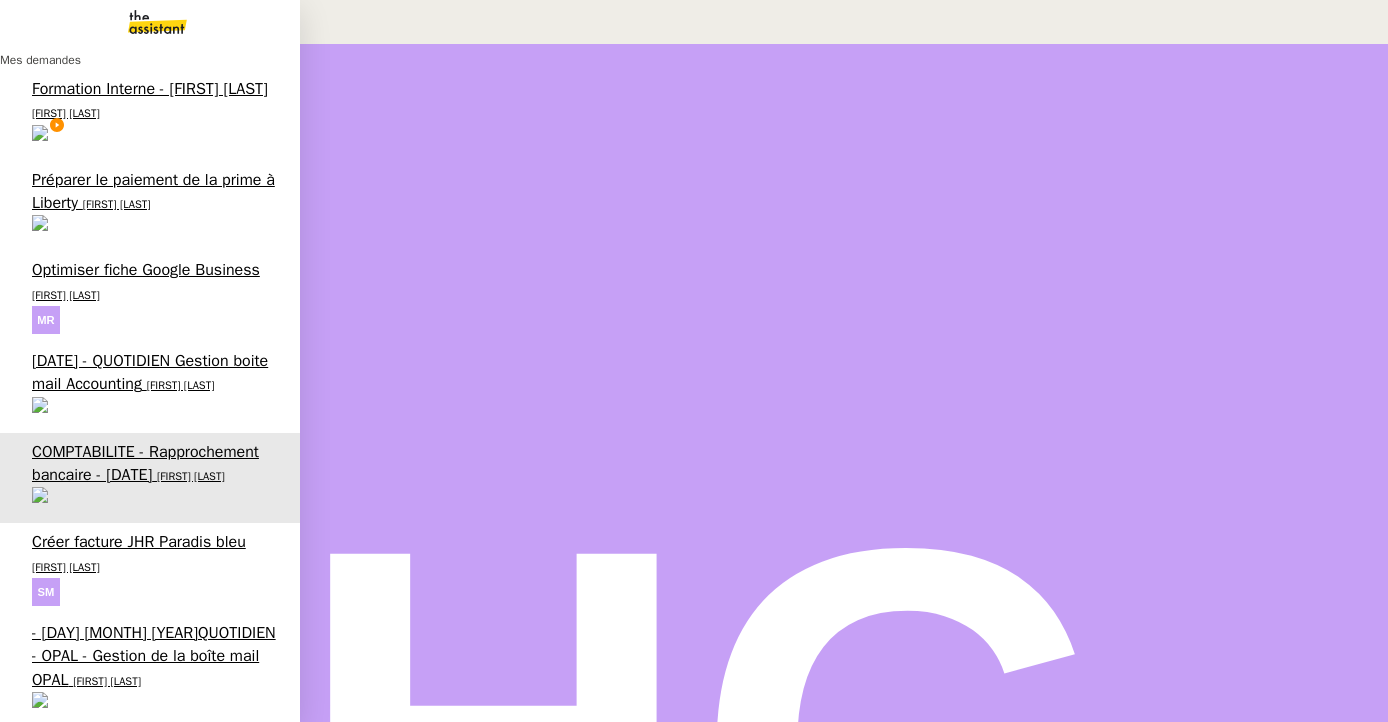 click on "Préparer le paiement de la prime à Liberty" at bounding box center [153, 191] 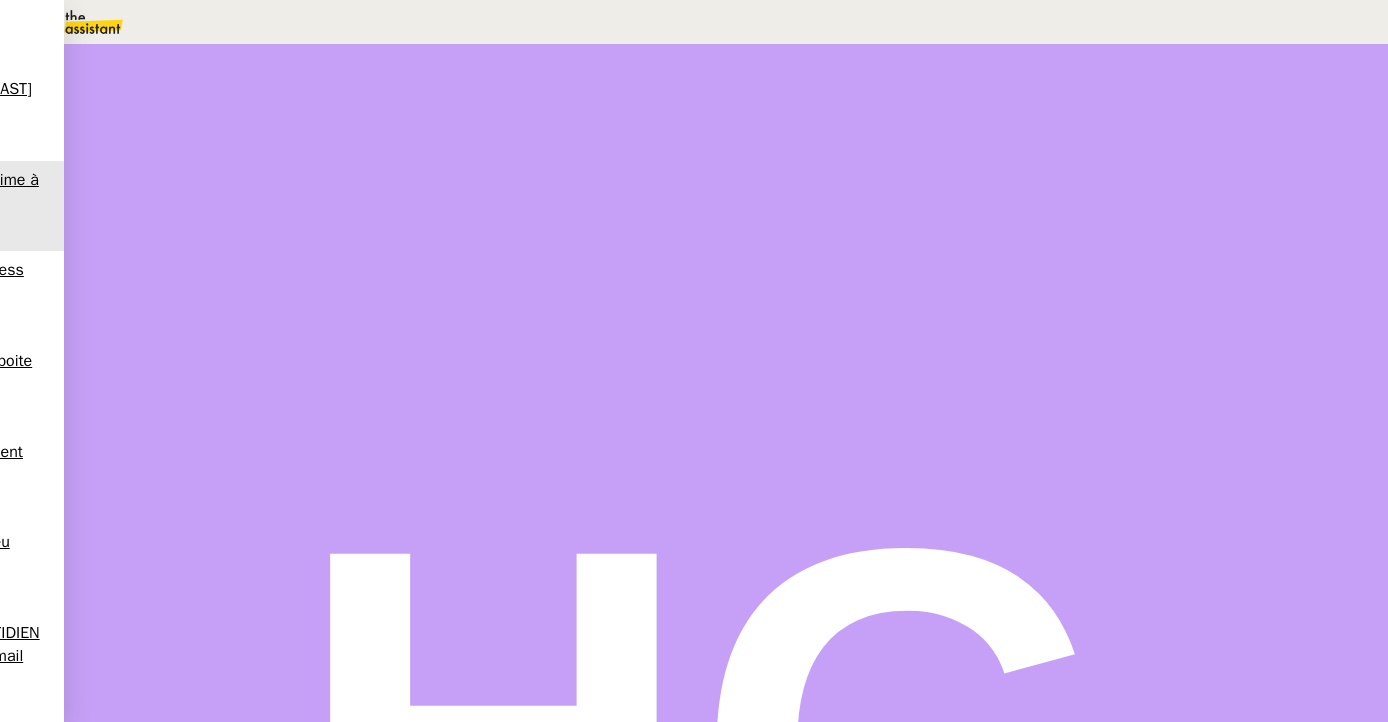 scroll, scrollTop: 325, scrollLeft: 0, axis: vertical 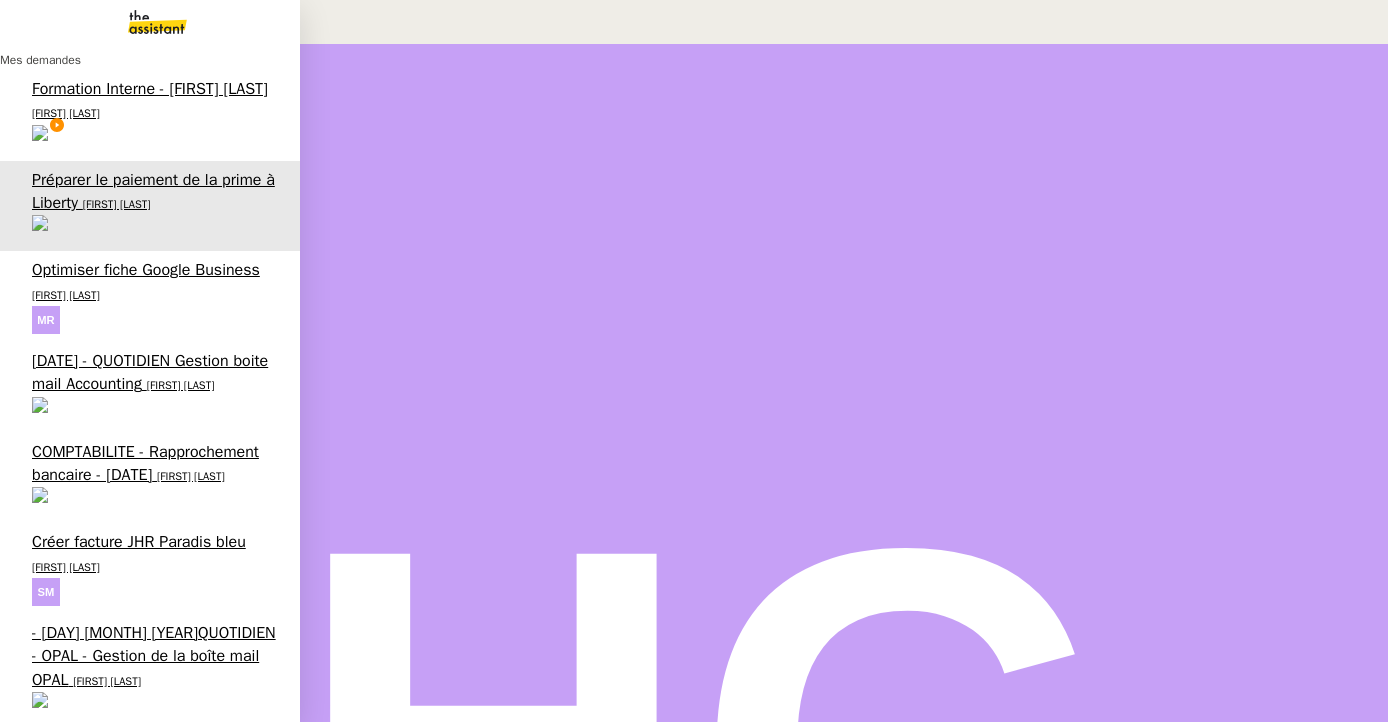 click on "Tri de la boite mail PERSO - [DATE]" at bounding box center (154, 996) 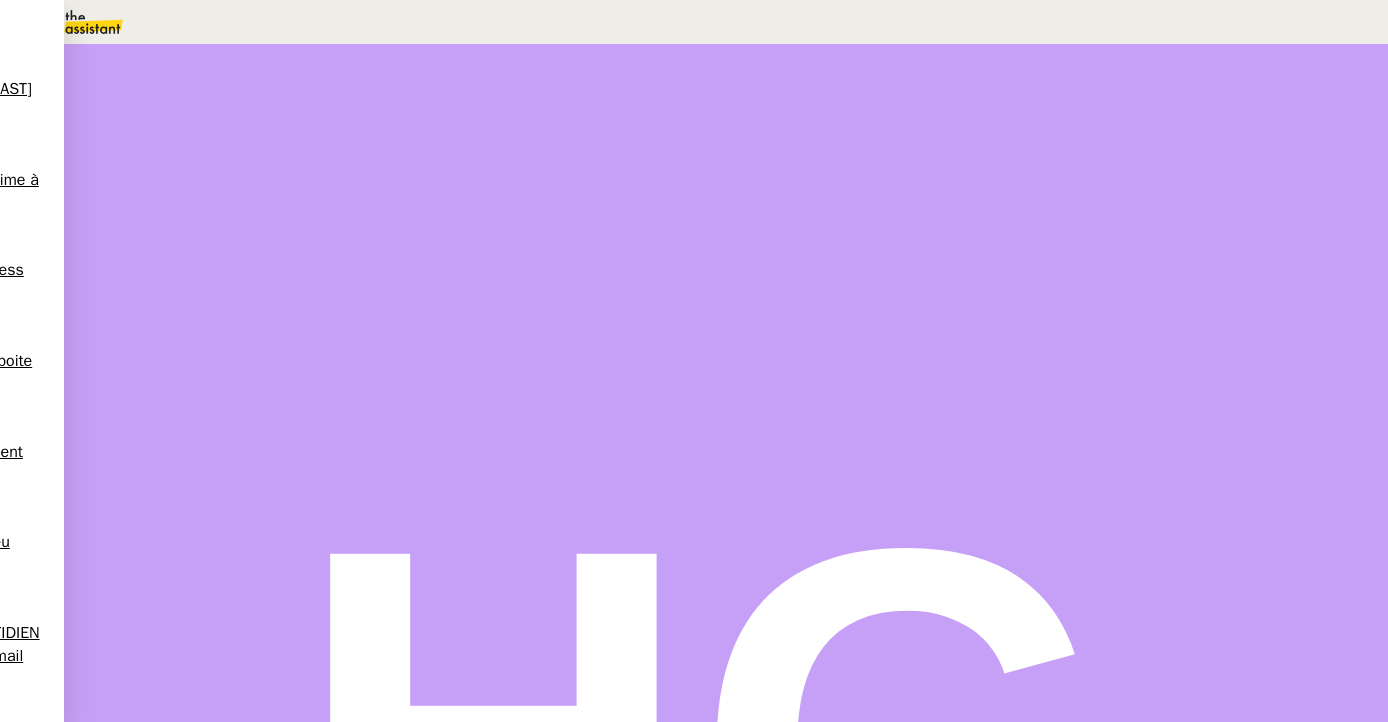 scroll, scrollTop: 466, scrollLeft: 0, axis: vertical 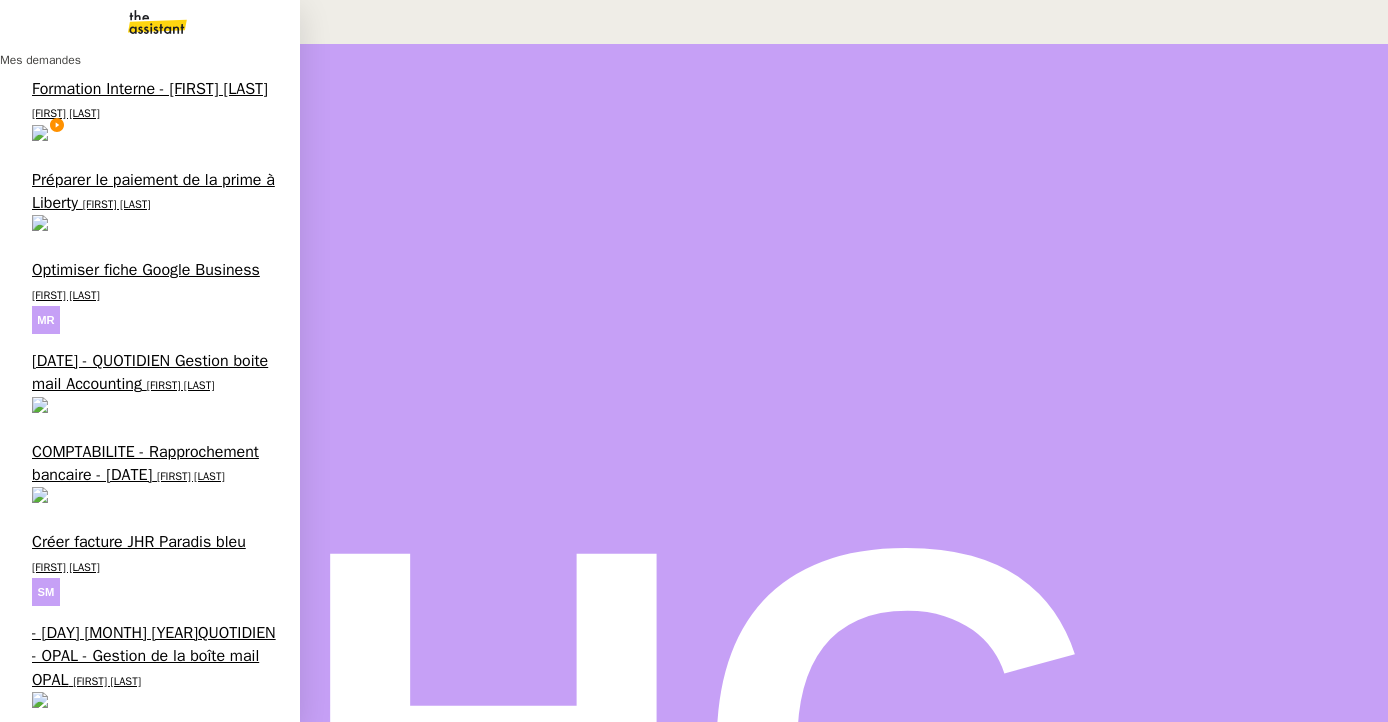 click on "Tri de la boite mail PERSO - [DATE]" at bounding box center [154, 996] 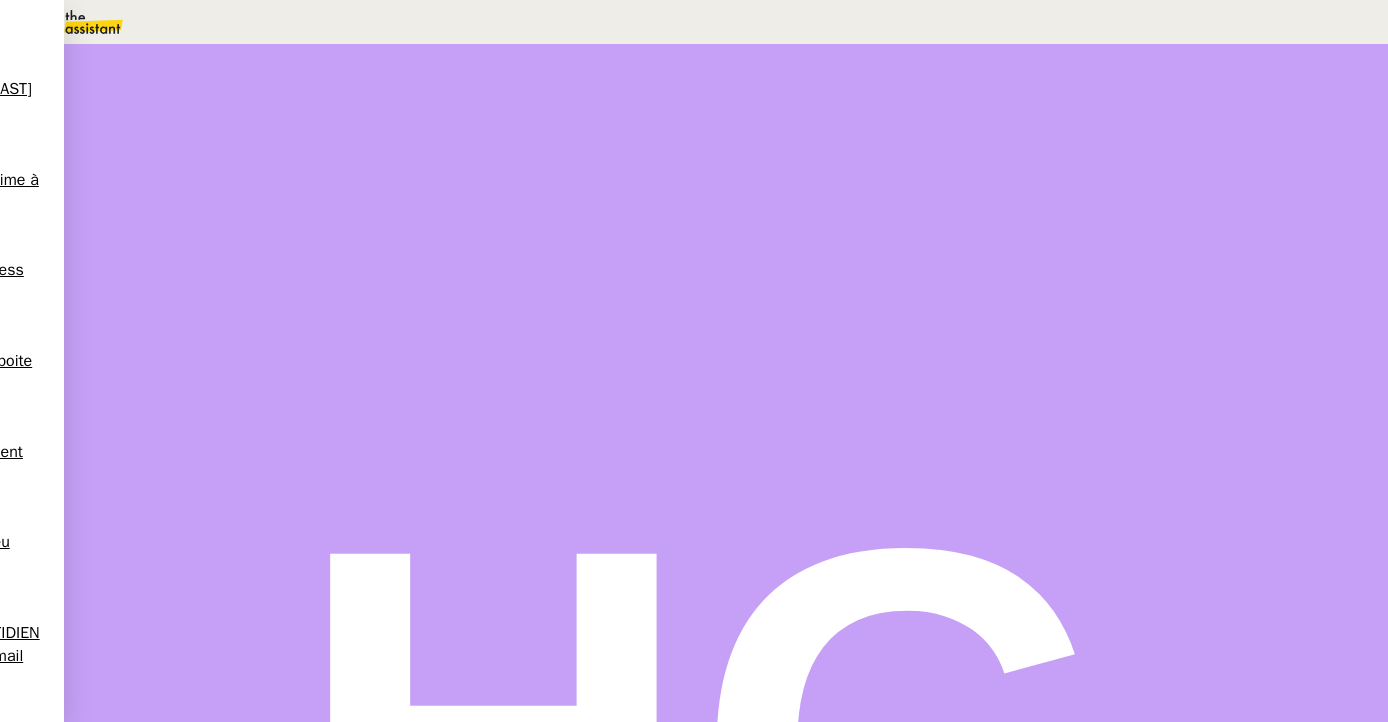scroll, scrollTop: 73, scrollLeft: 0, axis: vertical 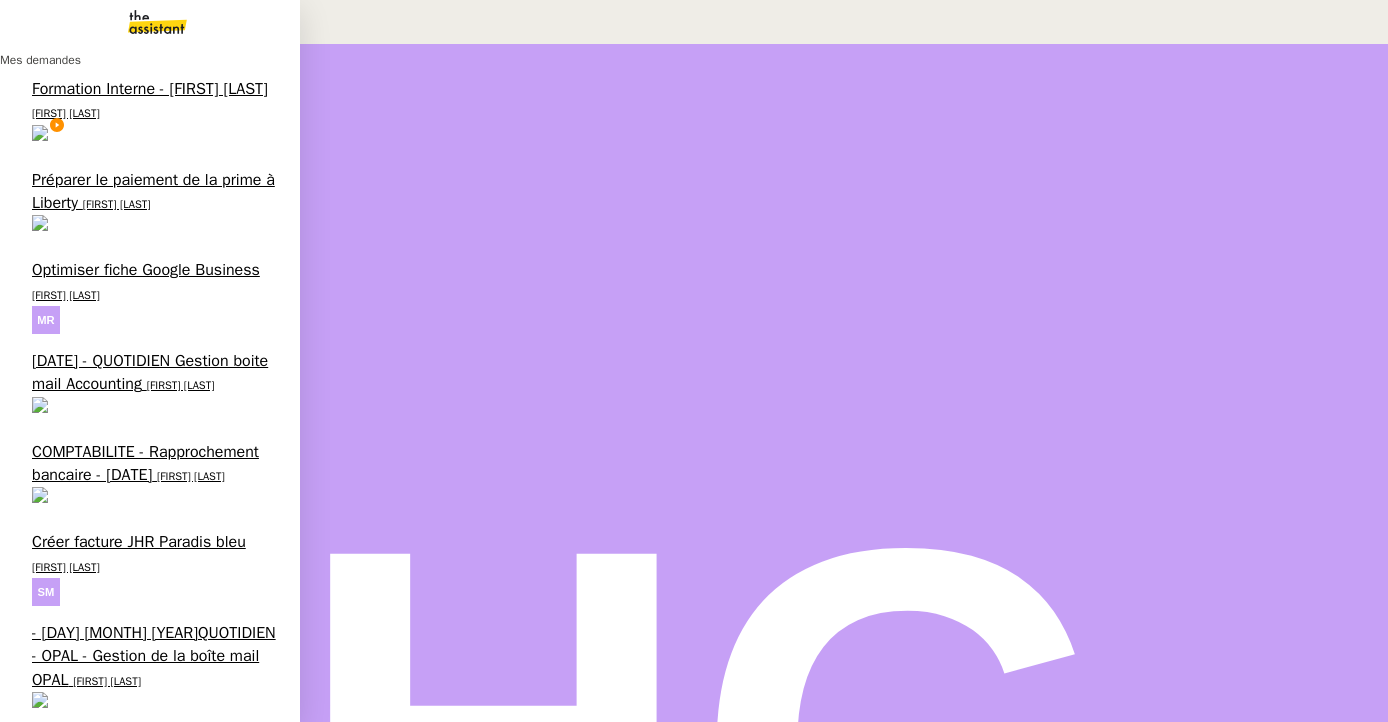 click on "Recrutement - juillet 2025" at bounding box center [124, 928] 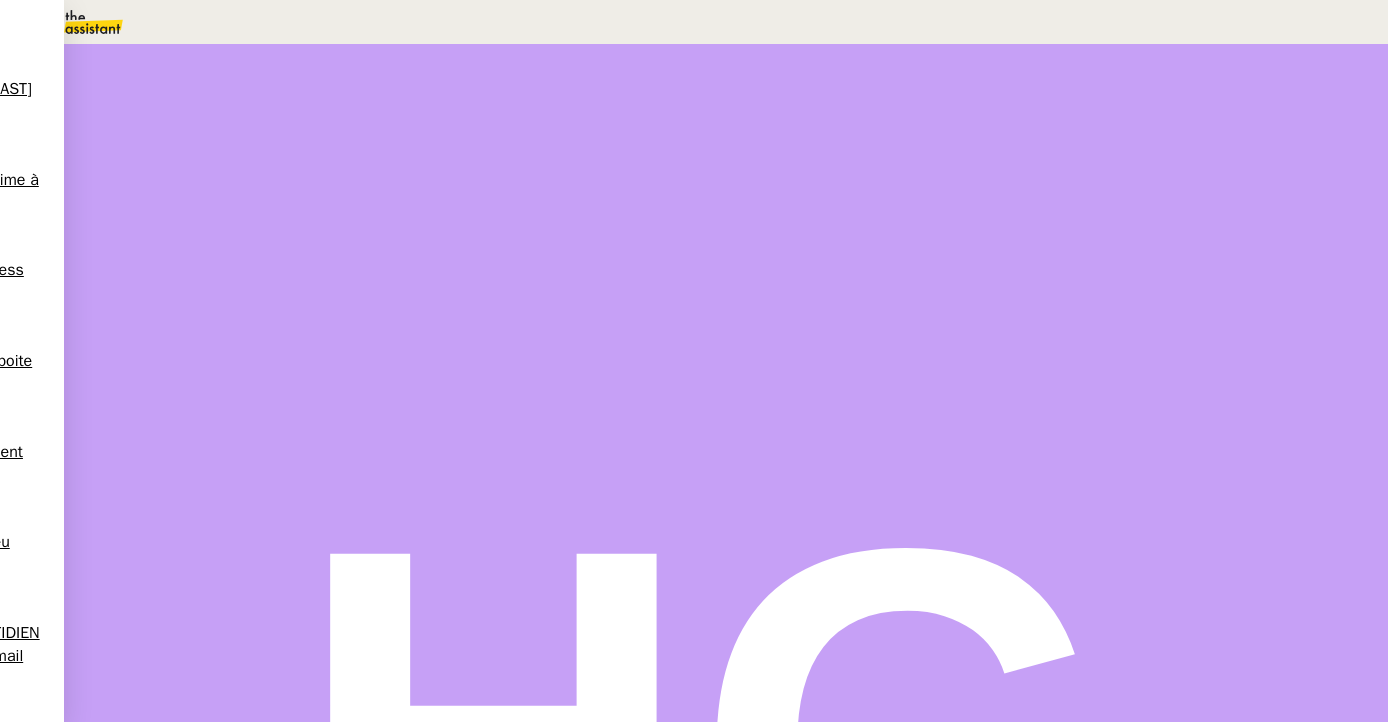 scroll, scrollTop: 254, scrollLeft: 0, axis: vertical 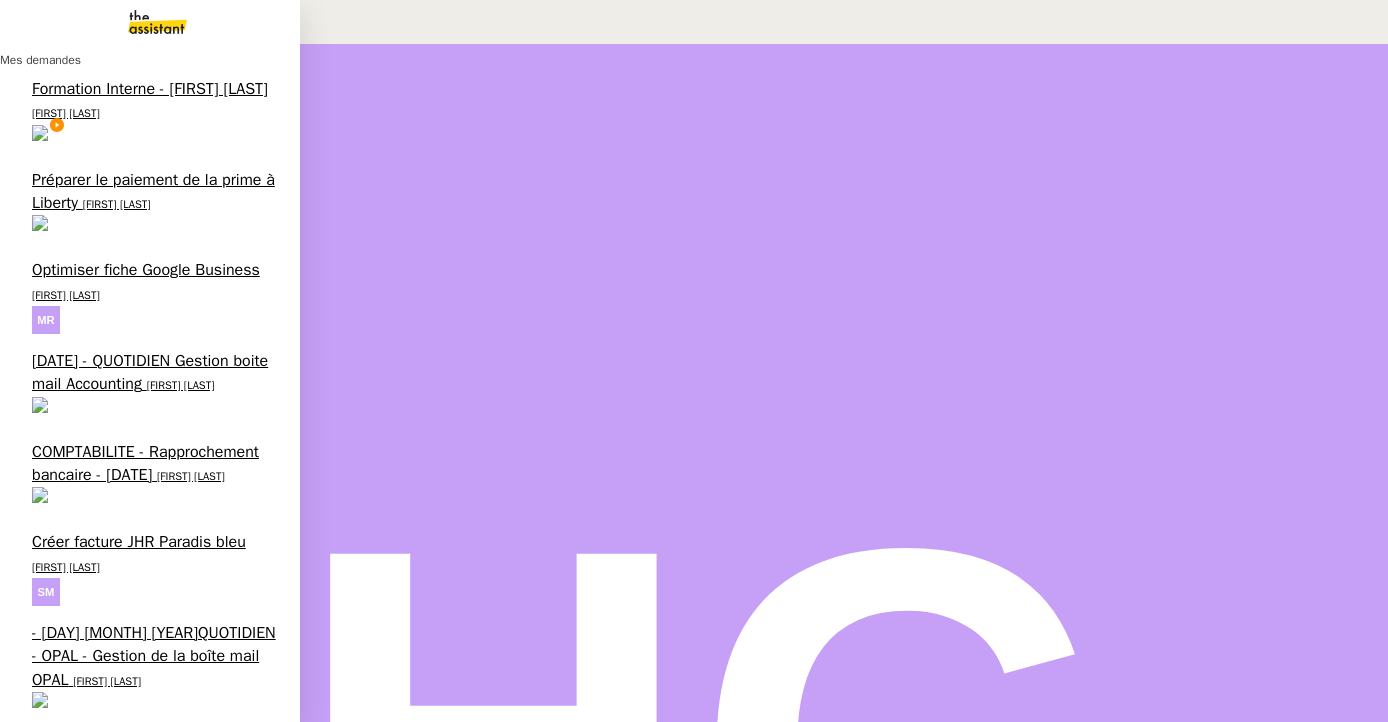 click on "Recrutement - [MONTH] [YEAR]" at bounding box center (140, 838) 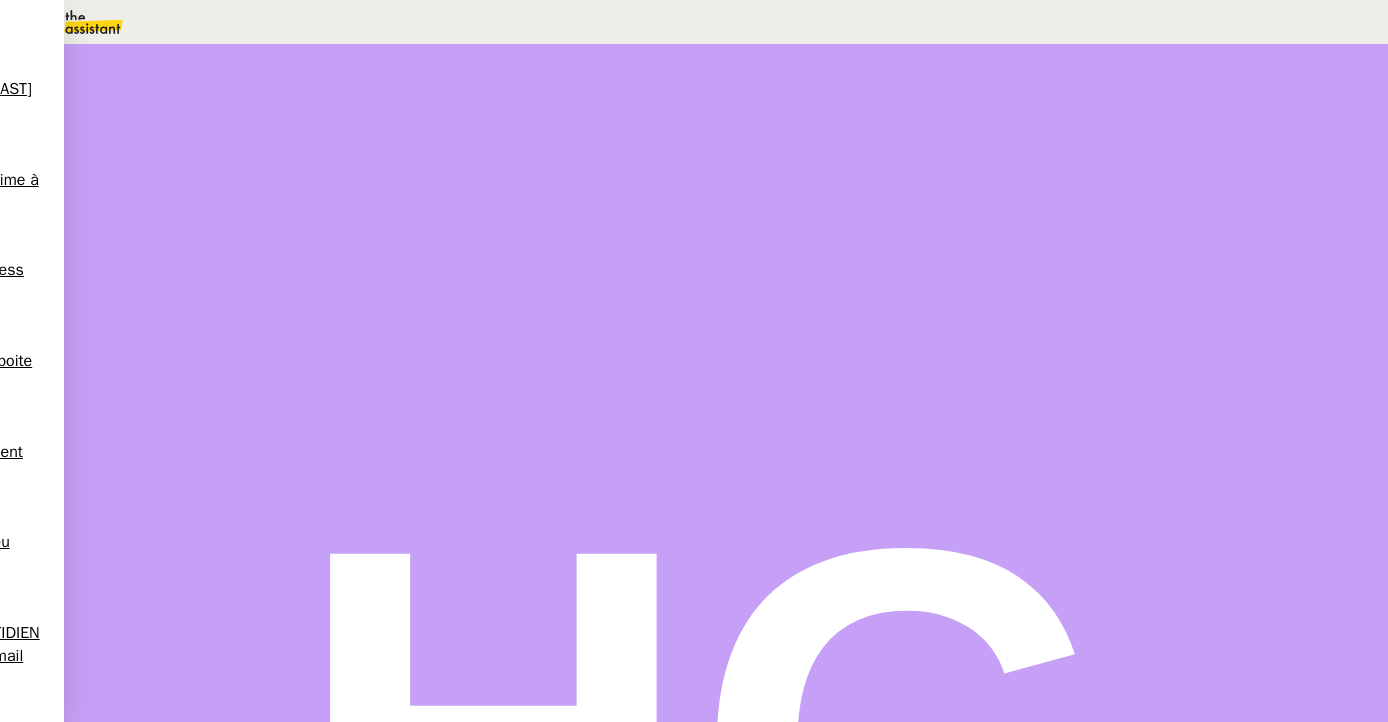 scroll, scrollTop: 0, scrollLeft: 0, axis: both 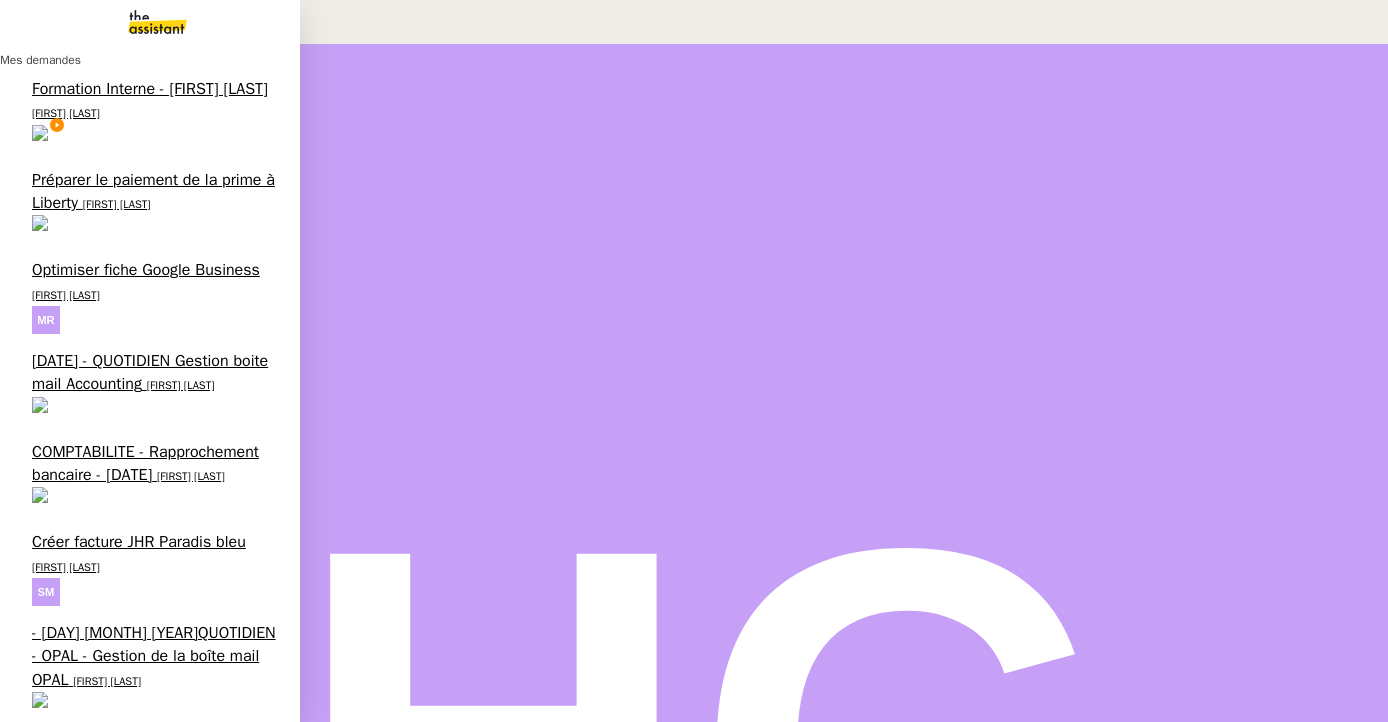 click on "Vérifier les décomptes de commission GC" at bounding box center [121, 758] 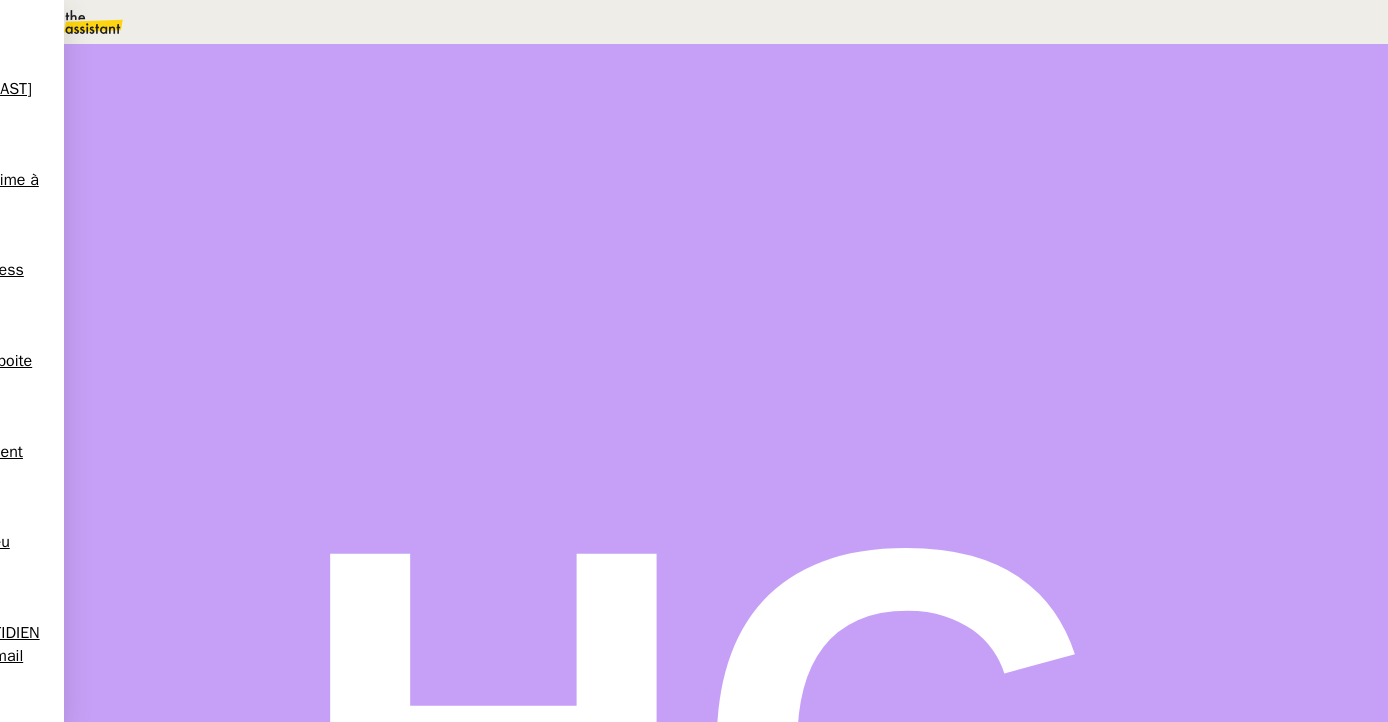 scroll, scrollTop: 515, scrollLeft: 0, axis: vertical 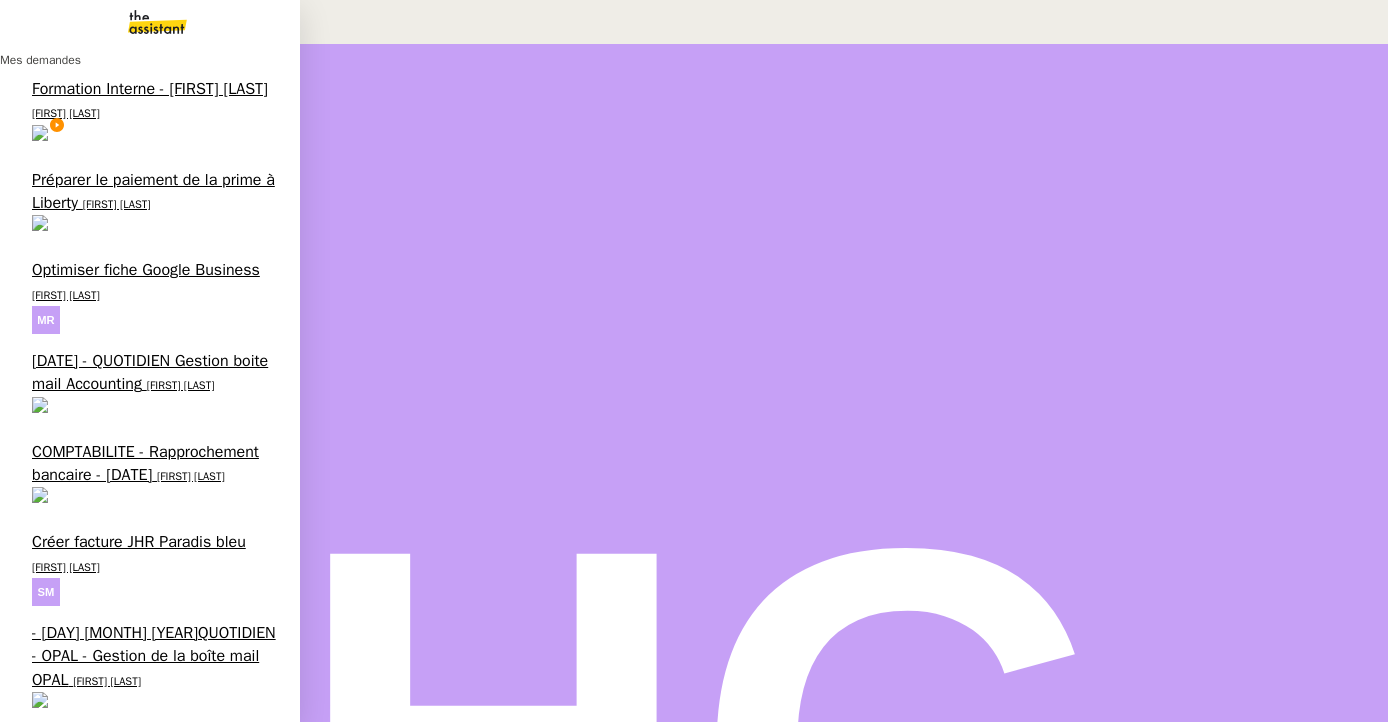 click on "Formation Interne - [FIRST] [LAST]" at bounding box center (150, 89) 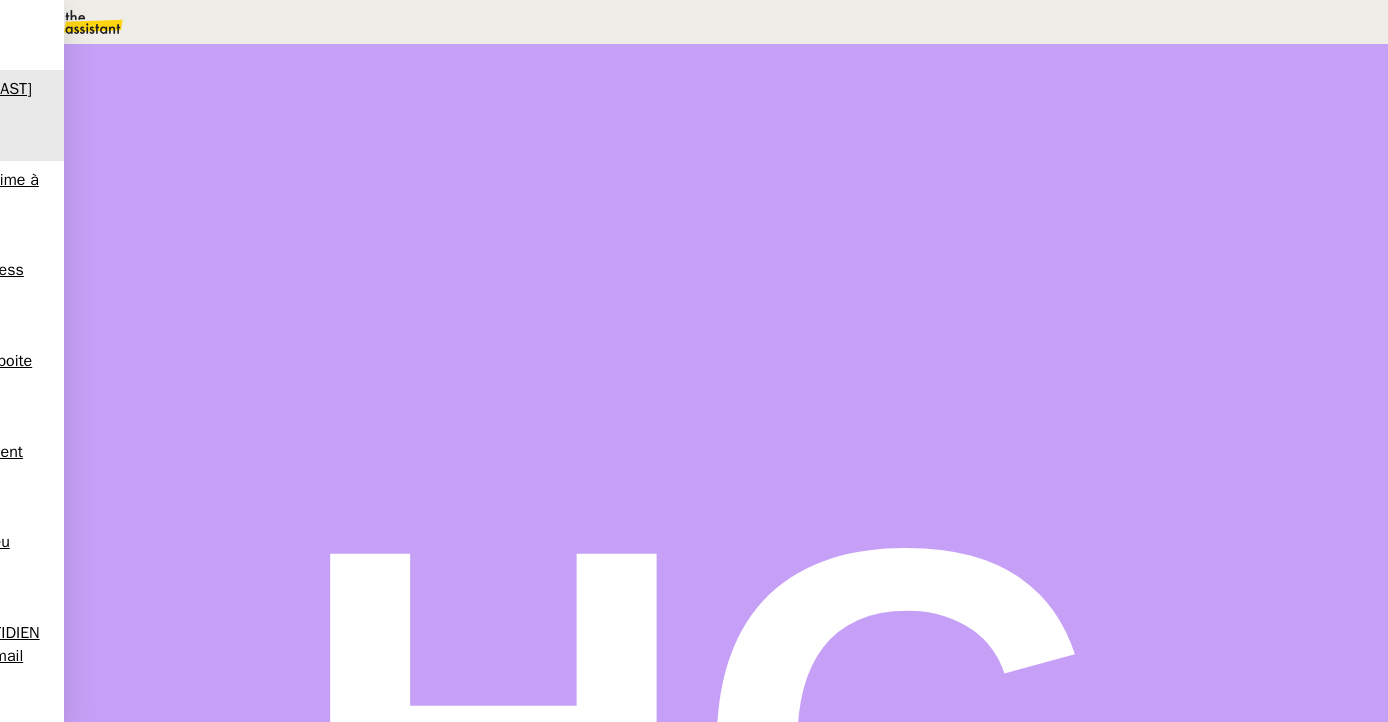 scroll, scrollTop: 75, scrollLeft: 0, axis: vertical 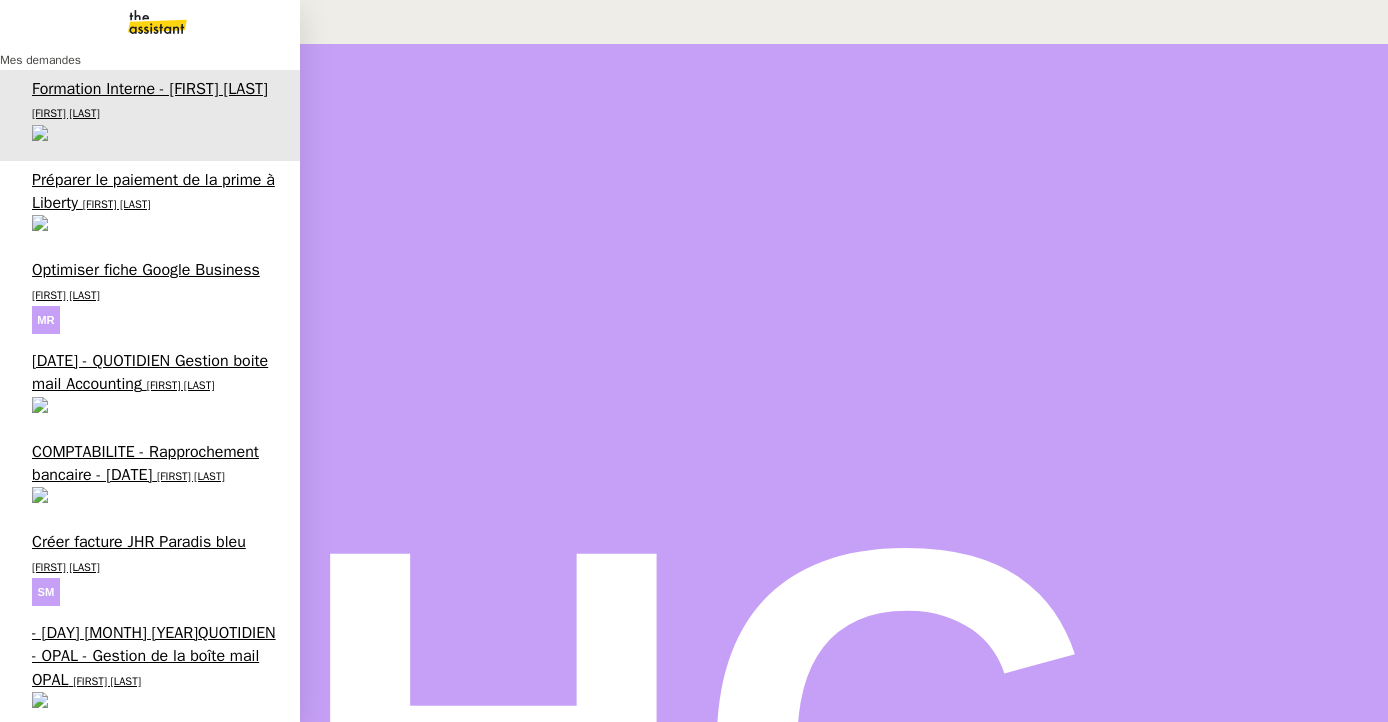 click on "Vérifier les décomptes de commission GC" at bounding box center (121, 758) 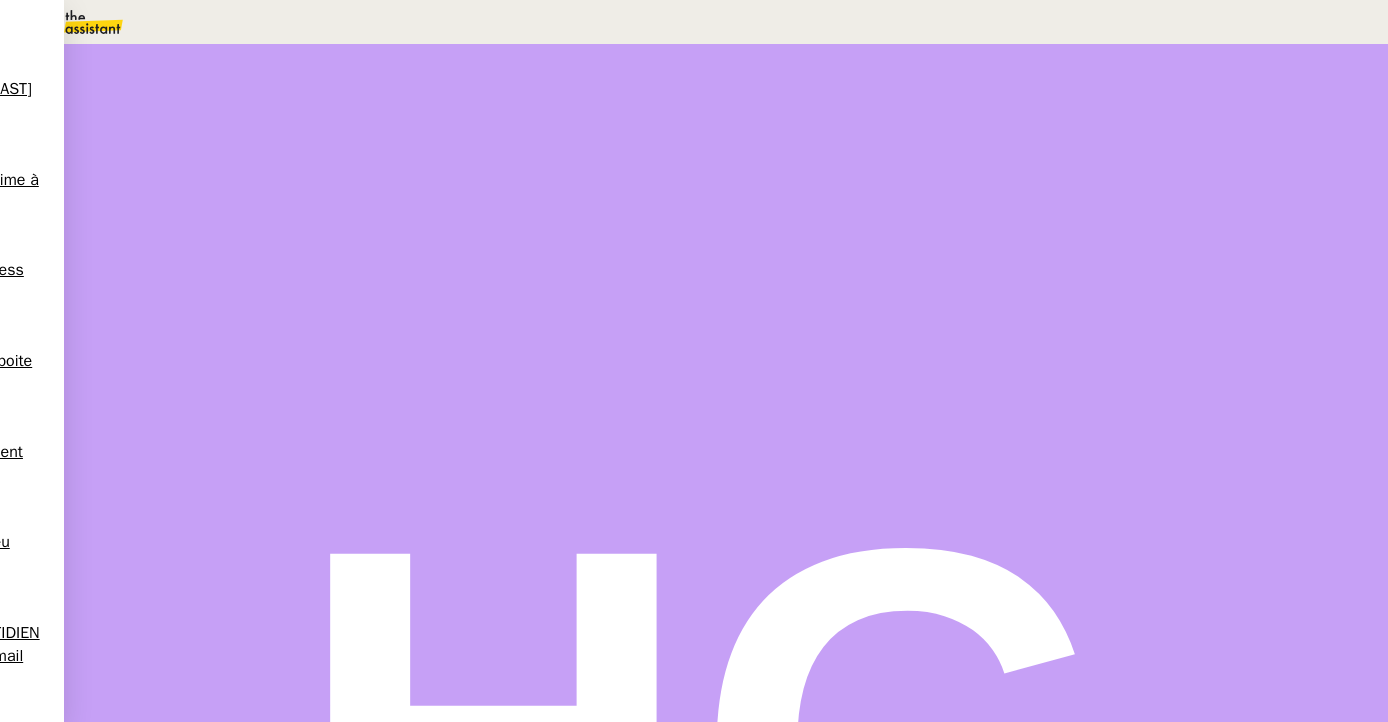 scroll, scrollTop: 348, scrollLeft: 0, axis: vertical 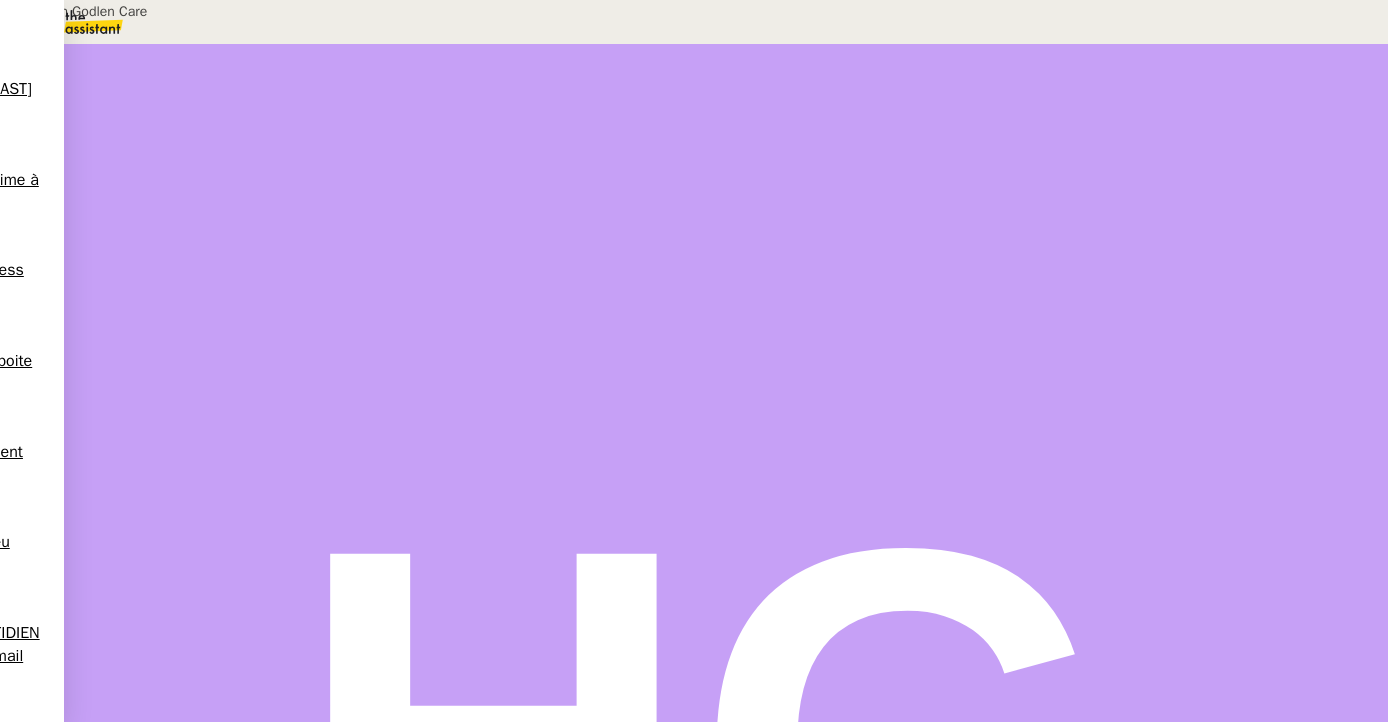 click on "Vérification Godlen Care" at bounding box center [204, 11] 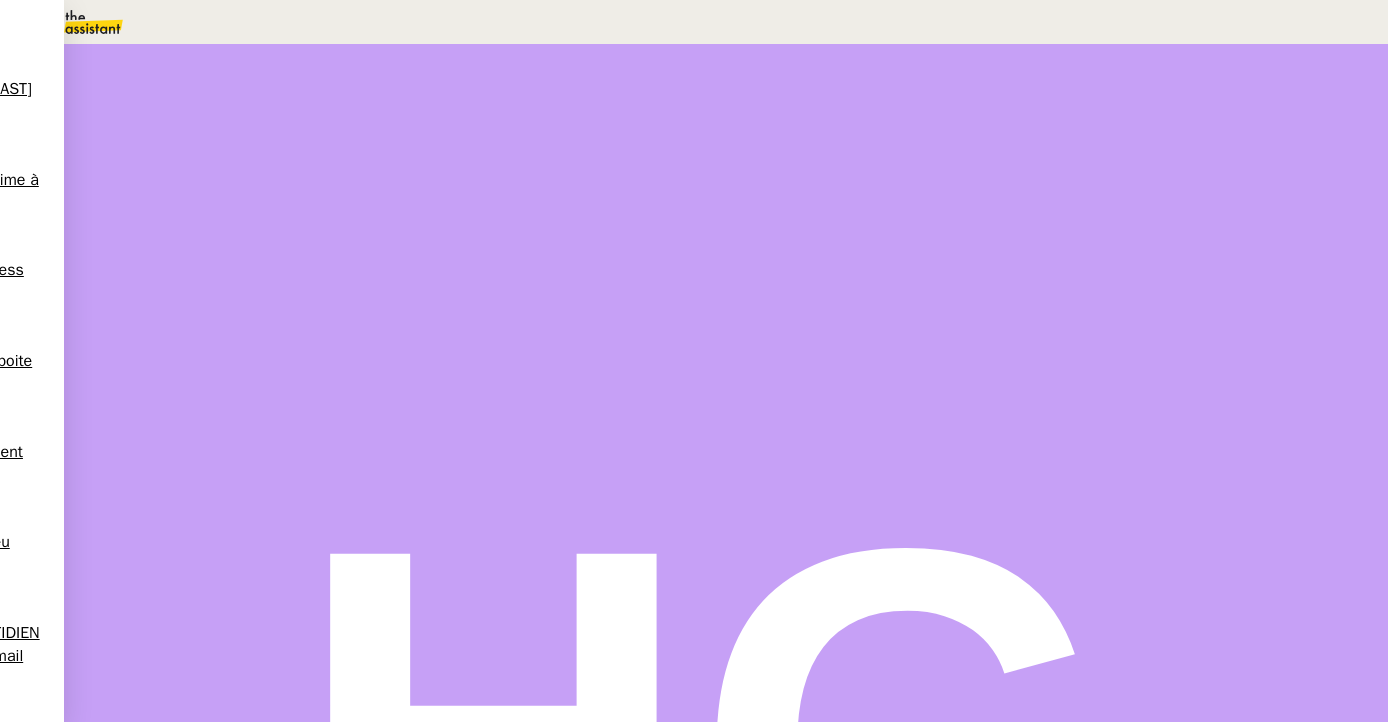 click on "Vérification Godlen Care" at bounding box center (1050, 130) 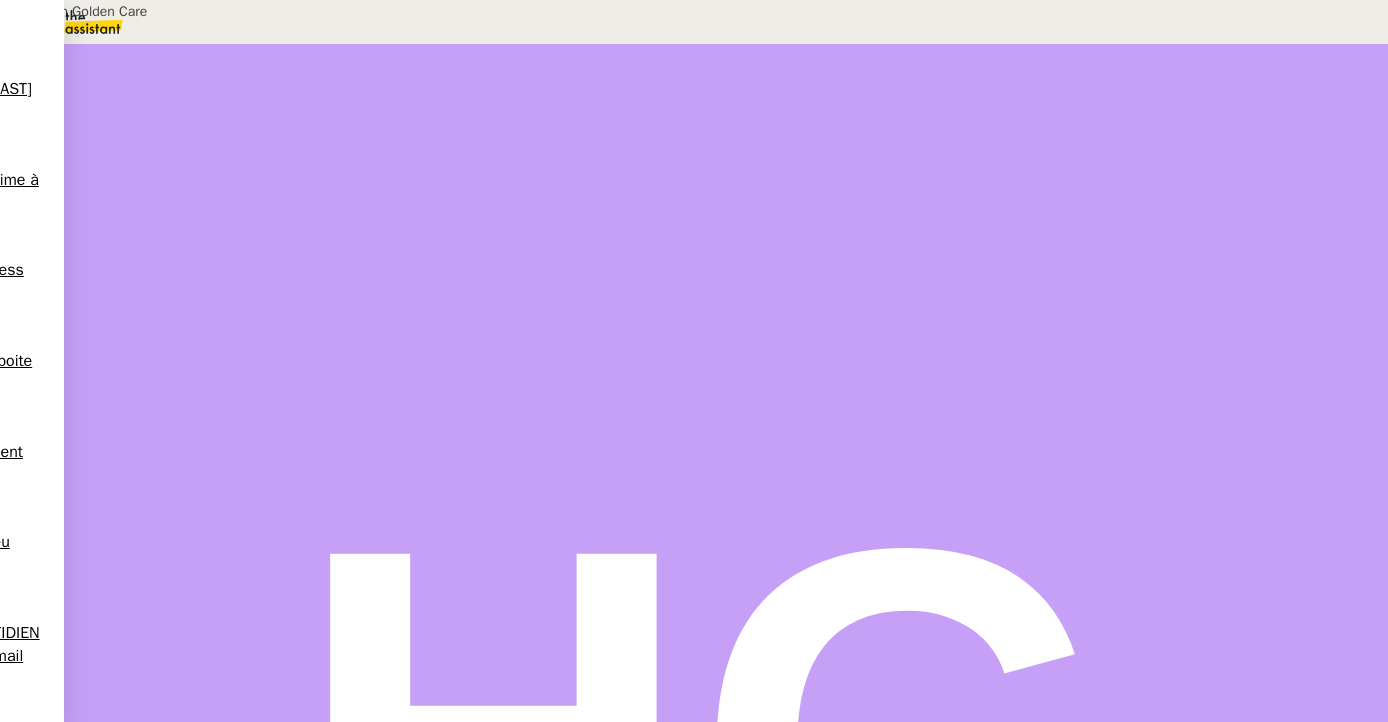 click on "Vérification Golden Care" at bounding box center (1050, 130) 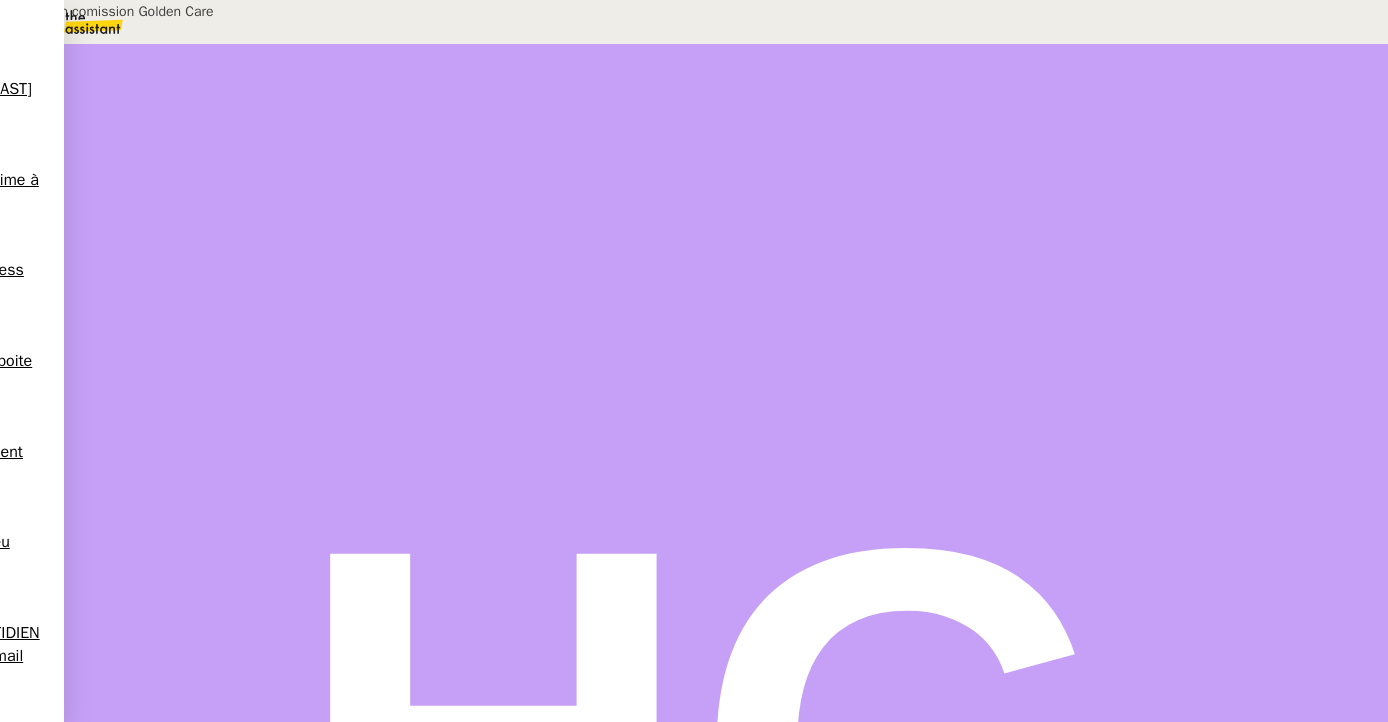 click on "Vérification comission Golden Care" at bounding box center [1050, 130] 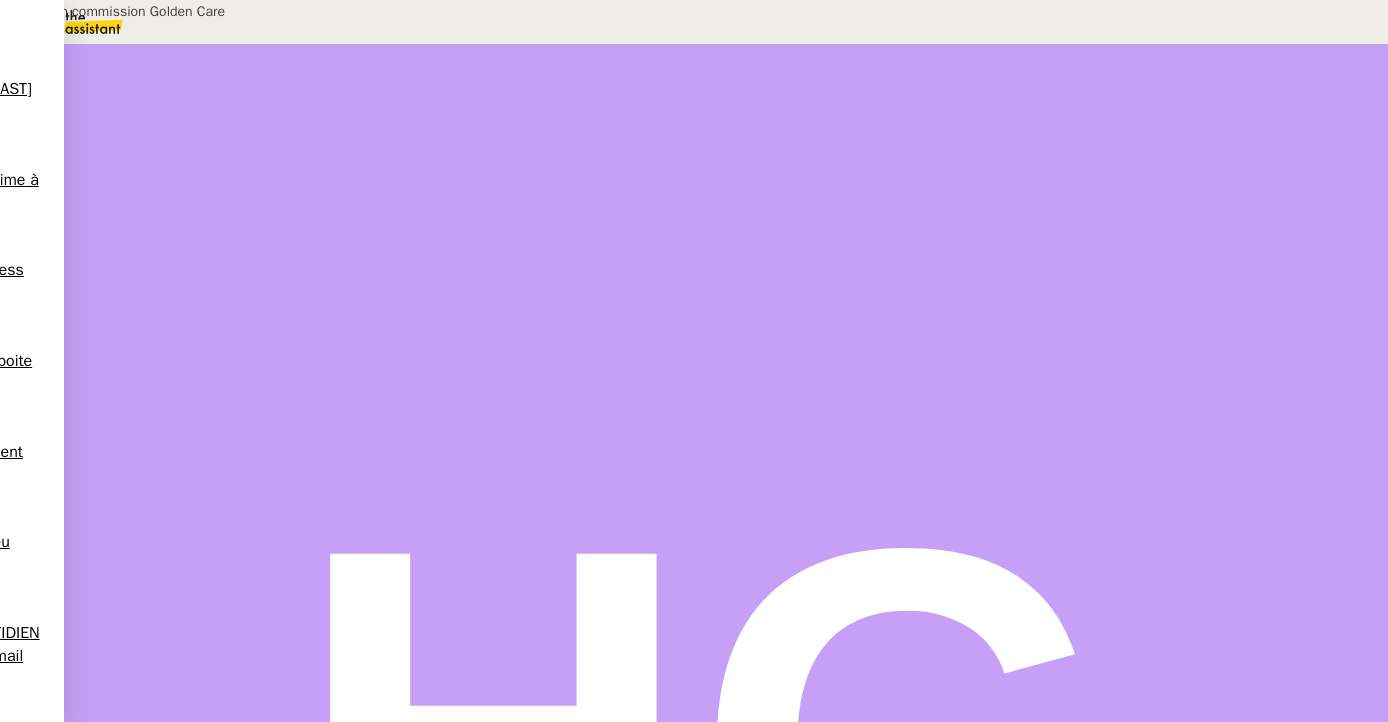 click on "Vérification commission Golden Care" at bounding box center (1050, 130) 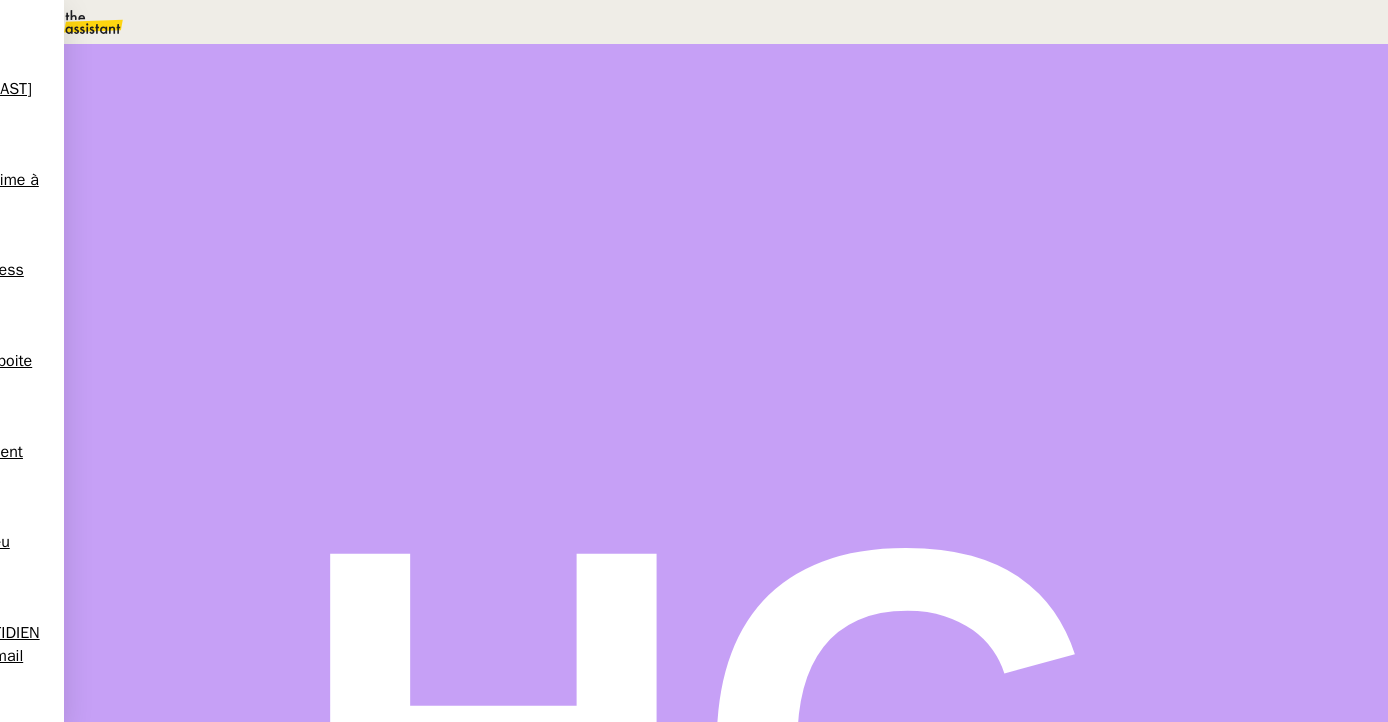 type on "Vérification commission Golden Care" 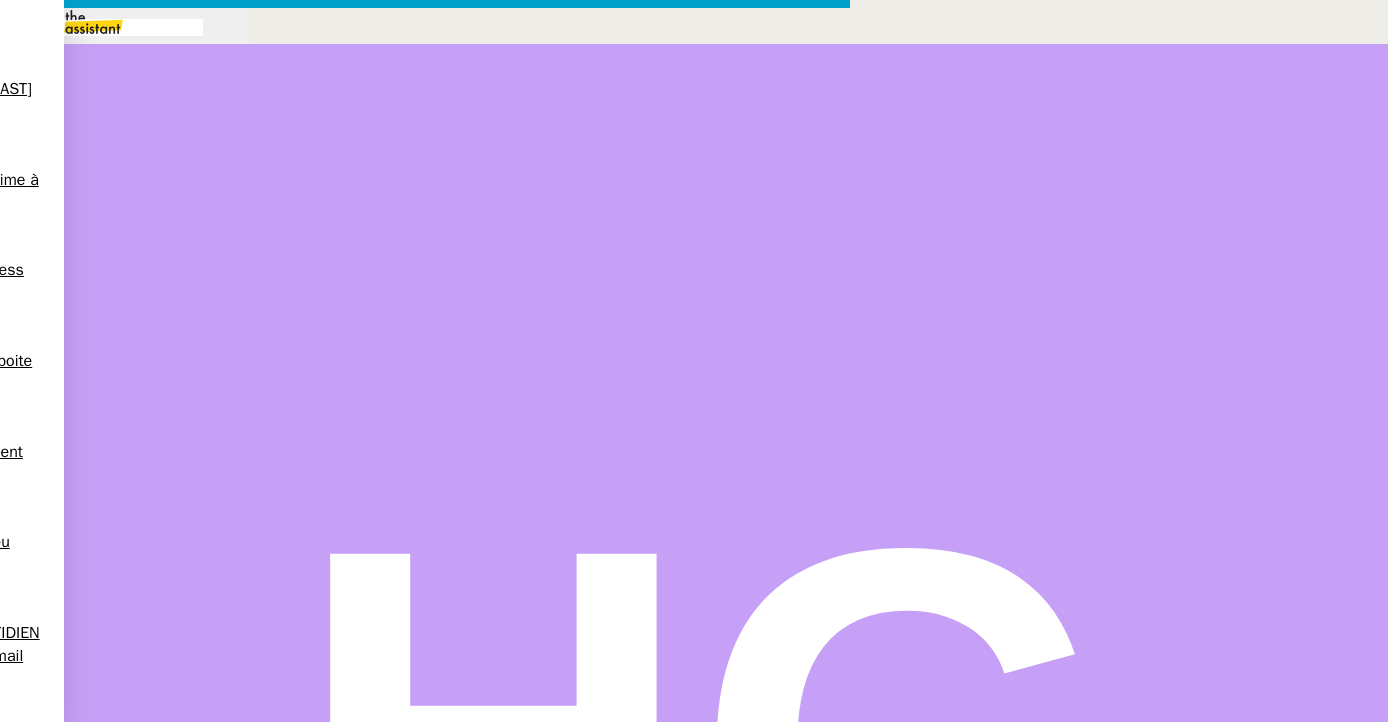 scroll, scrollTop: 699, scrollLeft: 0, axis: vertical 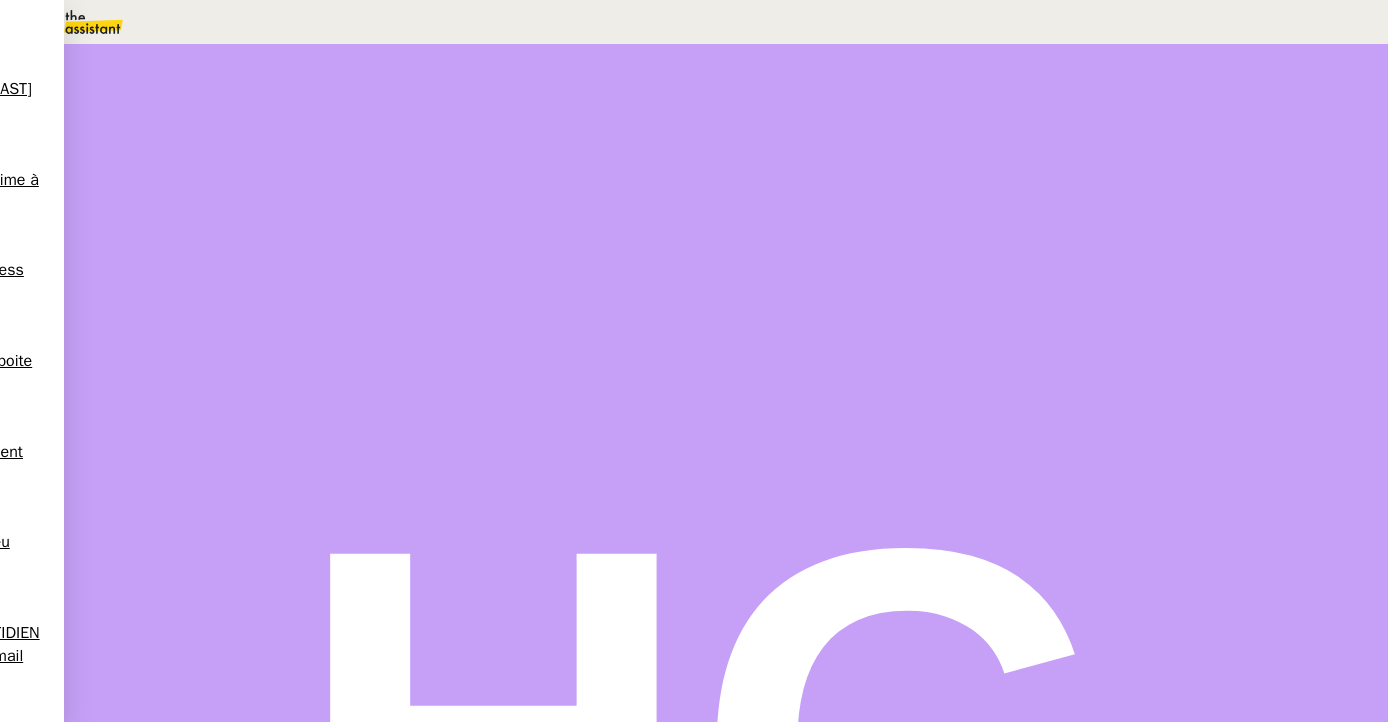 drag, startPoint x: 144, startPoint y: 439, endPoint x: 181, endPoint y: 459, distance: 42.059483 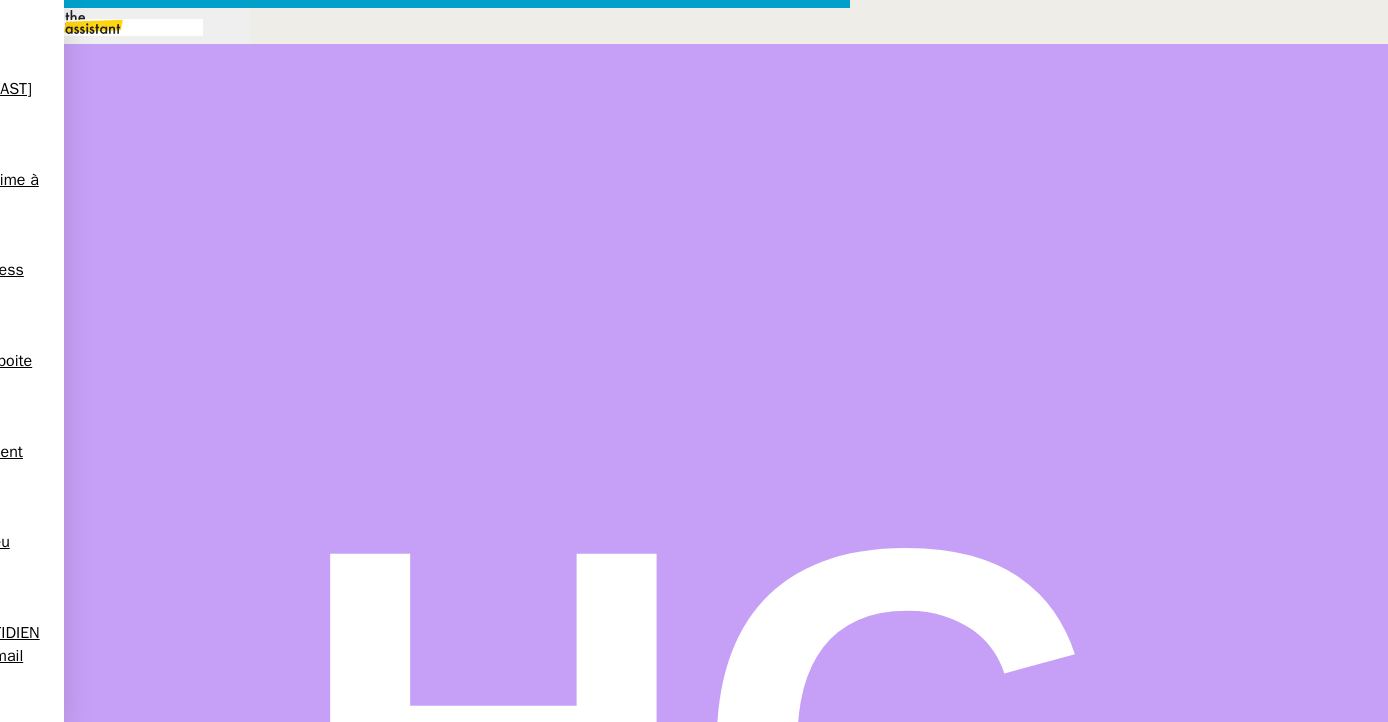 scroll, scrollTop: 0, scrollLeft: 42, axis: horizontal 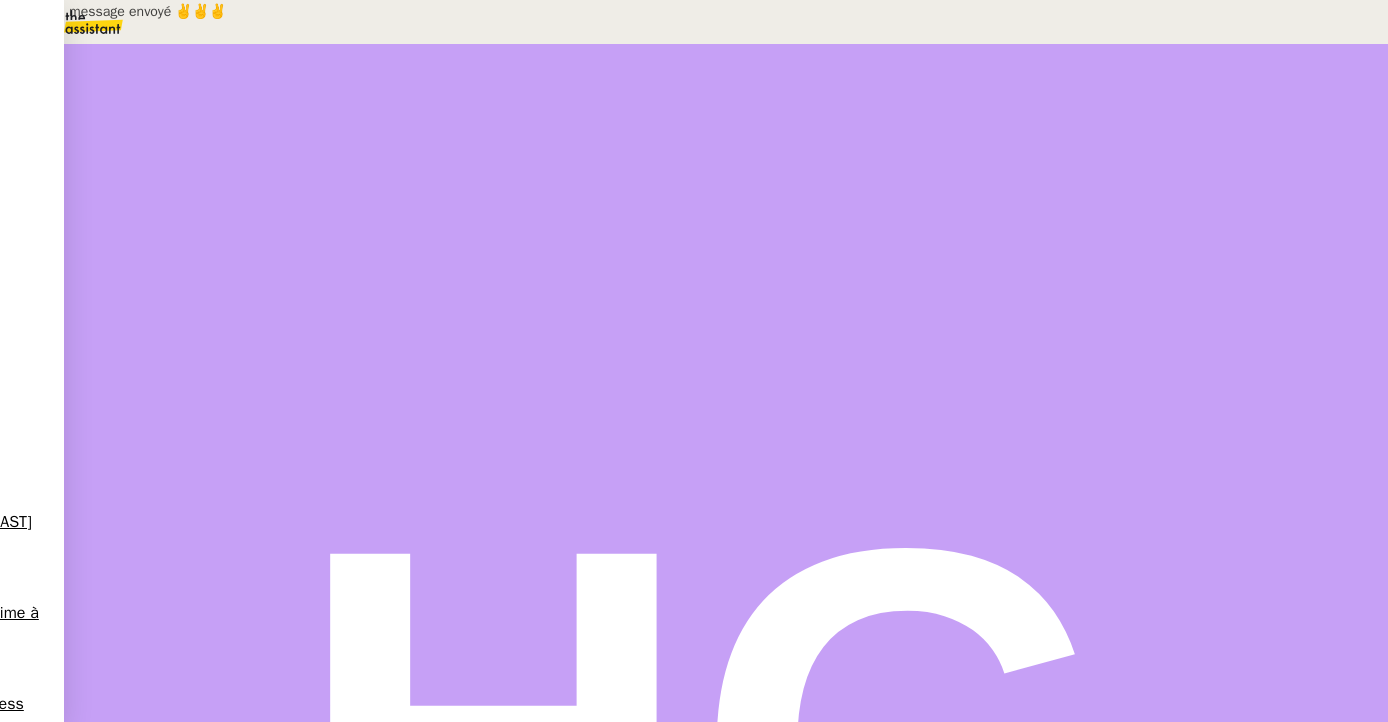 click at bounding box center (213, 271) 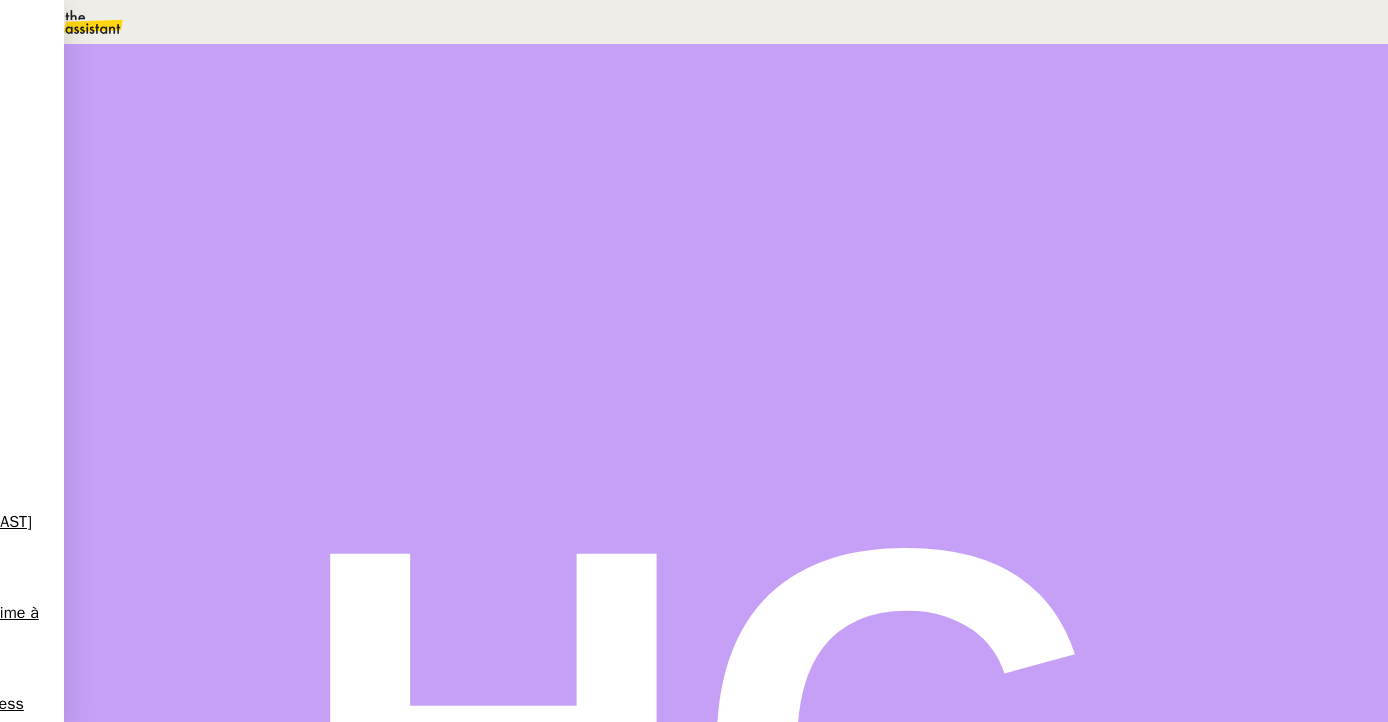 scroll, scrollTop: 0, scrollLeft: 0, axis: both 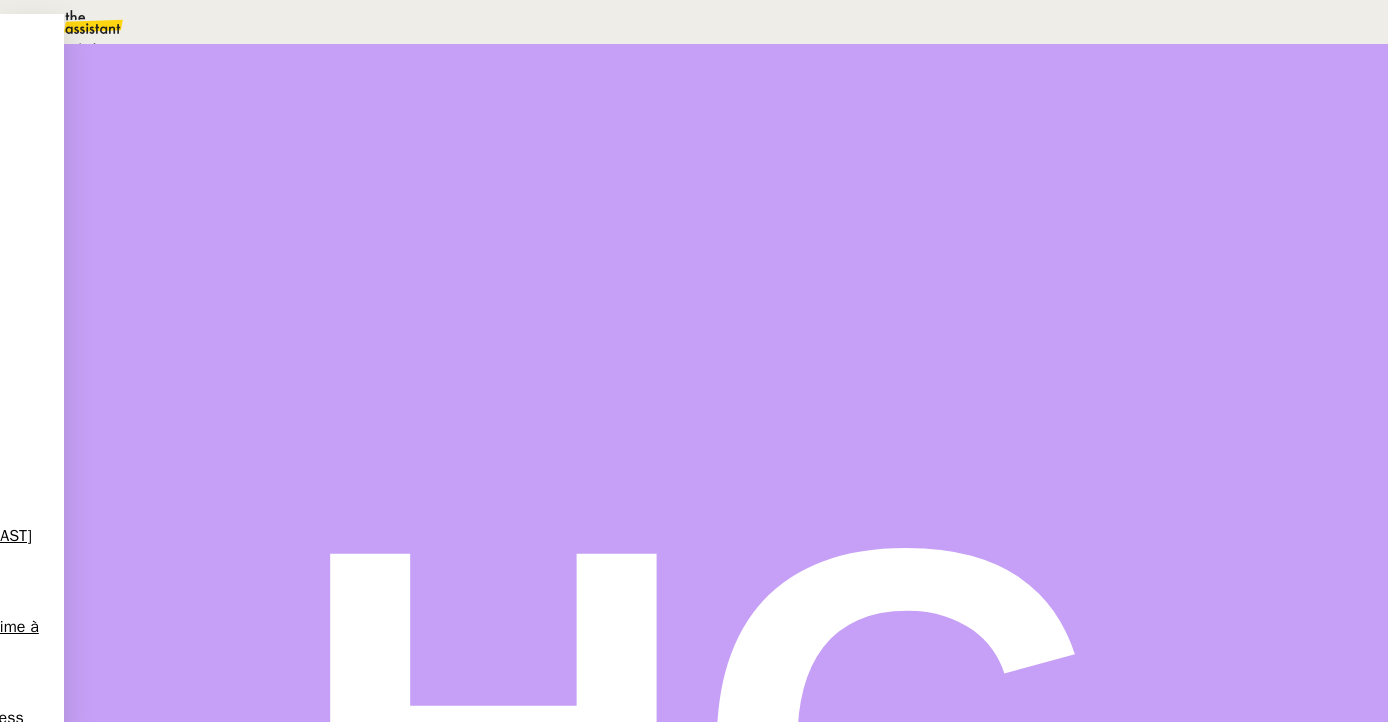 click on "En attente" at bounding box center (72, 48) 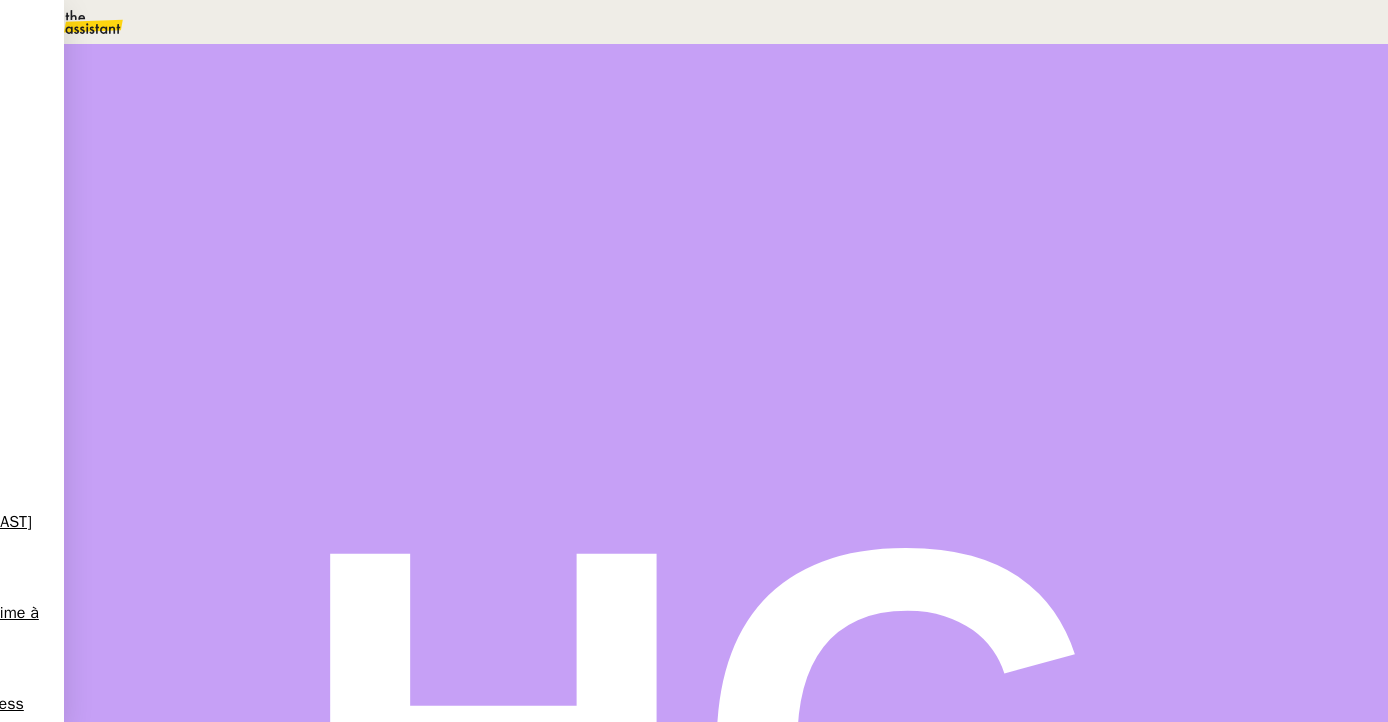 click on "8" at bounding box center (1015, 273) 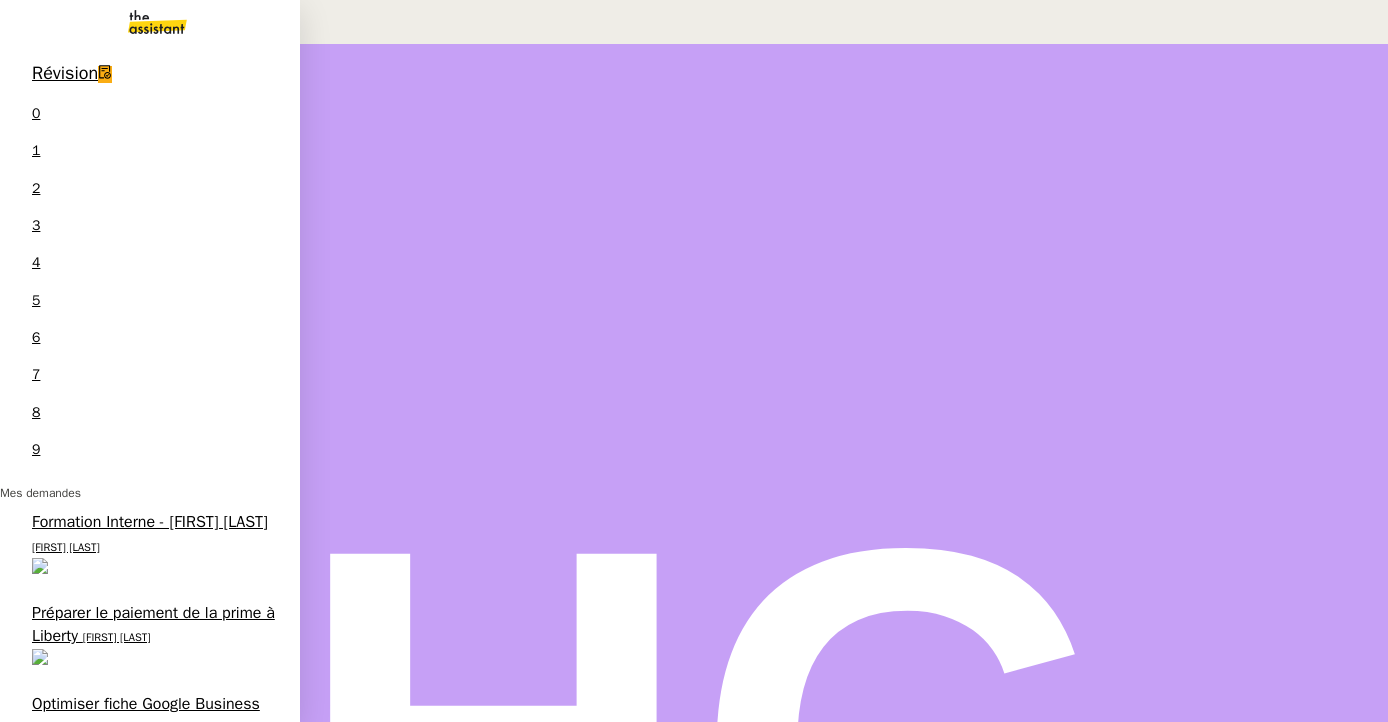 click on "Tri de la boite mail PERSO - [DATE]" at bounding box center [154, 1338] 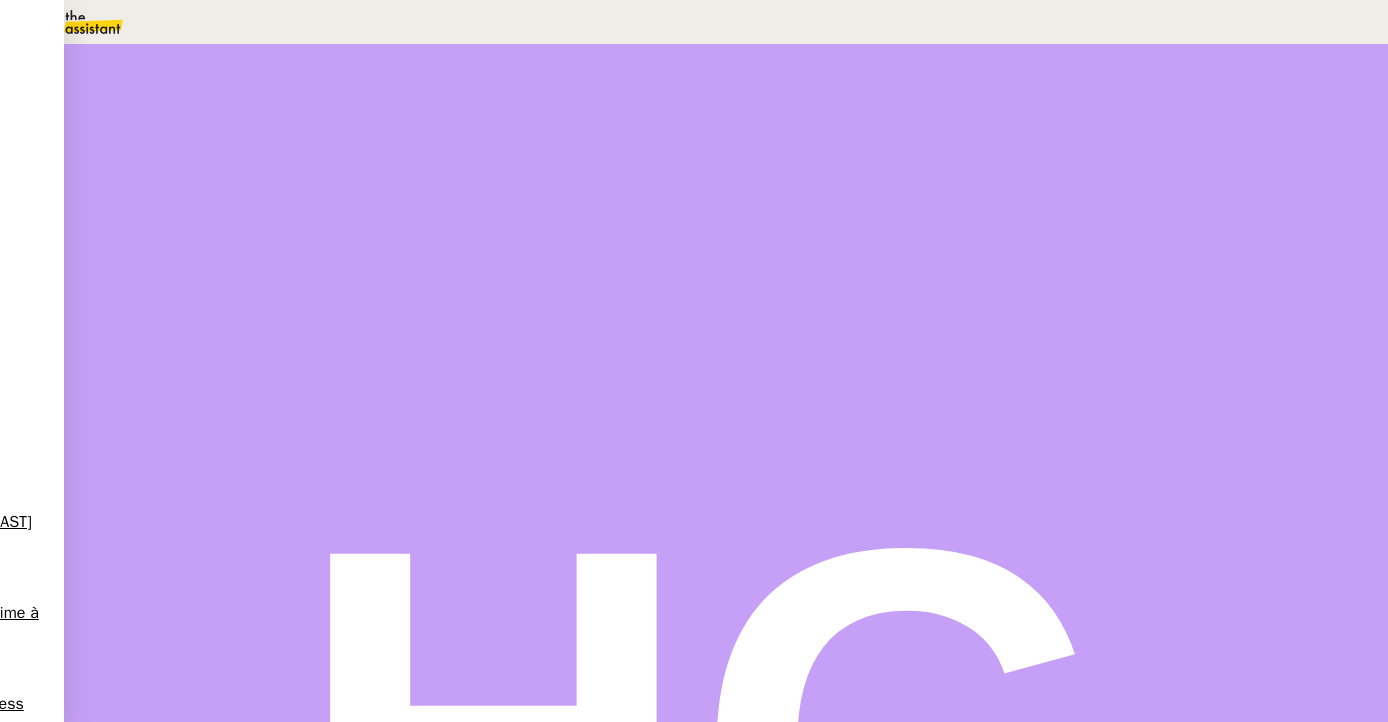 scroll, scrollTop: 248, scrollLeft: 0, axis: vertical 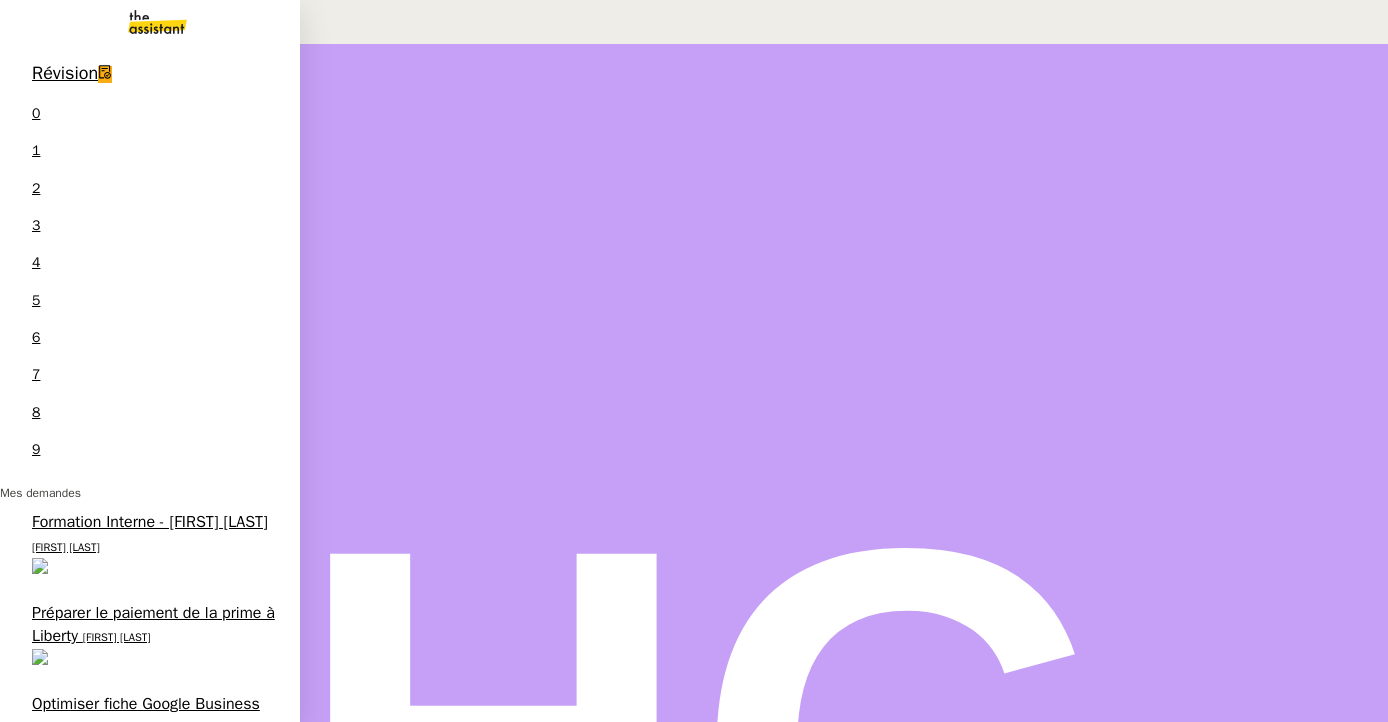 click on "- [DAY] [MONTH] [YEAR]QUOTIDIEN - OPAL - Gestion de la boîte mail OPAL" at bounding box center (154, 1089) 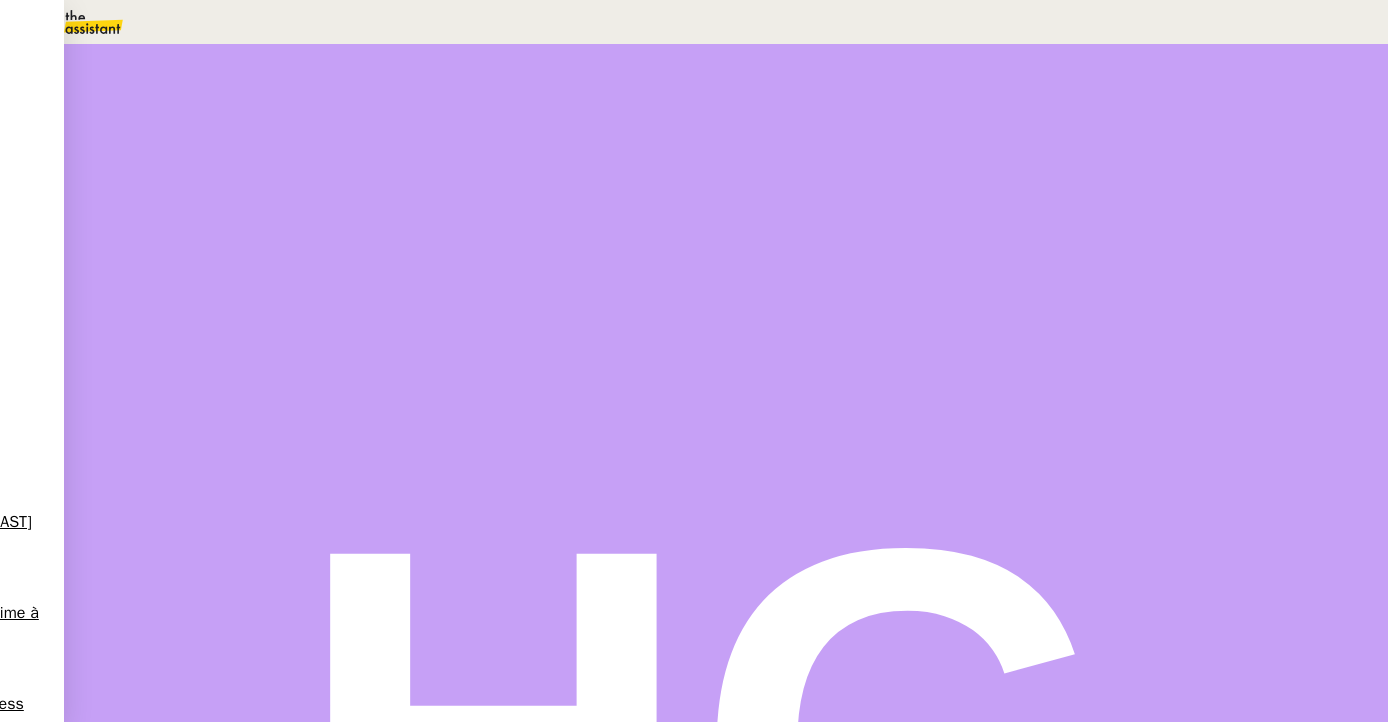 scroll, scrollTop: 0, scrollLeft: 0, axis: both 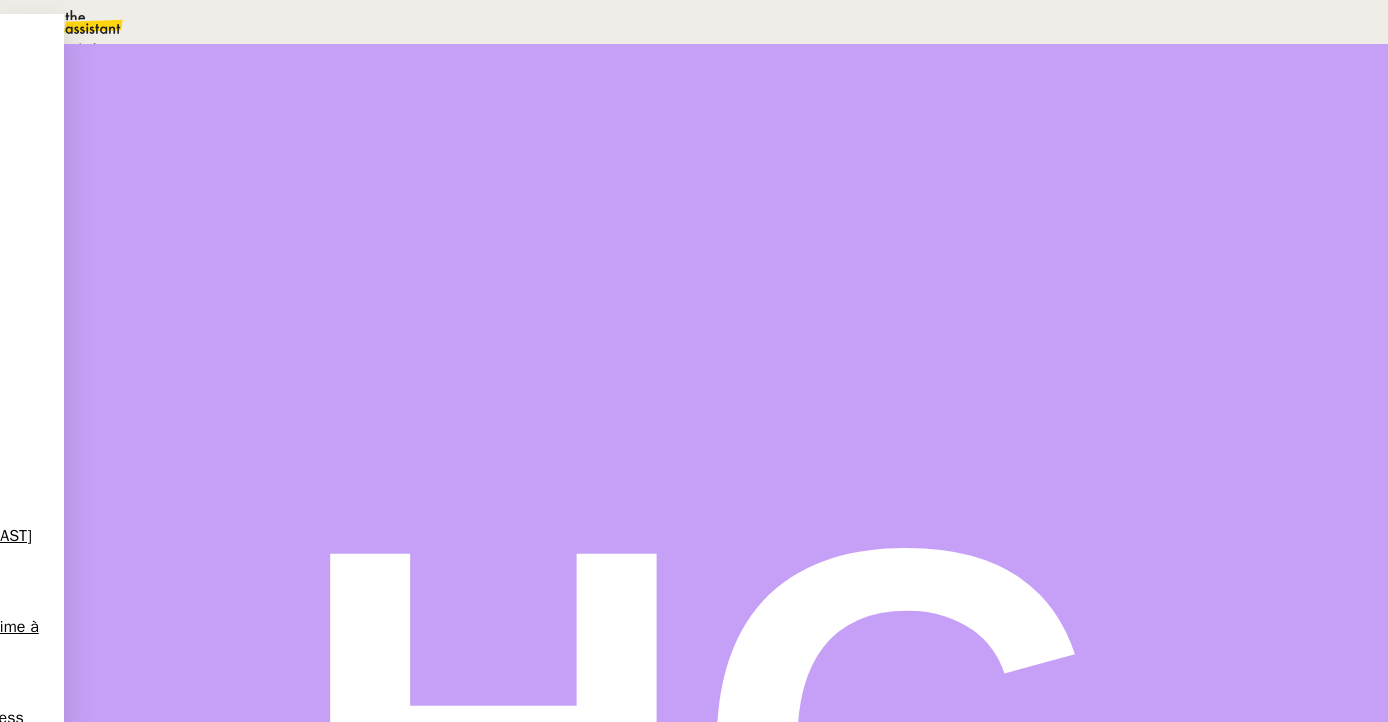 click on "En attente d'une réponse d'un client, d'un contact ou d'un tiers." at bounding box center (213, 49) 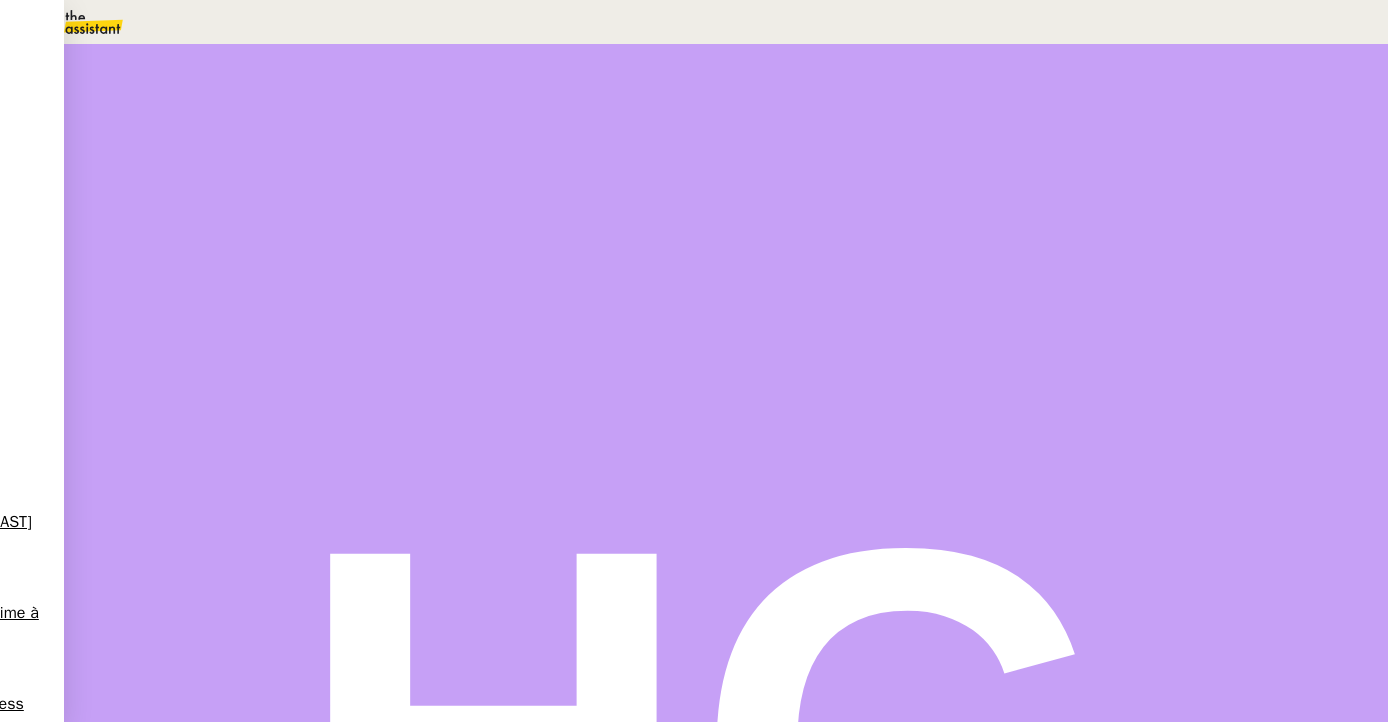 click on "Dans 2 jours ouvrés" at bounding box center [1025, 177] 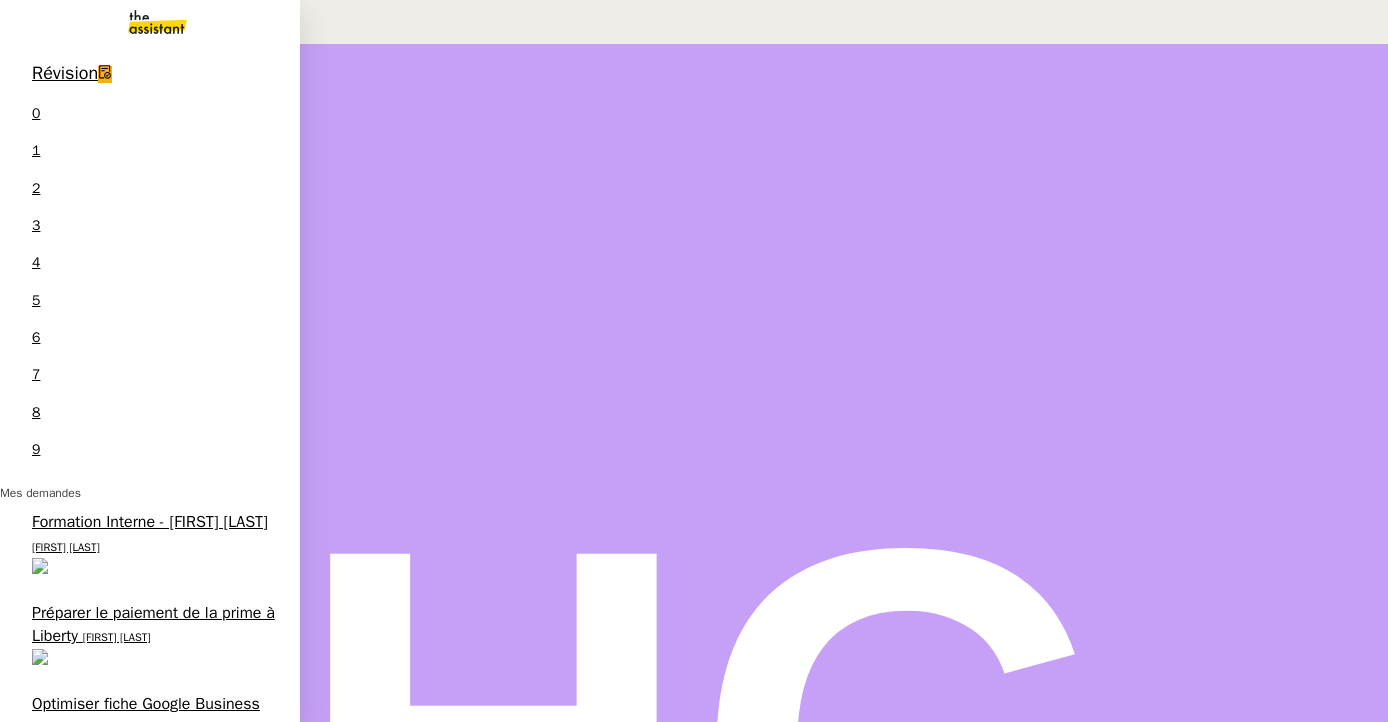 click on "Créer facture JHR Paradis bleu" at bounding box center (139, 976) 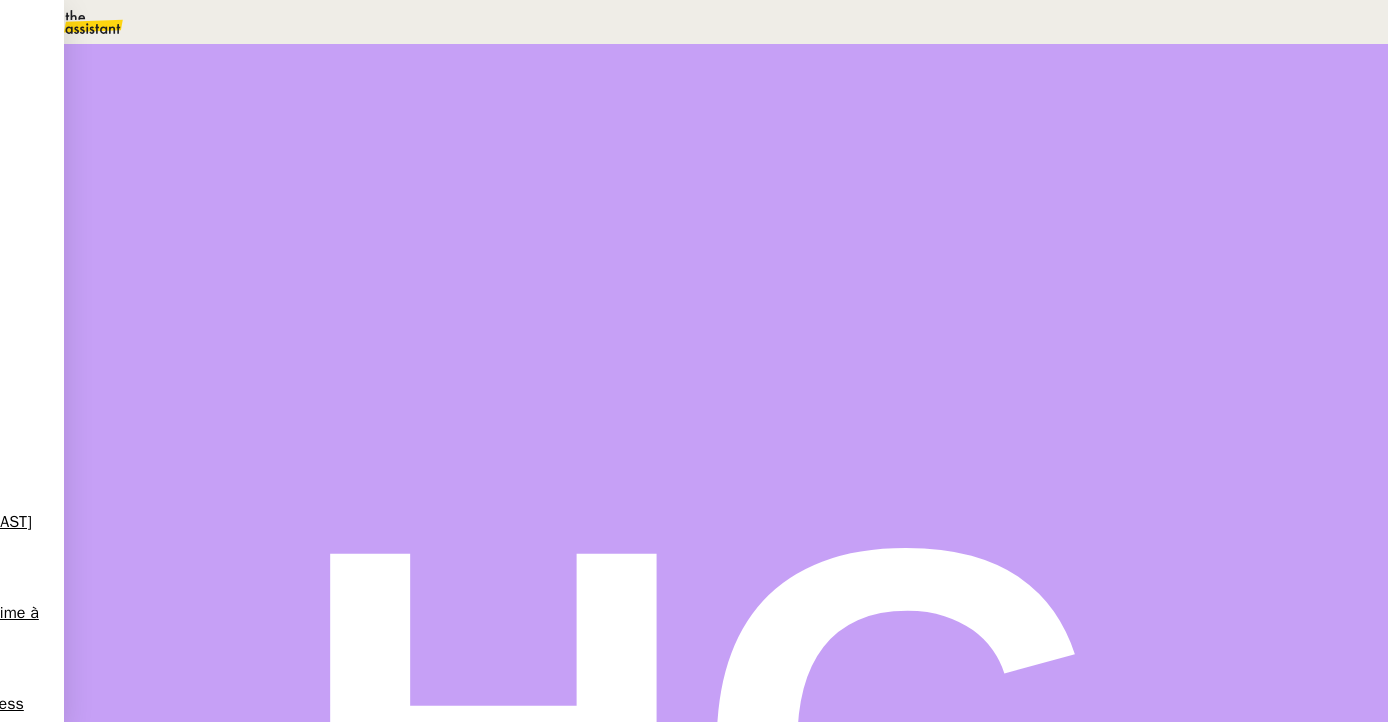 scroll, scrollTop: 1012, scrollLeft: 0, axis: vertical 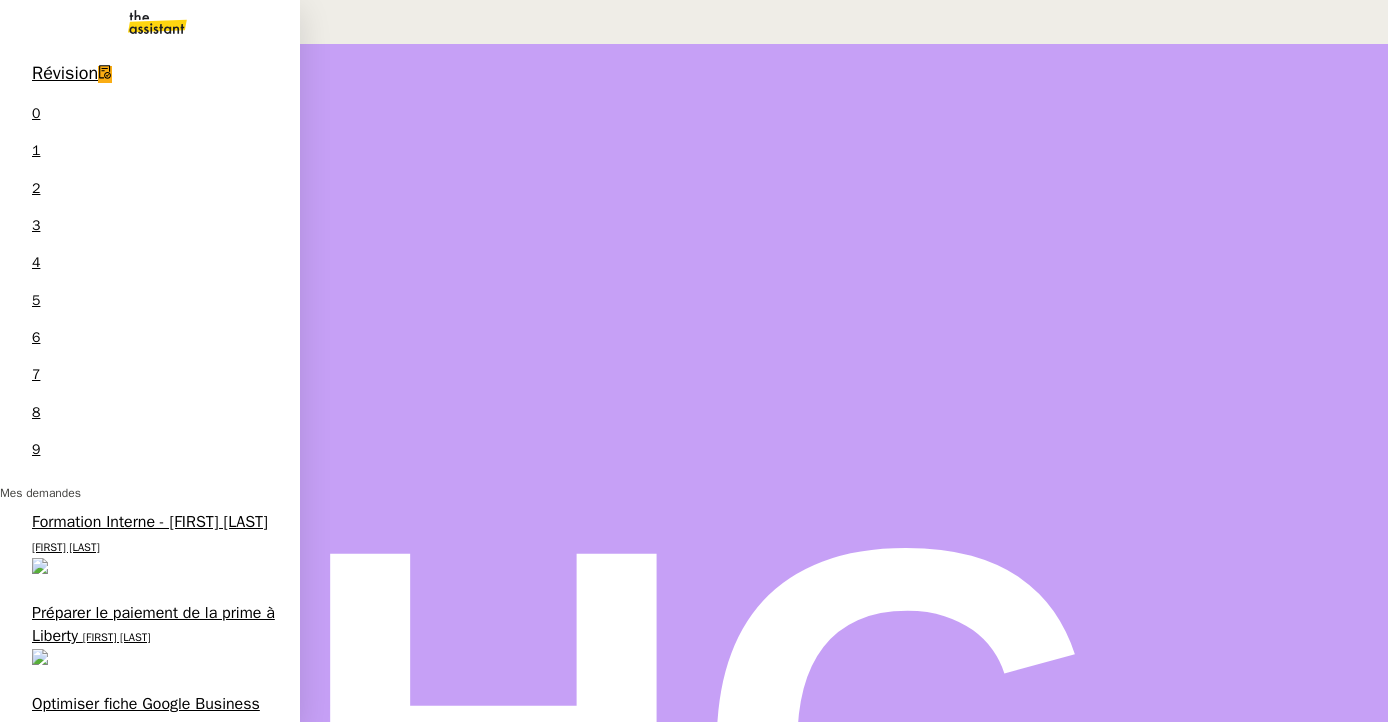 click on "[FIRST] [LAST]" at bounding box center (191, 909) 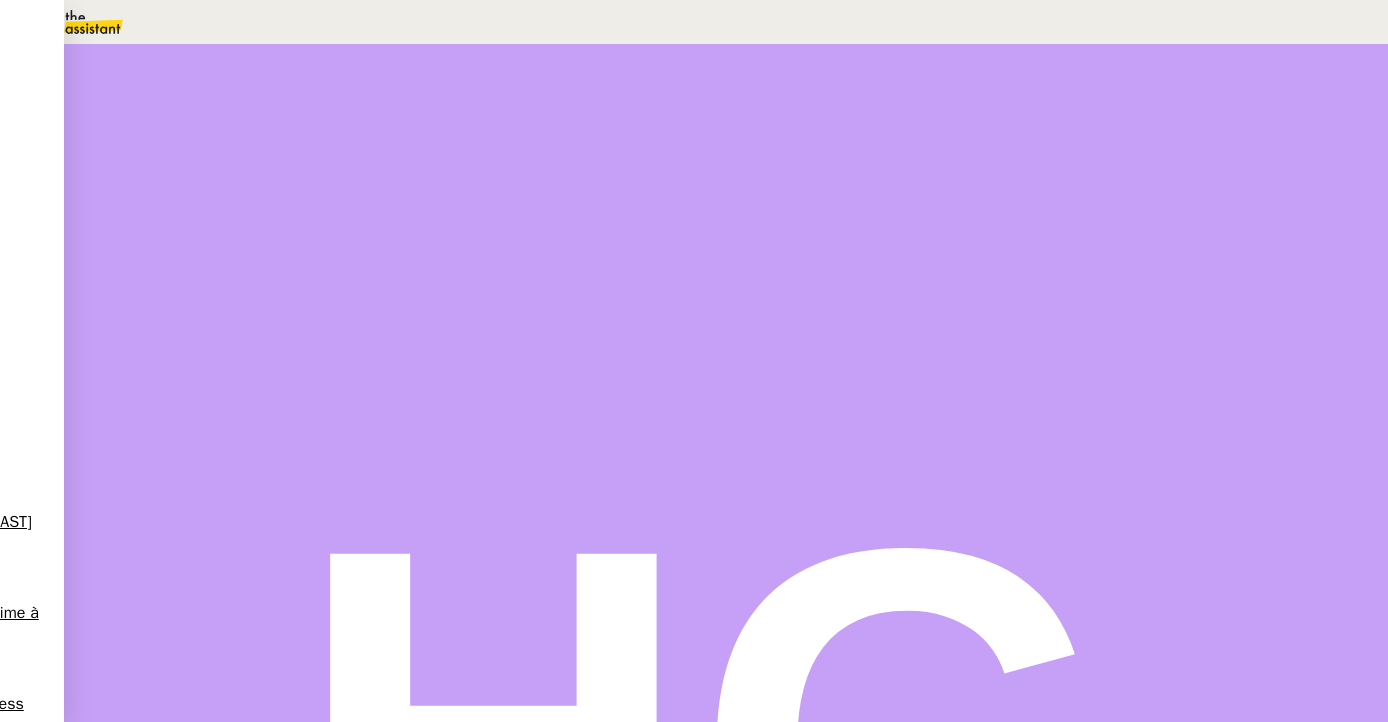 scroll, scrollTop: 588, scrollLeft: 0, axis: vertical 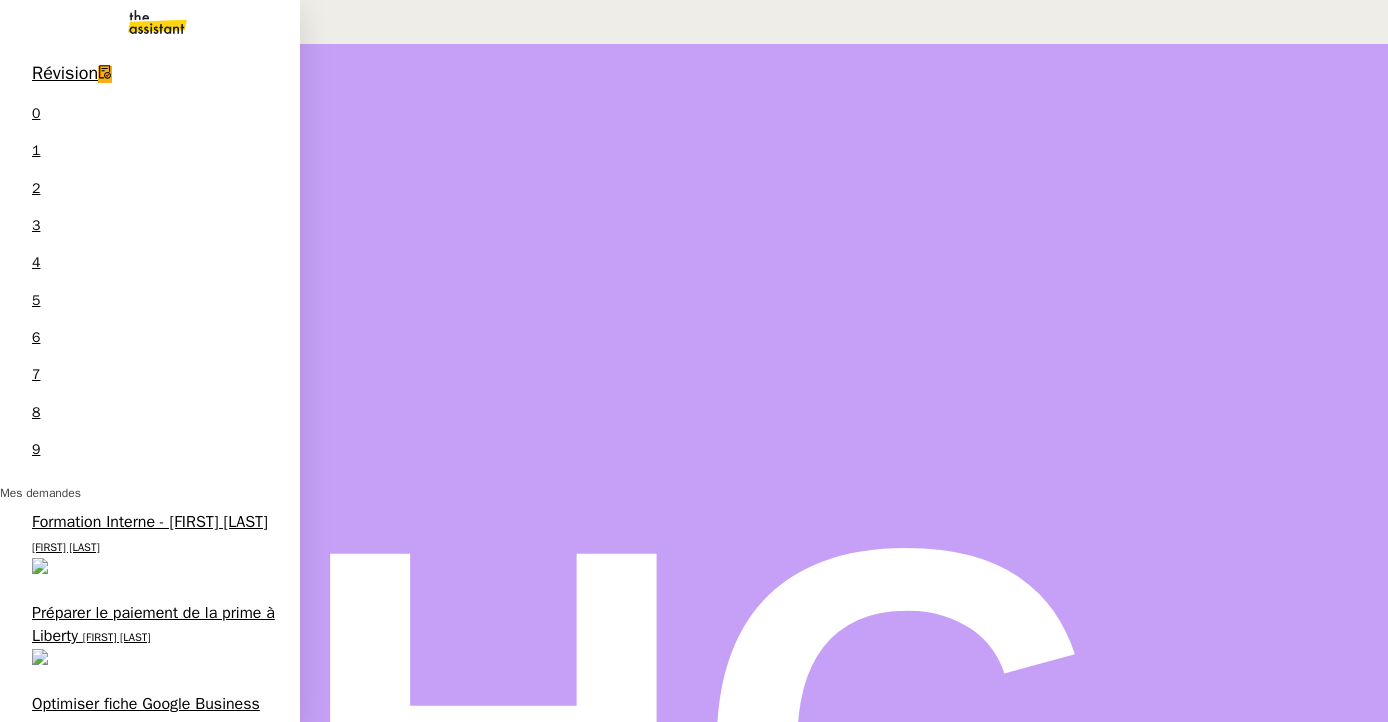 click on "[FIRST] [LAST]" at bounding box center [181, 819] 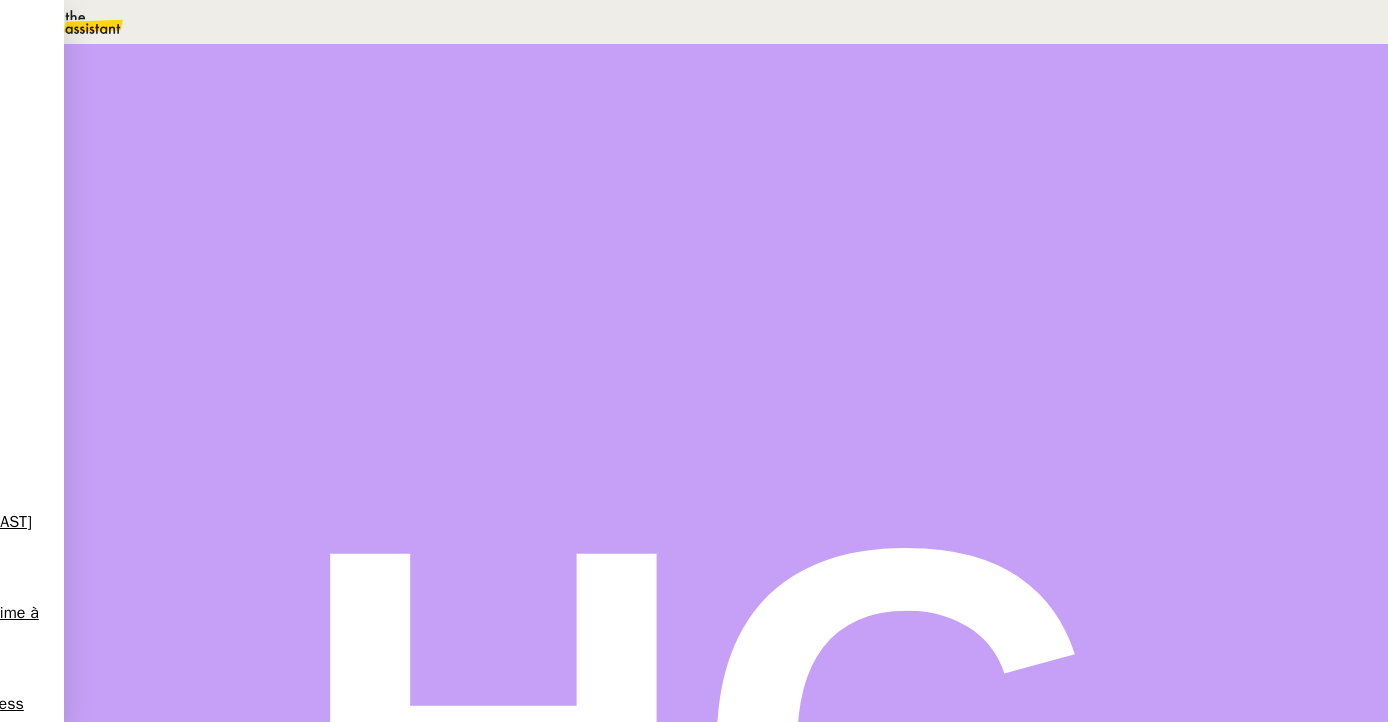scroll, scrollTop: 0, scrollLeft: 0, axis: both 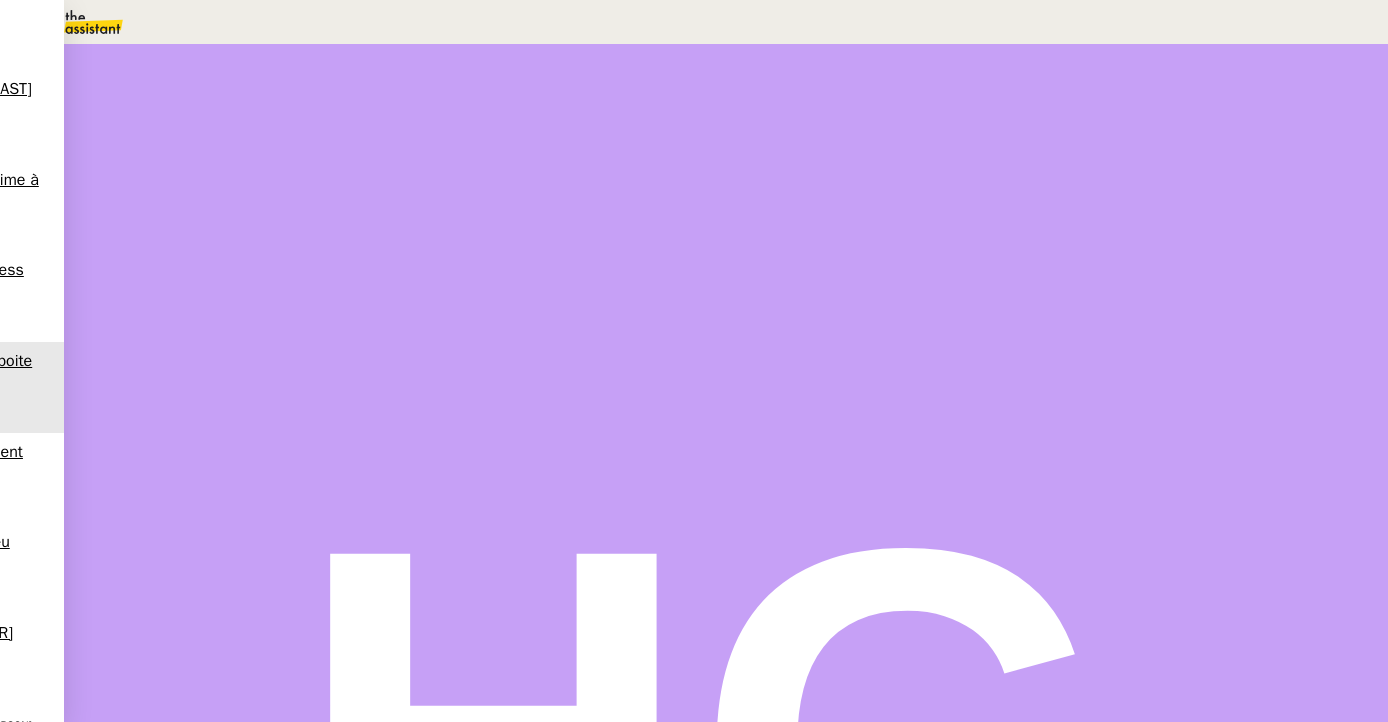 click at bounding box center [213, 338] 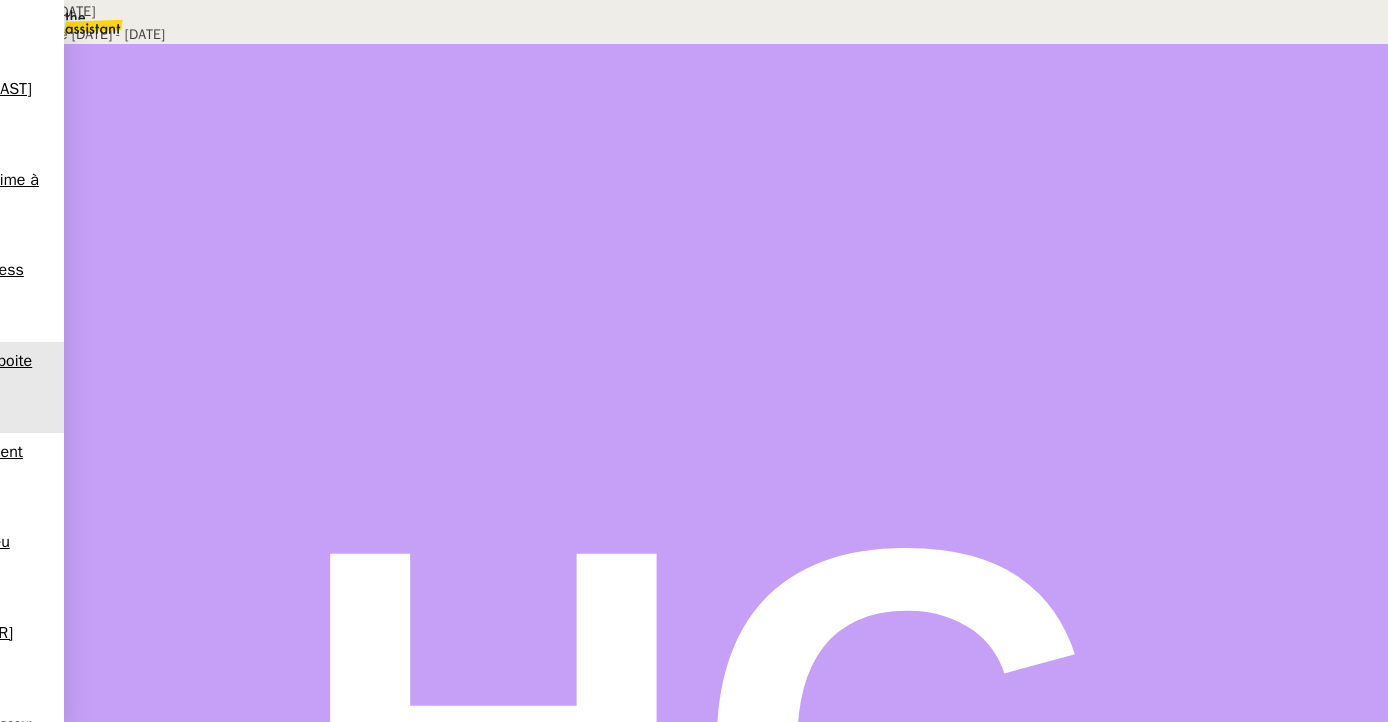 scroll, scrollTop: 931, scrollLeft: 0, axis: vertical 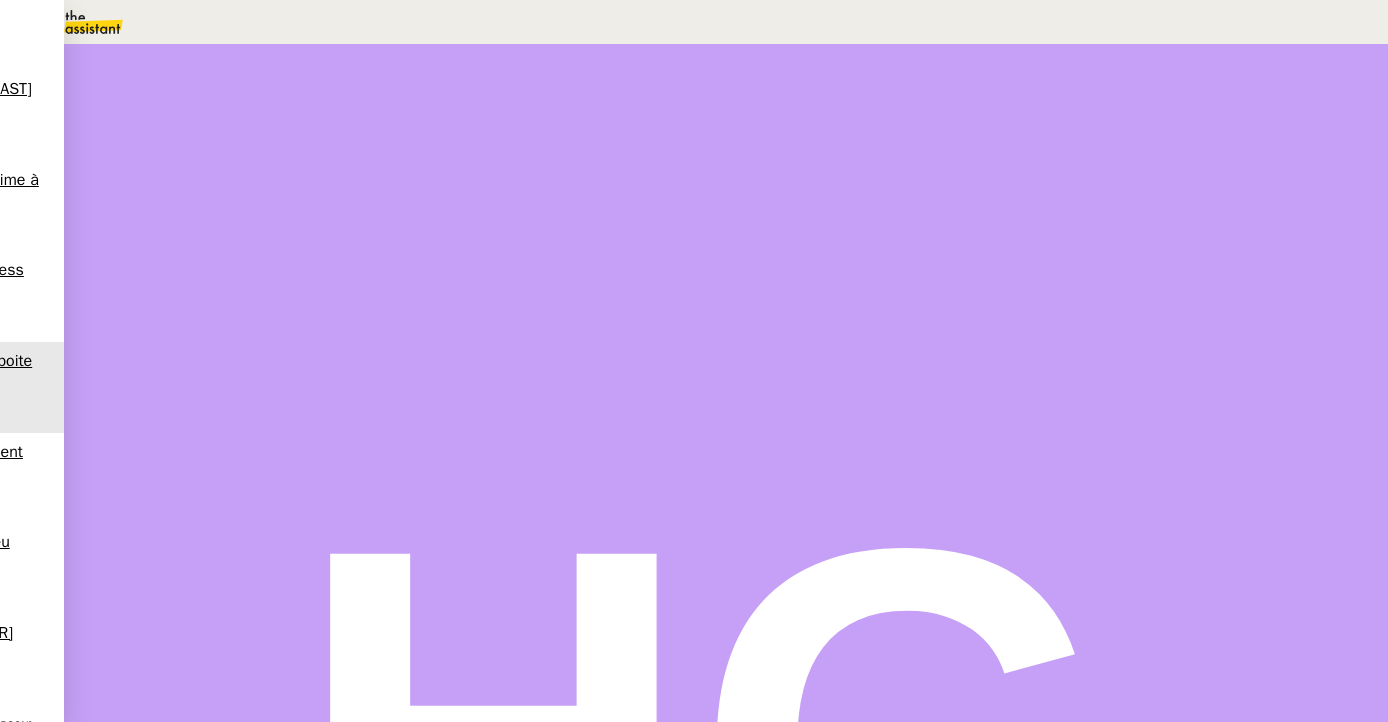 click on "QUOTIDIEN - Gestion boite mail Accounting" at bounding box center [190, 1032] 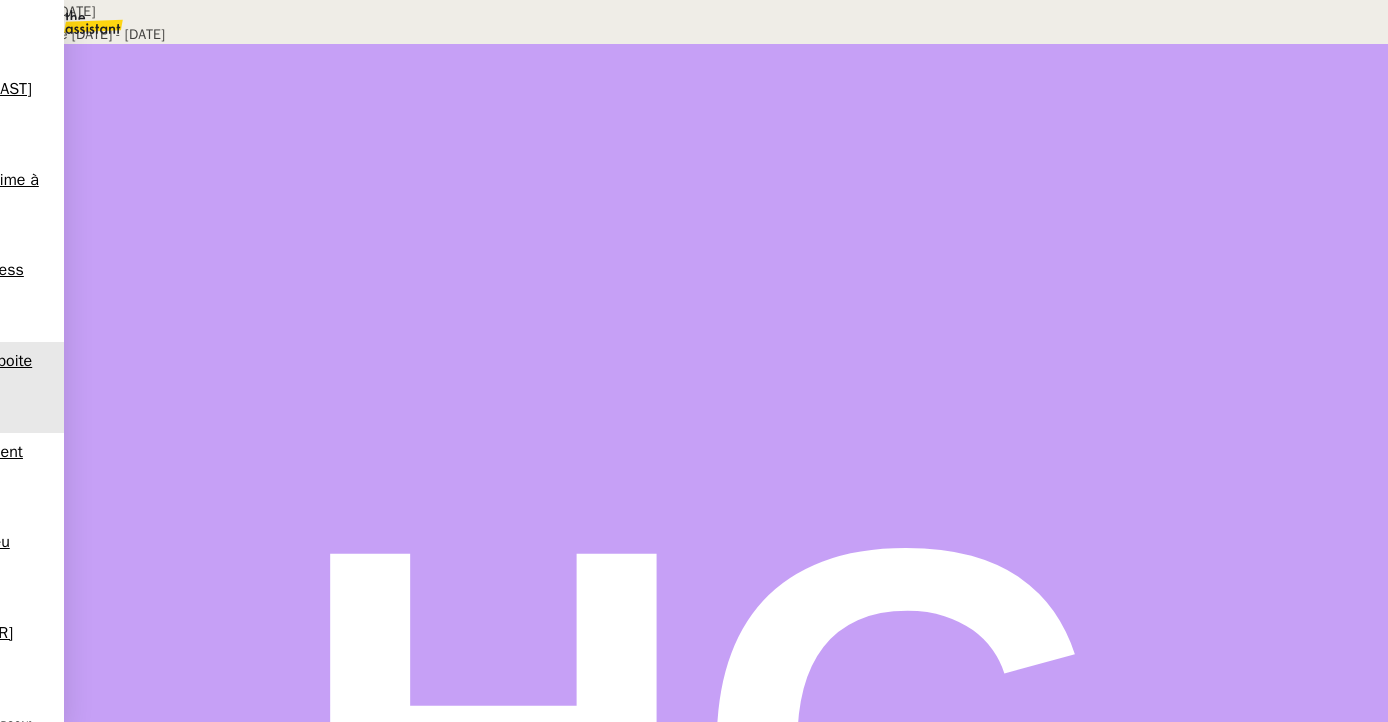 scroll, scrollTop: 395, scrollLeft: 0, axis: vertical 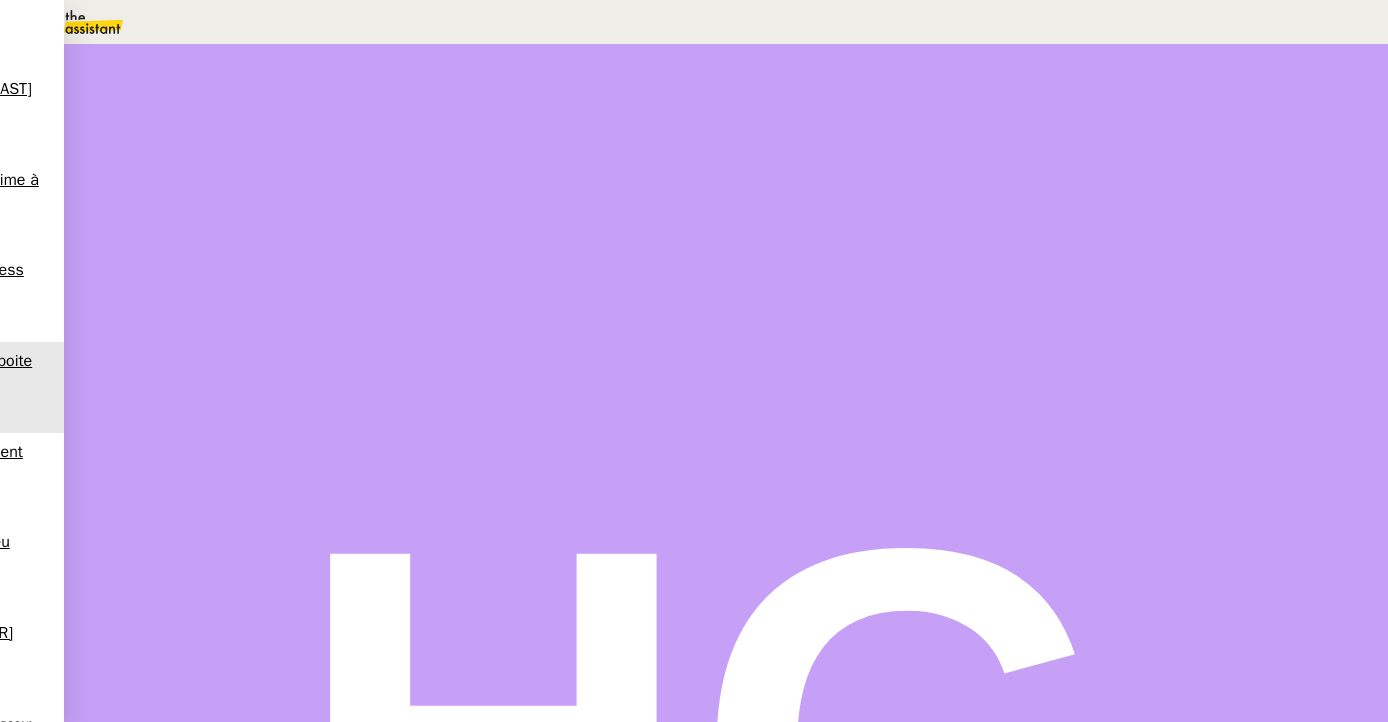 click on "Commentaire" at bounding box center (882, 204) 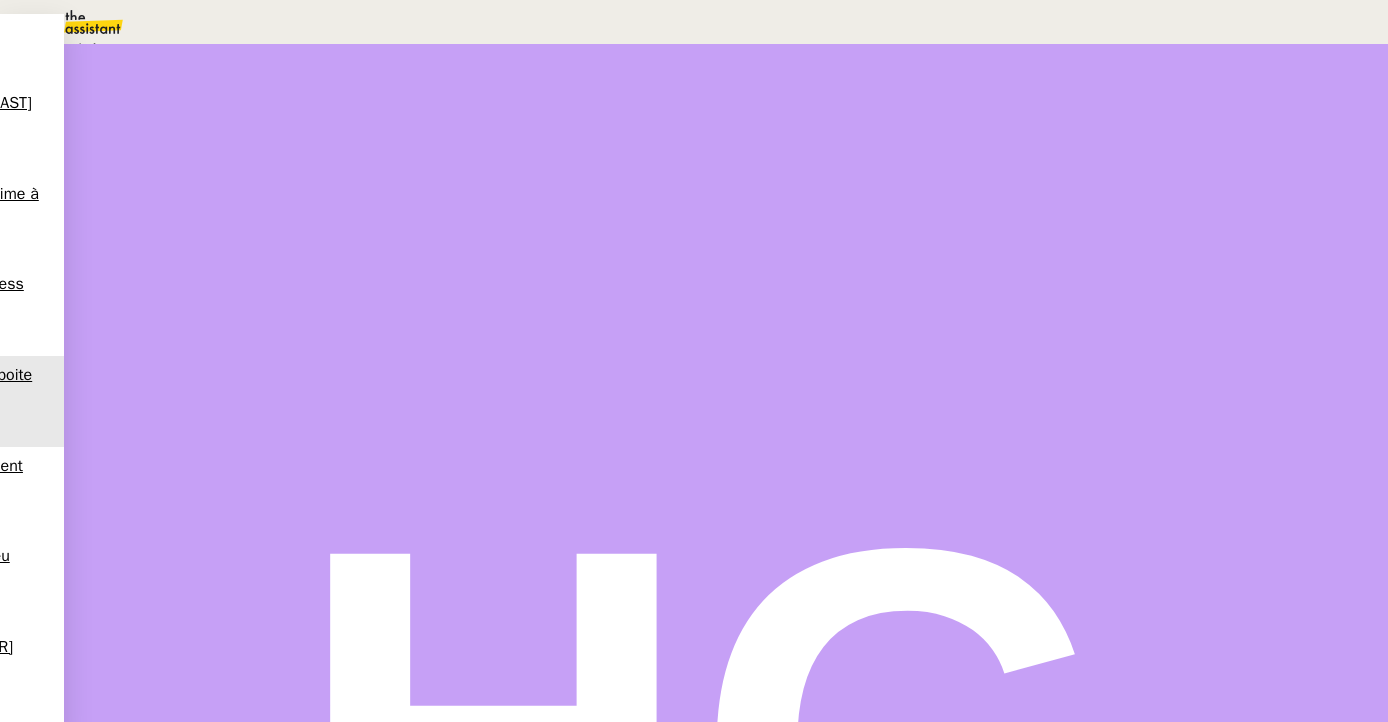click on "Statut" at bounding box center (216, 130) 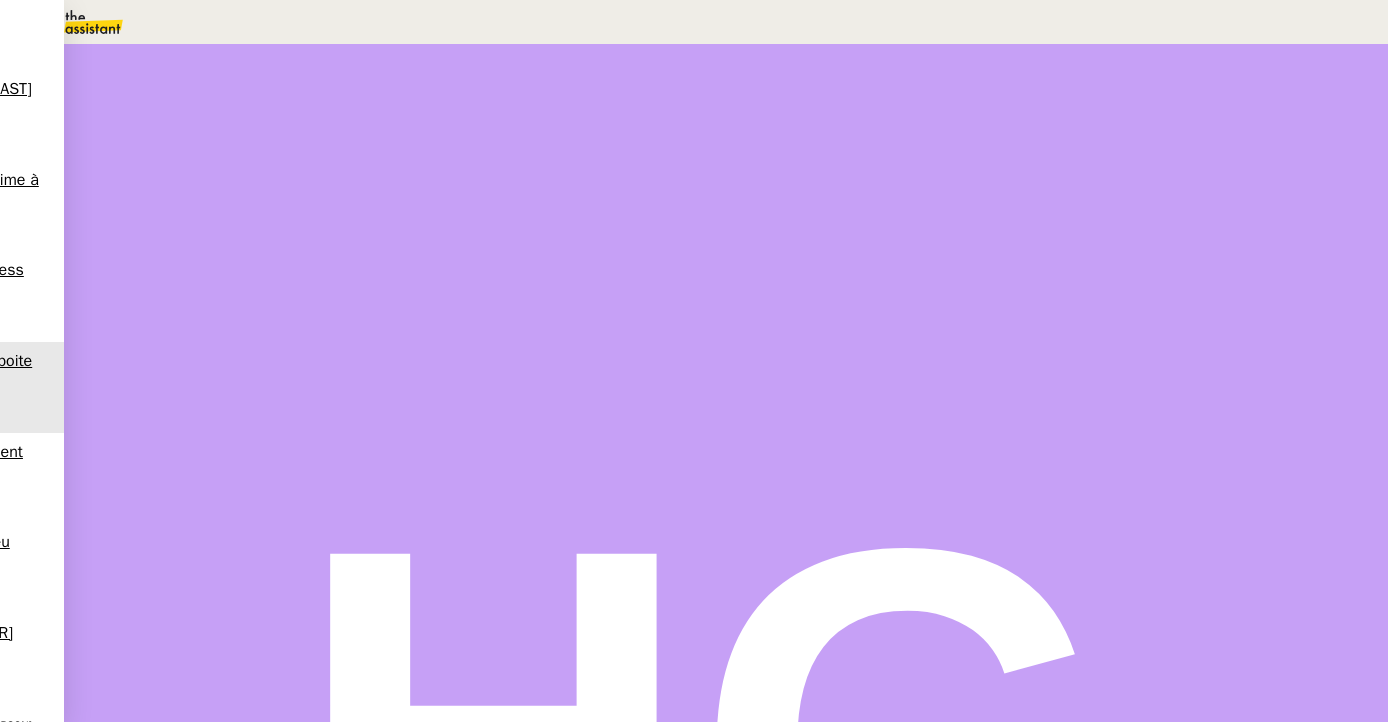 click on "Dans 2 jours ouvrés" at bounding box center (1025, 177) 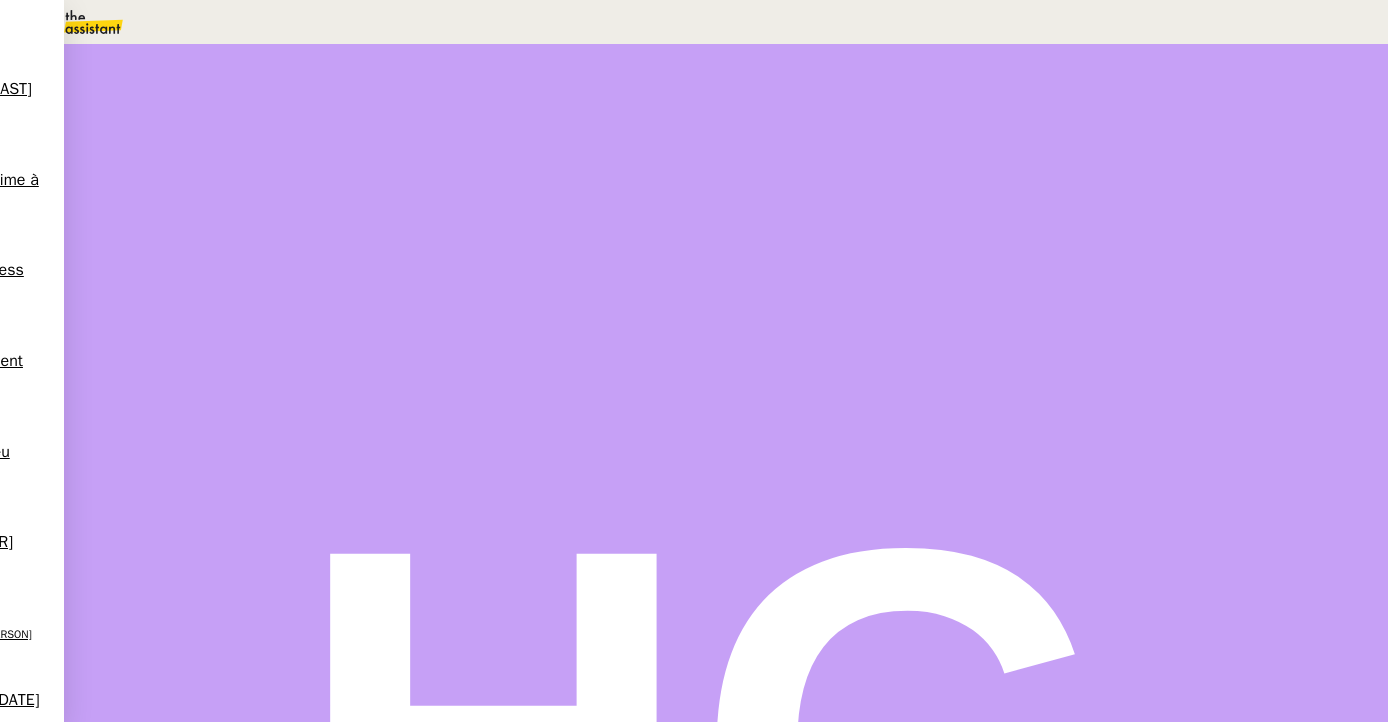 scroll, scrollTop: 505, scrollLeft: 0, axis: vertical 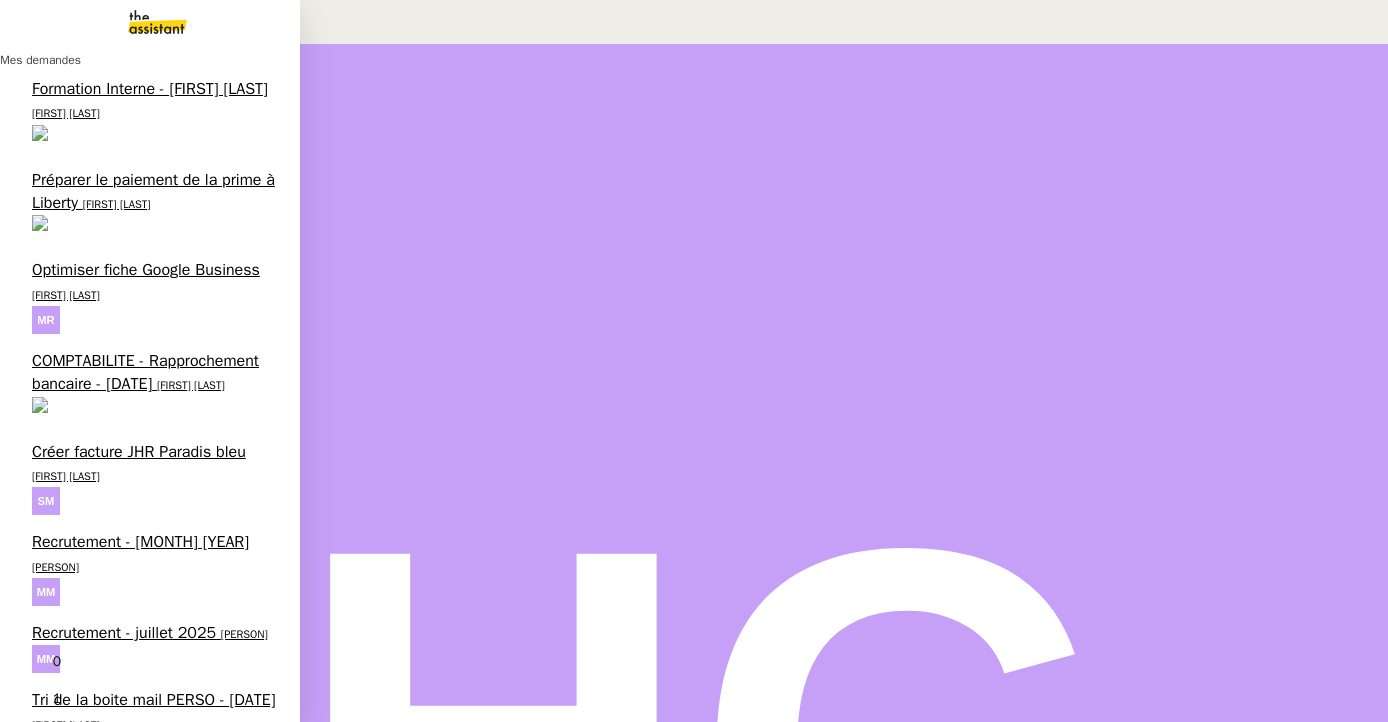 click on "[FIRST] [LAST]" at bounding box center [180, 815] 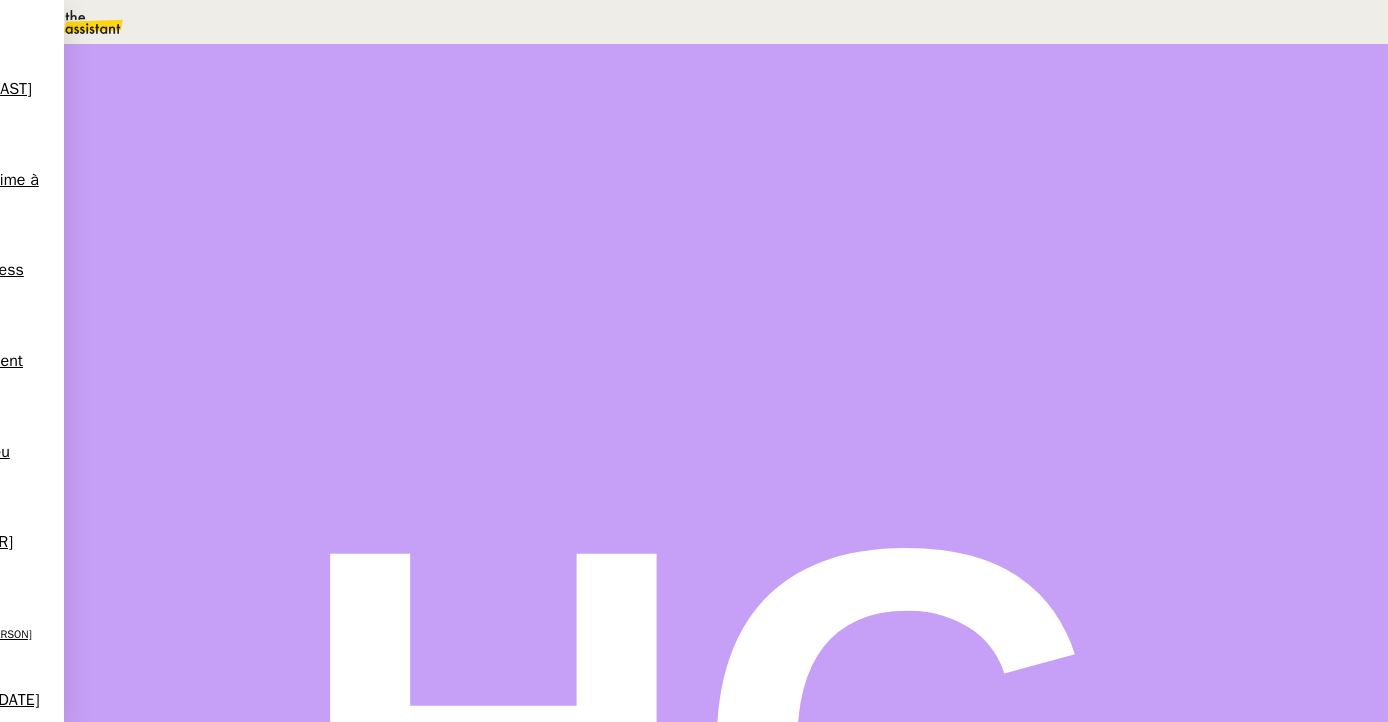 scroll, scrollTop: 352, scrollLeft: 0, axis: vertical 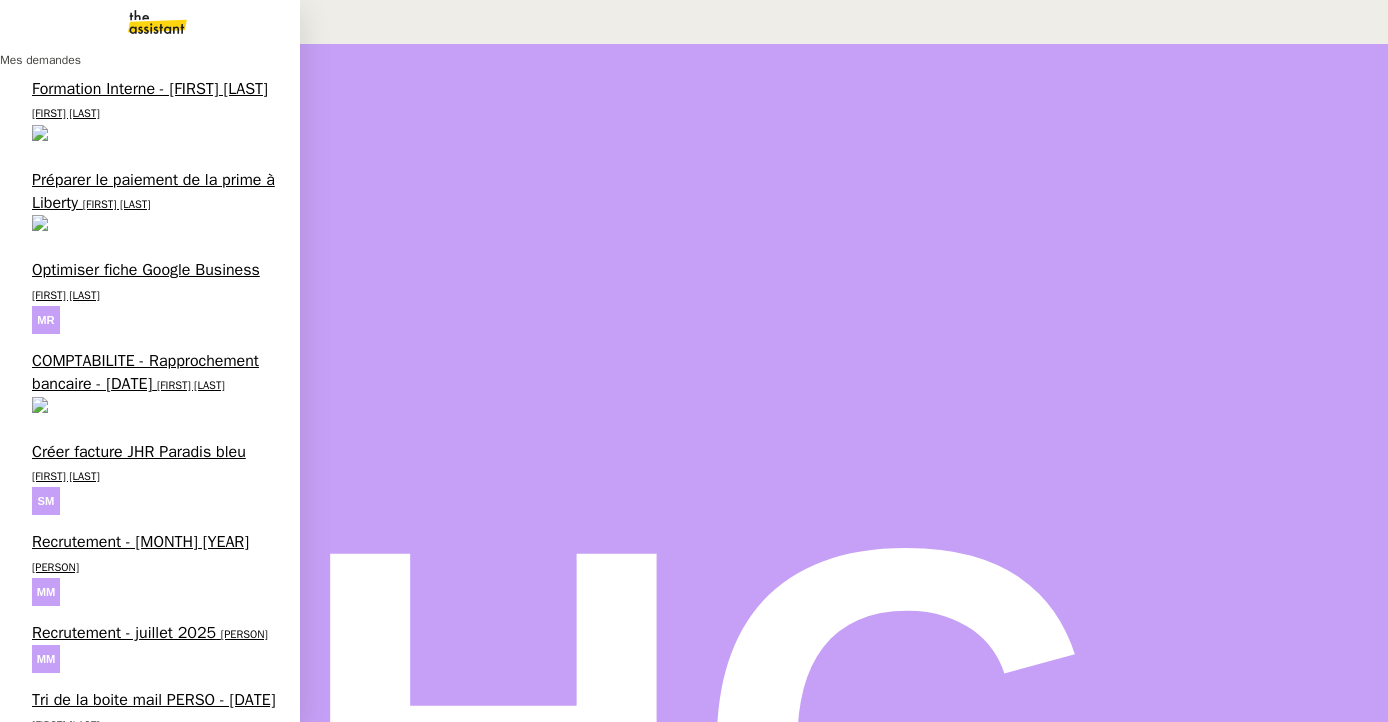 click on "Tri de la boite mail PERSO - [DATE]" at bounding box center [154, 700] 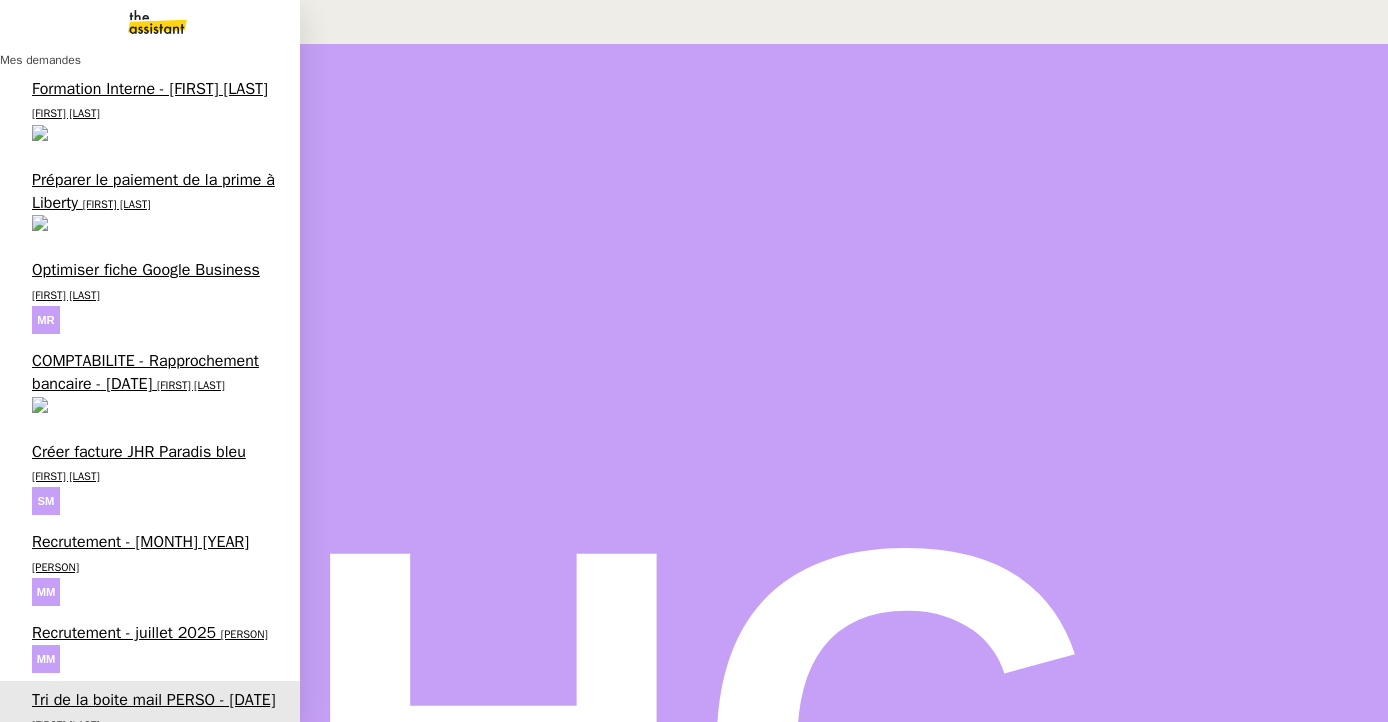 click on "Recrutement - juillet 2025" at bounding box center (124, 633) 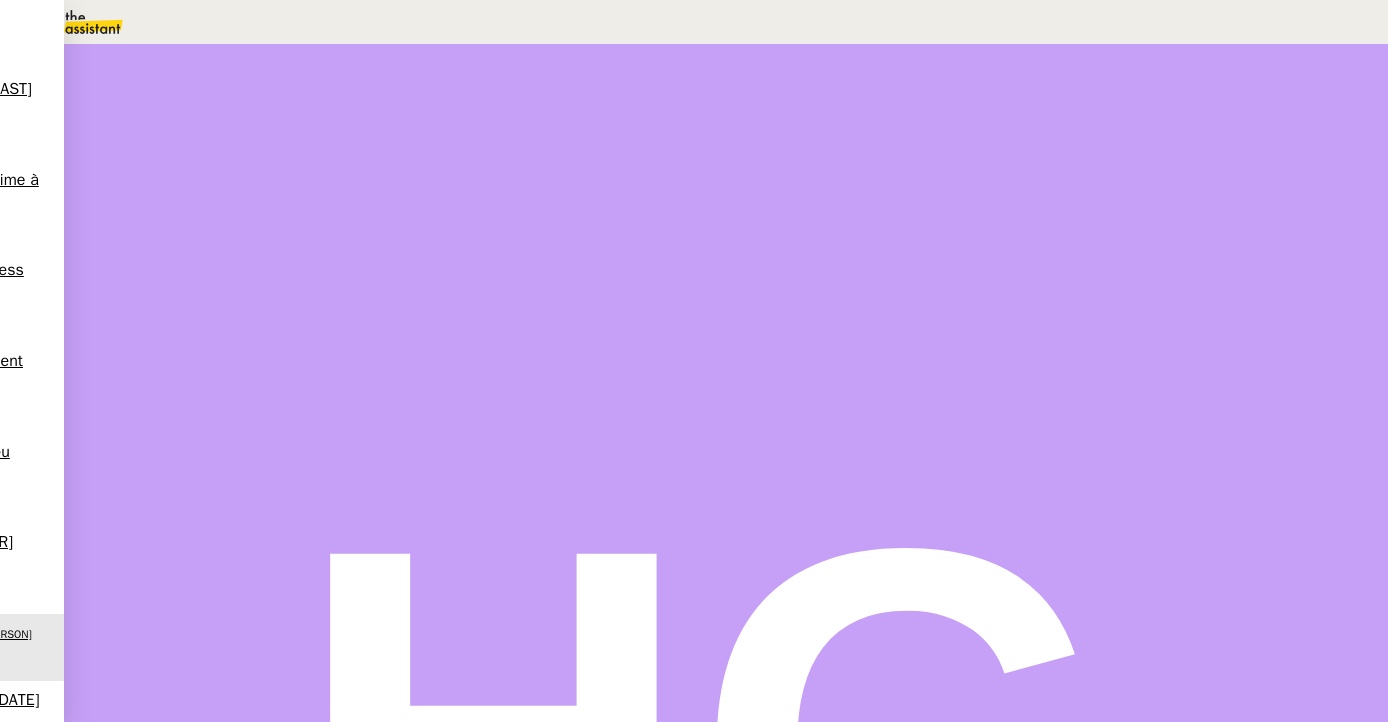 scroll, scrollTop: 254, scrollLeft: 0, axis: vertical 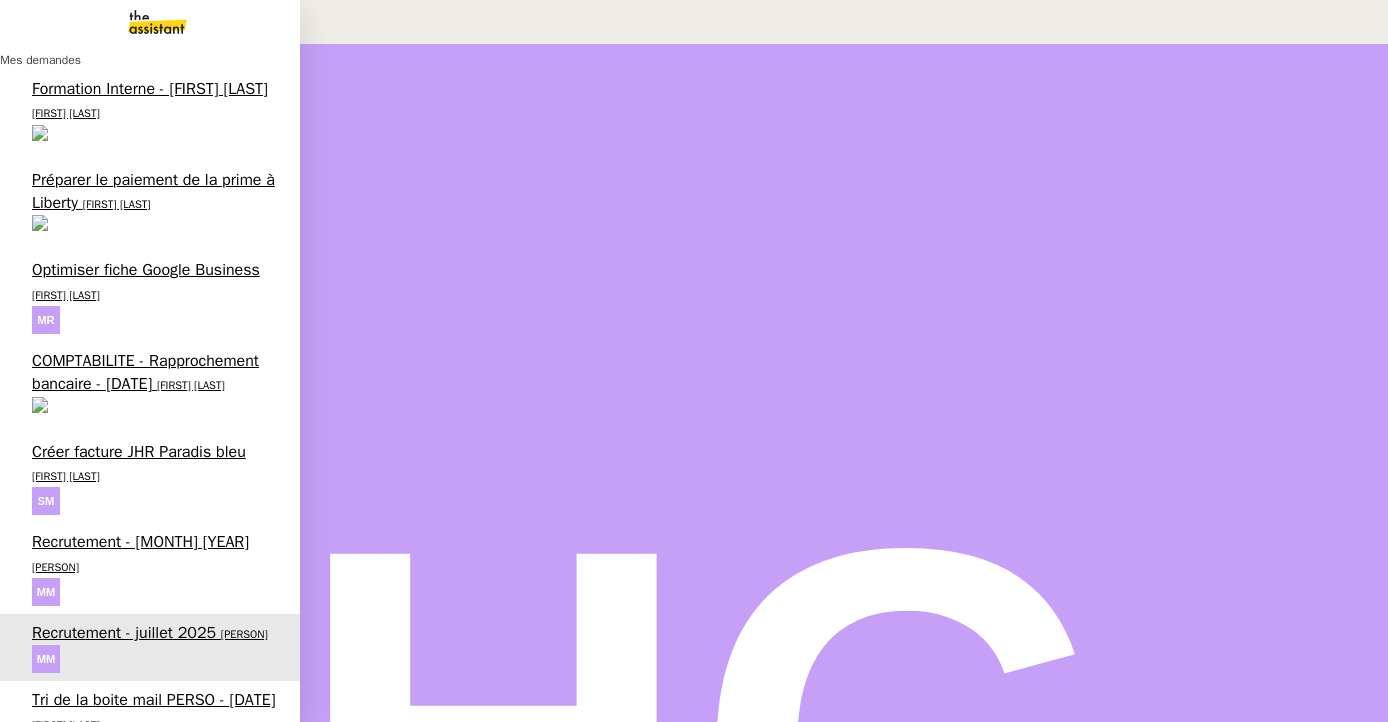 click on "Créer facture JHR Paradis bleu" at bounding box center [139, 452] 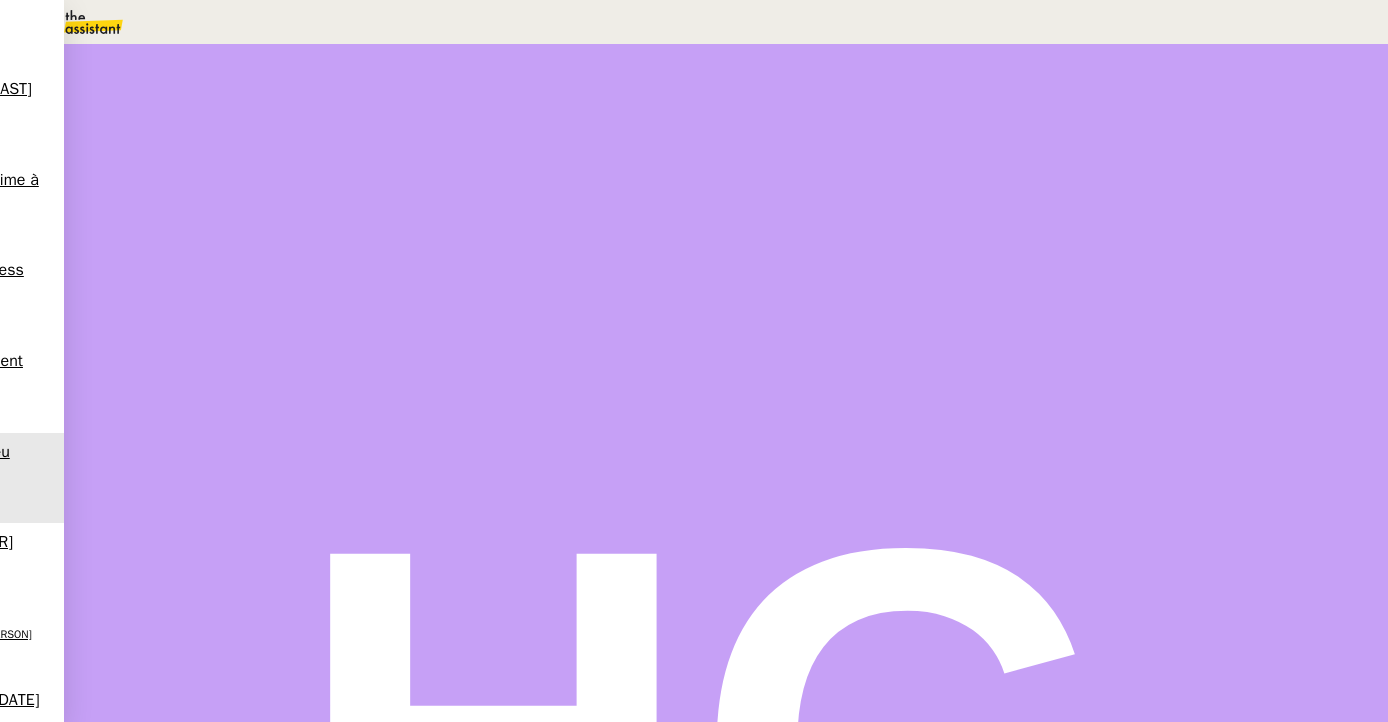 scroll, scrollTop: 938, scrollLeft: 0, axis: vertical 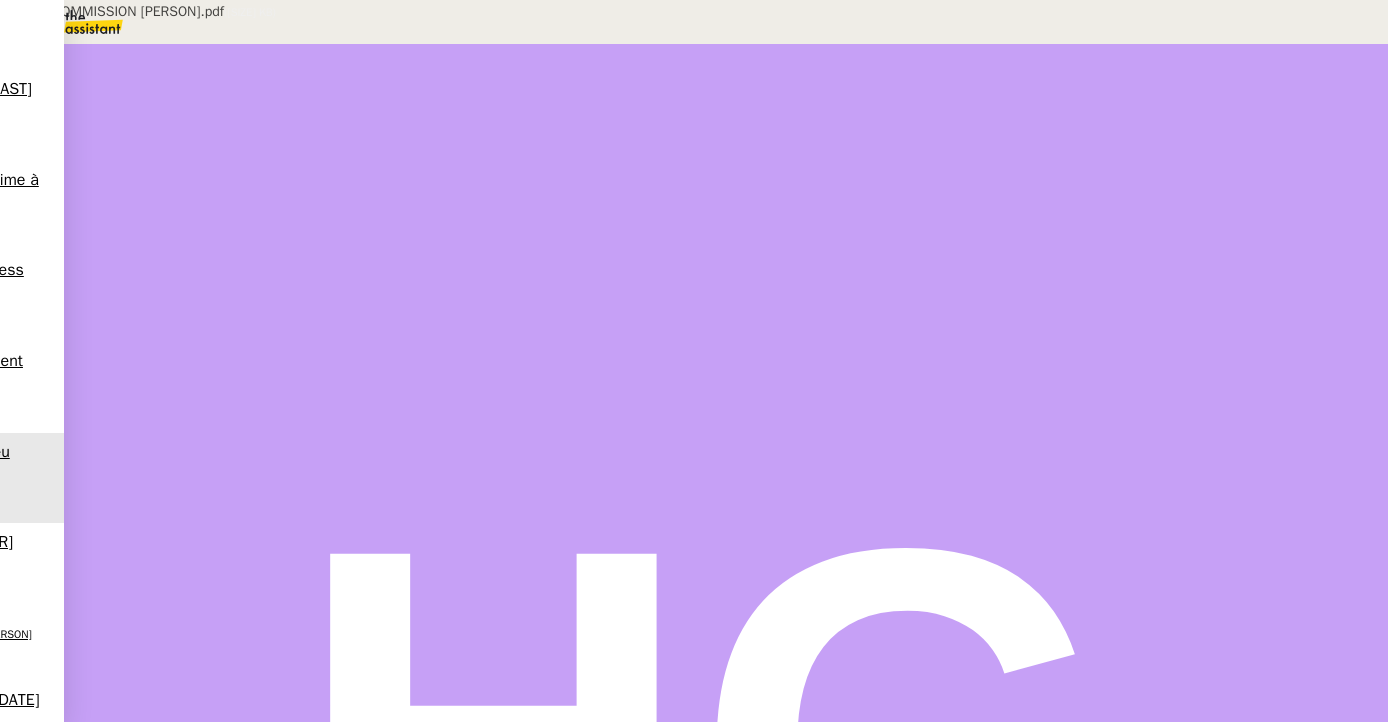 click on "BON DE COMMISSION [PERSON].pdf" at bounding box center (615, 848) 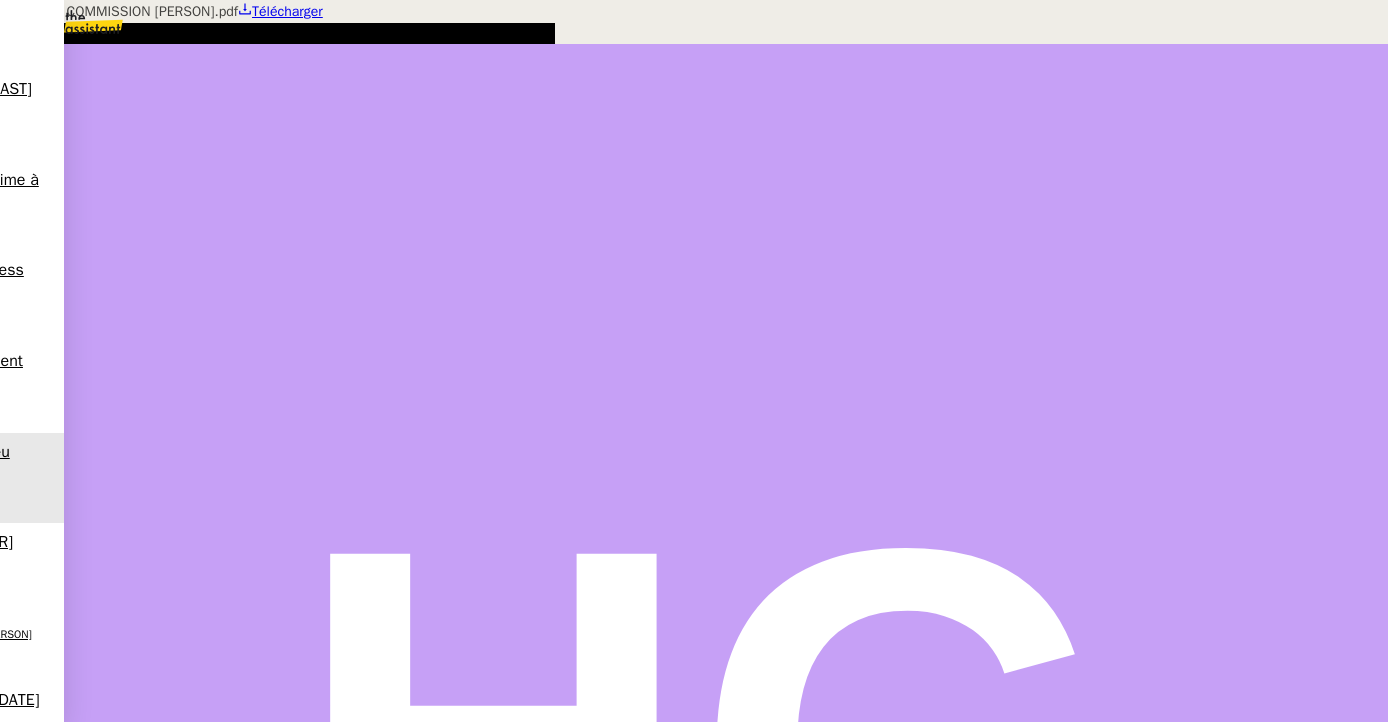 click at bounding box center (694, 0) 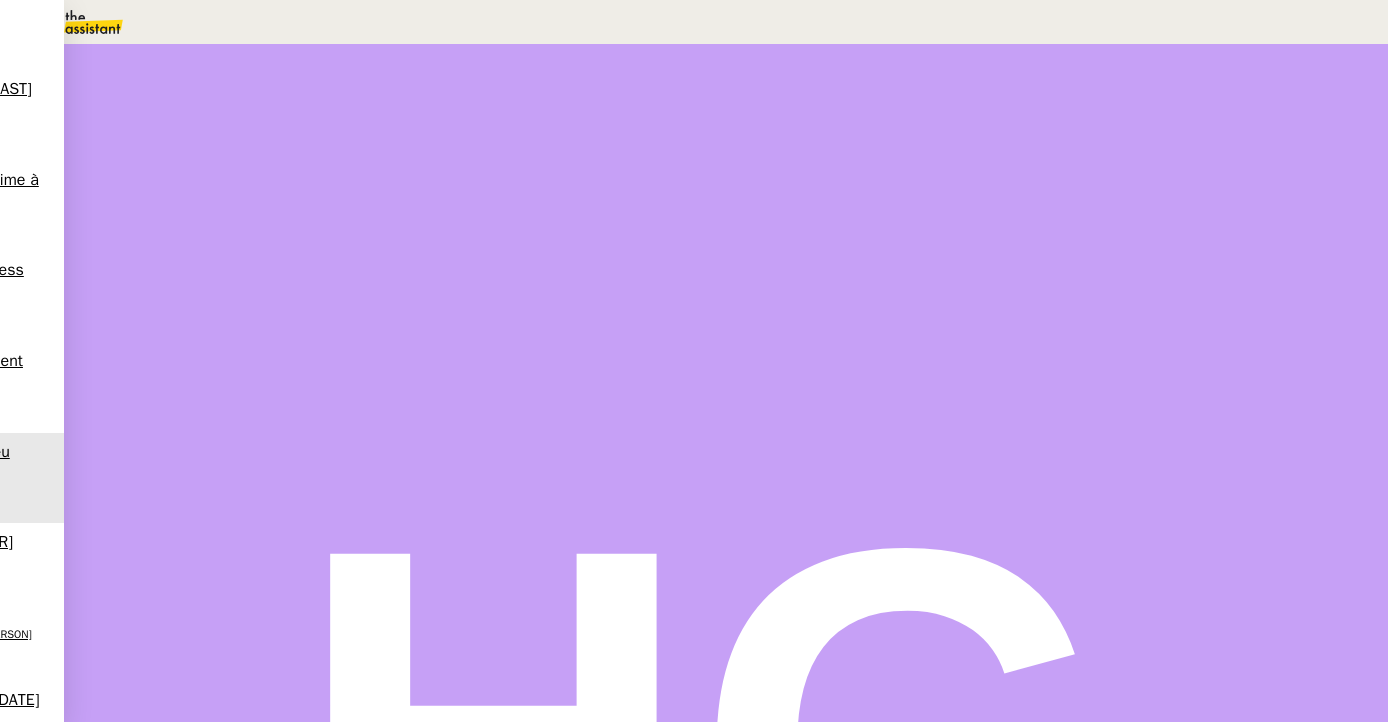 click at bounding box center (192, 916) 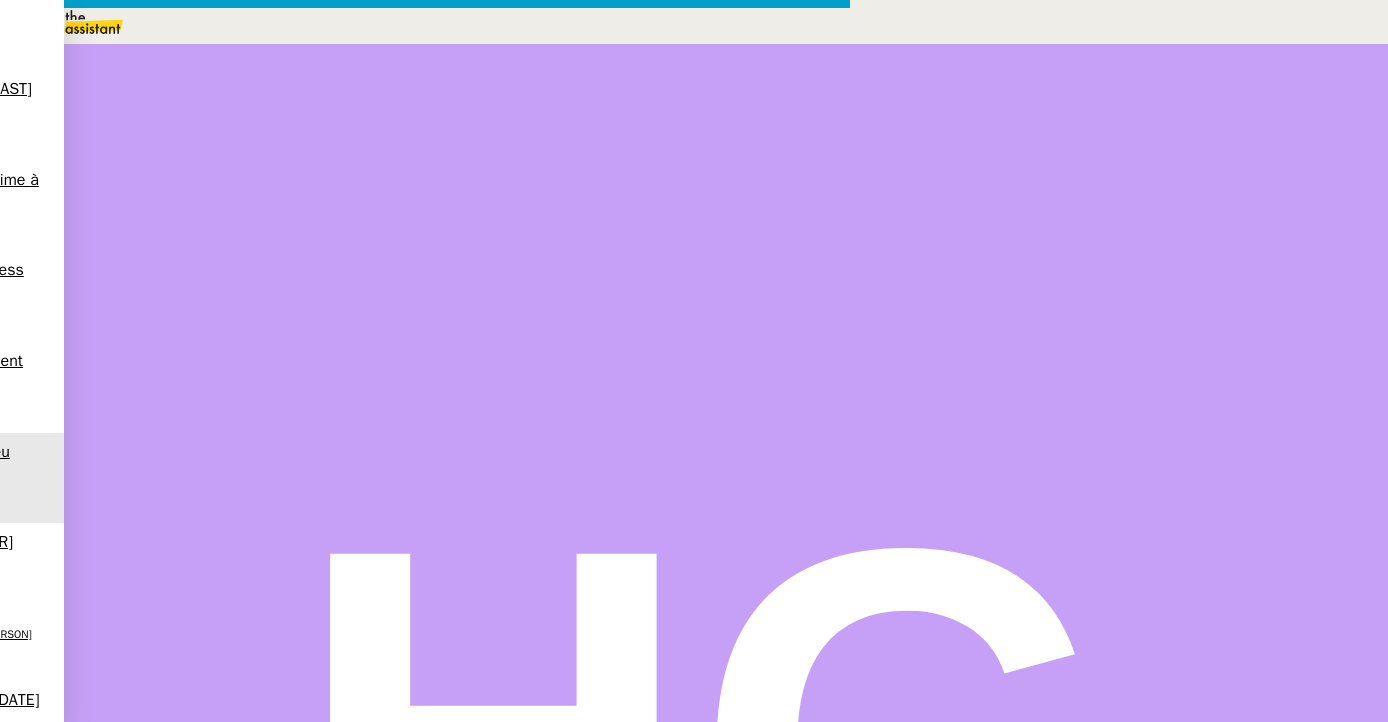 scroll, scrollTop: 477, scrollLeft: 0, axis: vertical 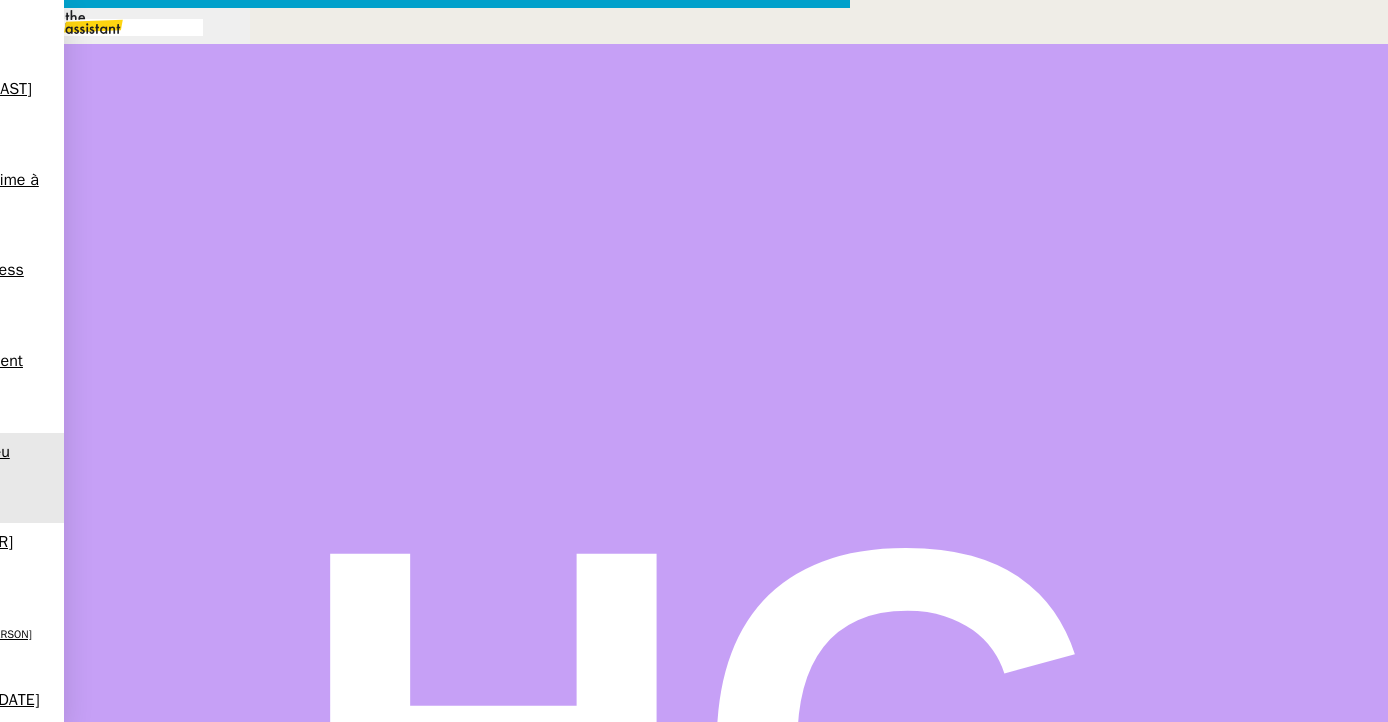click at bounding box center (425, 835) 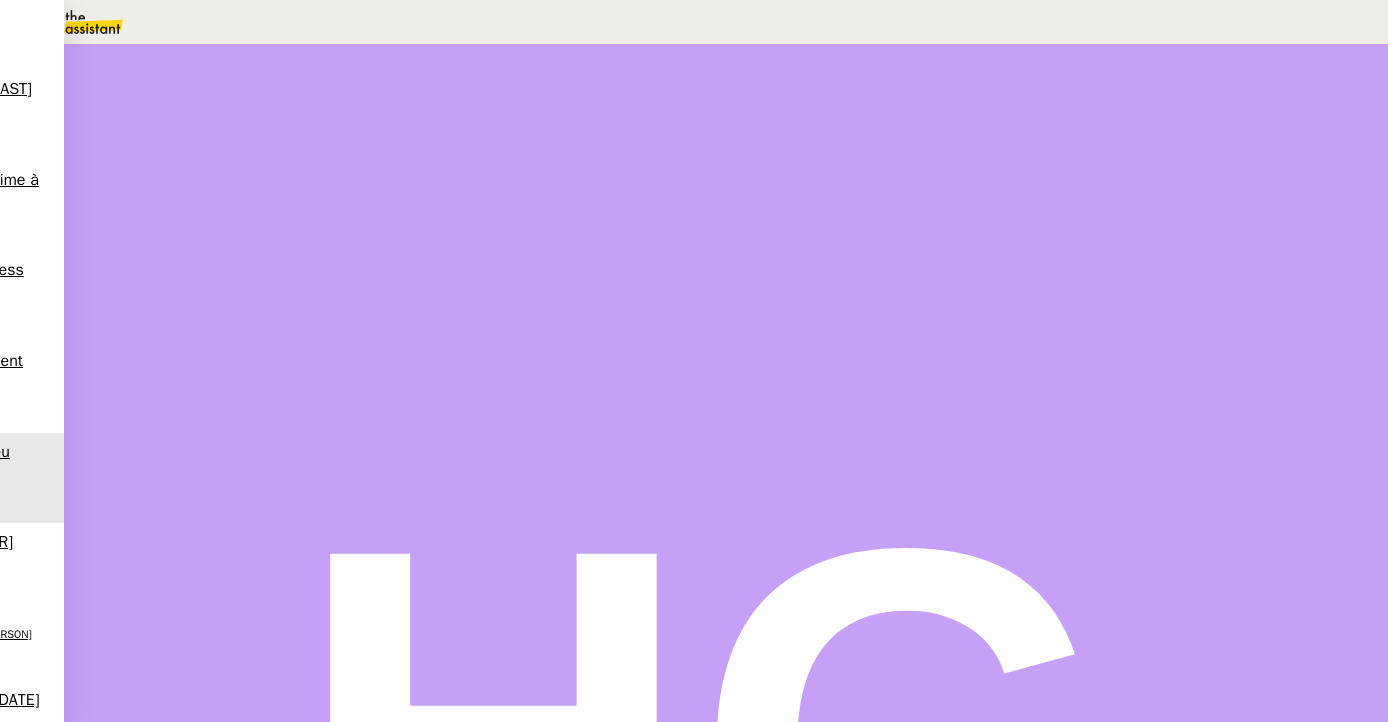 scroll, scrollTop: 1229, scrollLeft: 0, axis: vertical 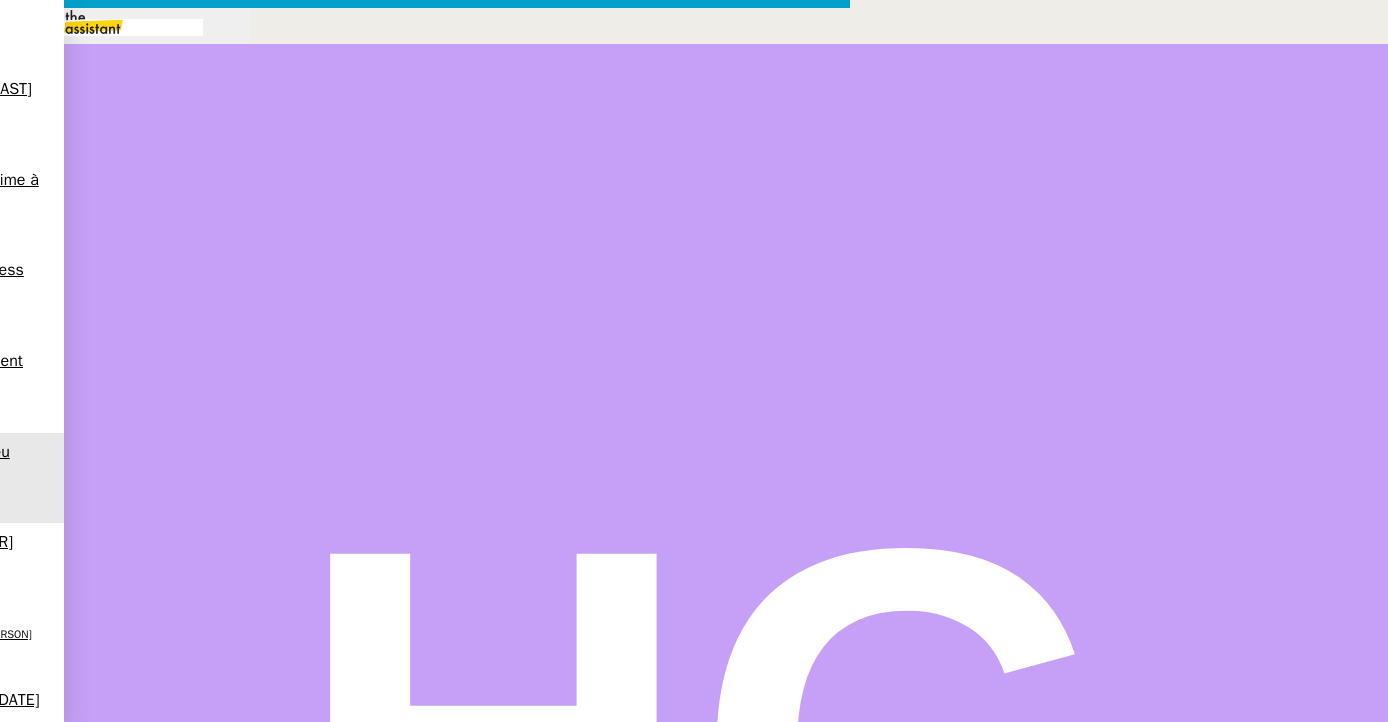 click on "L'achat prime est il bien de 74 097,61 € ?" at bounding box center [445, 921] 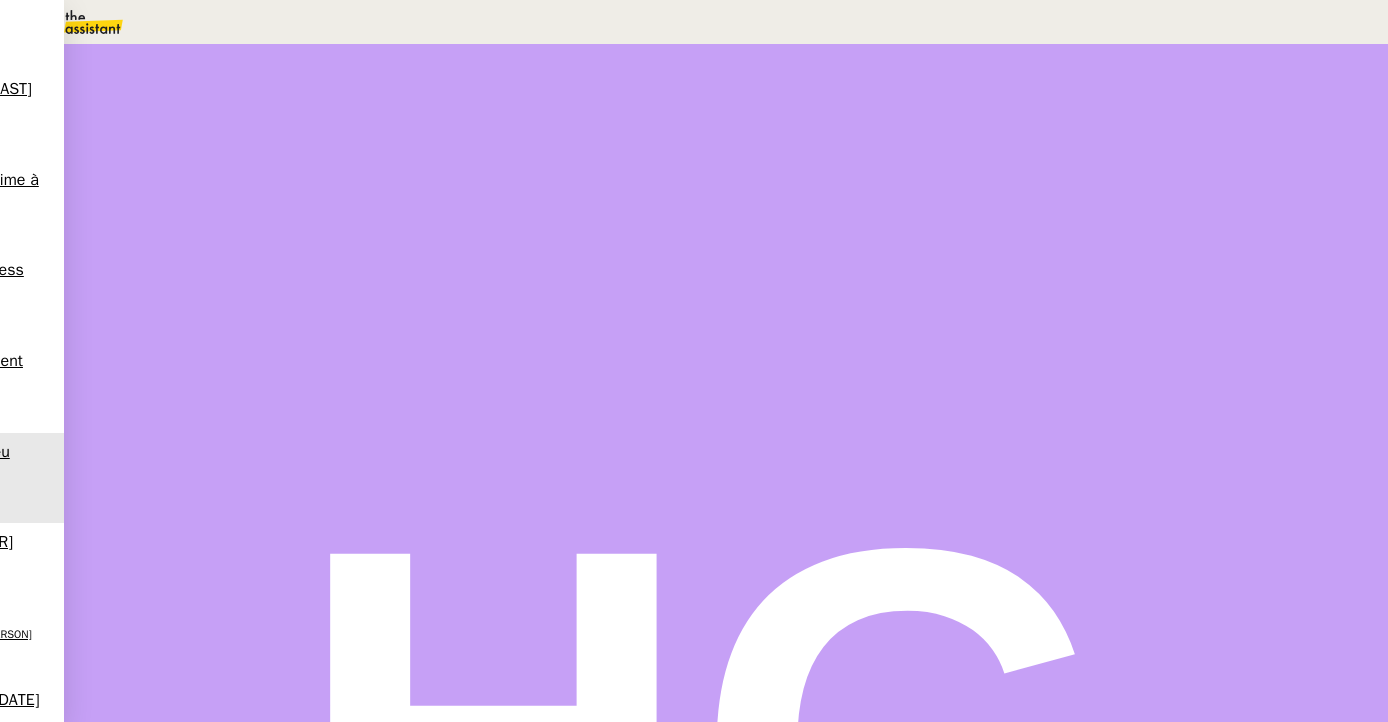scroll, scrollTop: 1231, scrollLeft: 0, axis: vertical 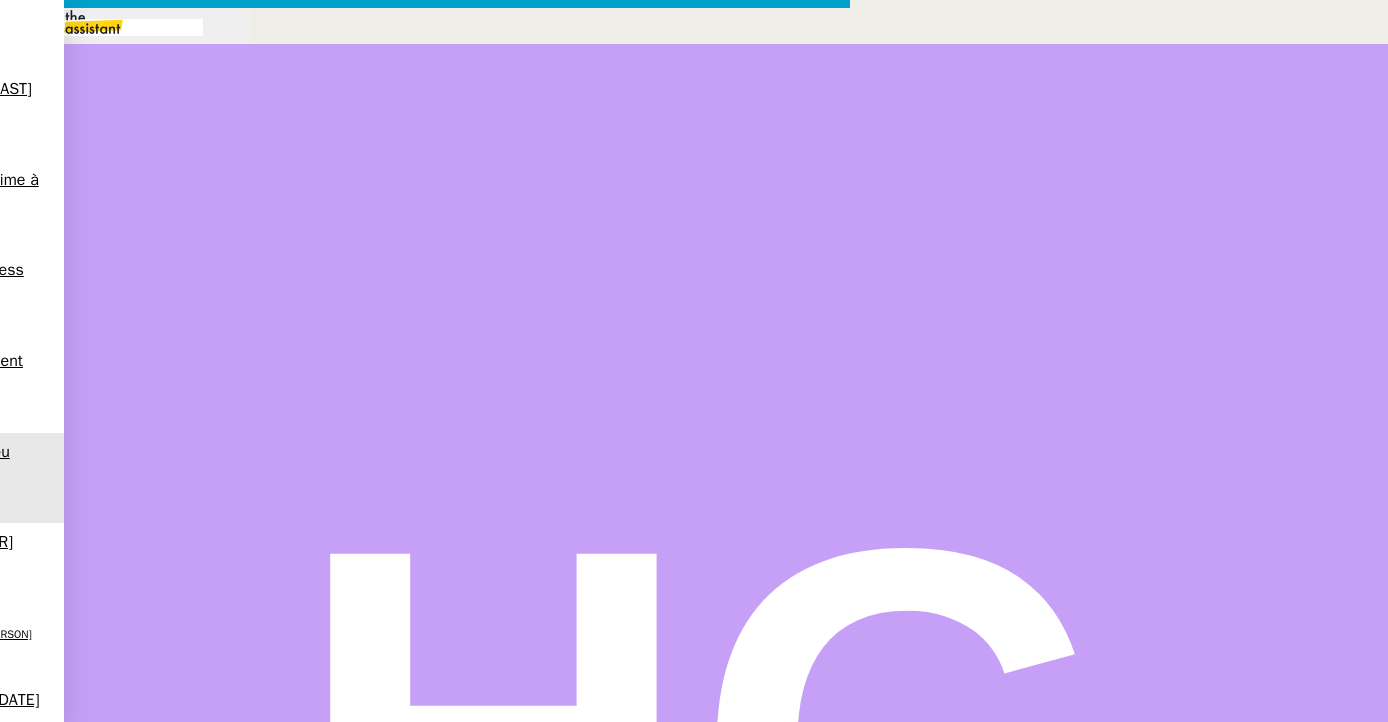 click on "Par ailleurs, les deux lignes que vous souhaitez faire figurer : DO / TCRCMO : 48 853.76 et Frais PSPI : 2 000€ n'aboutissent pas au montant de" at bounding box center [425, 993] 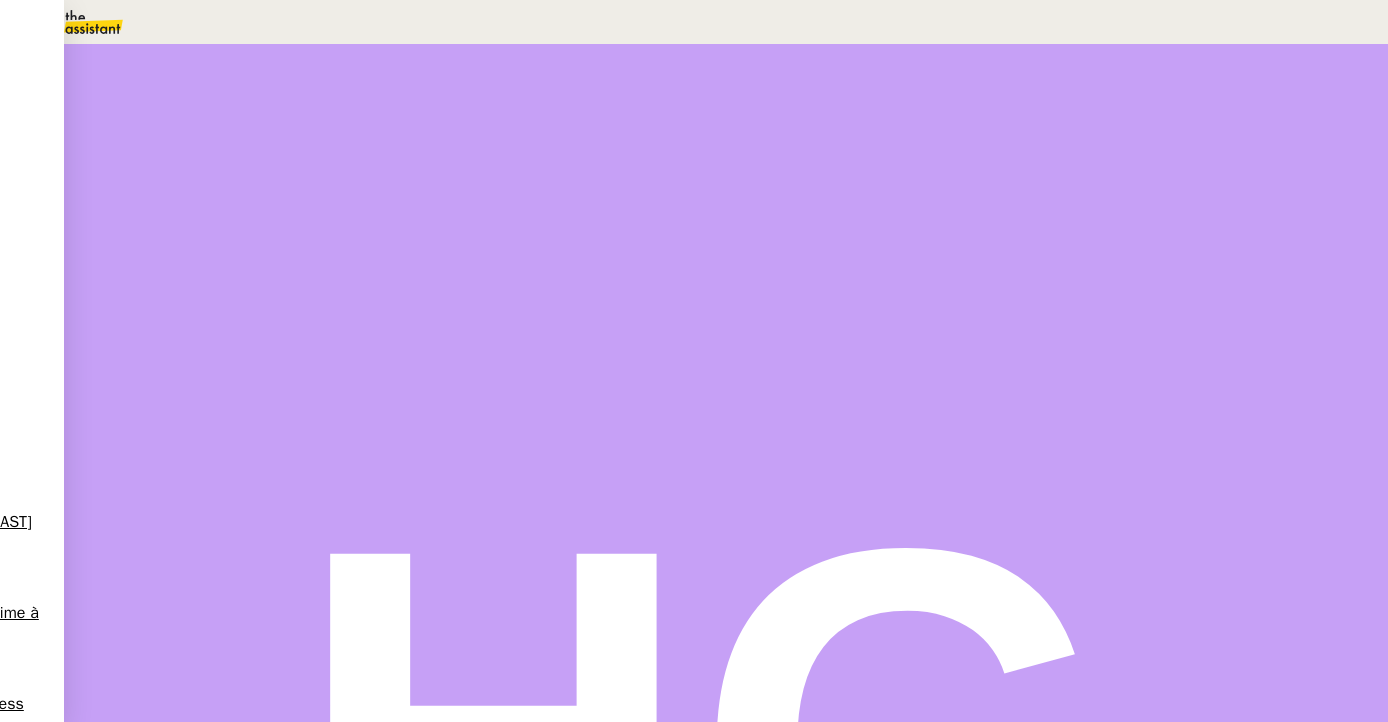 scroll, scrollTop: 15, scrollLeft: 0, axis: vertical 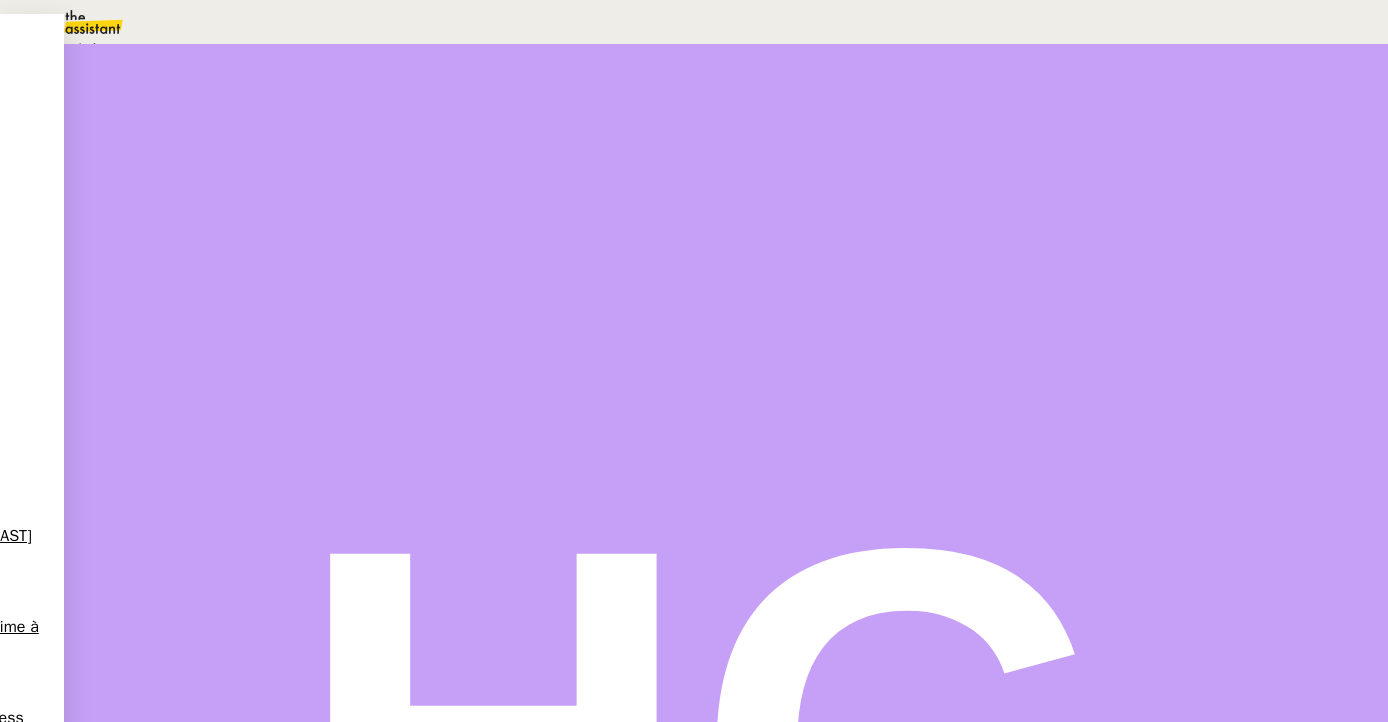 click on "Statut" at bounding box center [726, 111] 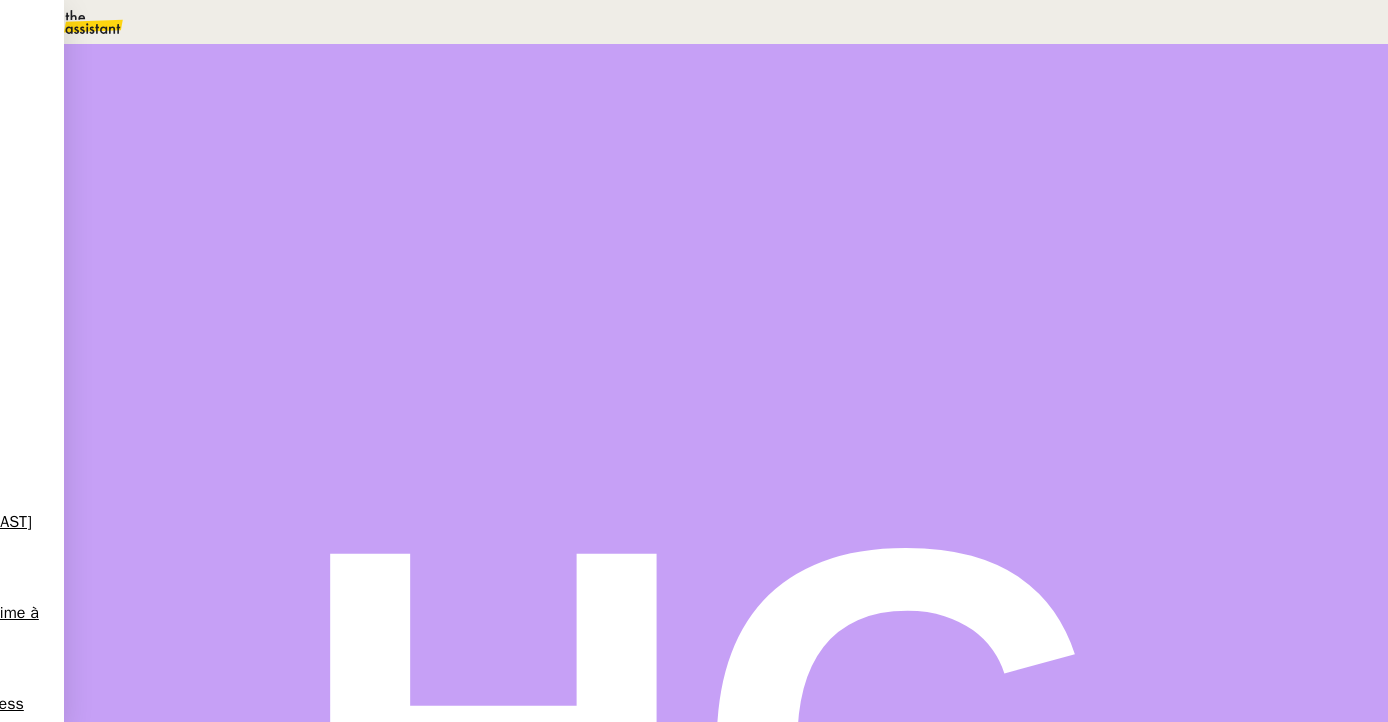 click on "8" at bounding box center (1015, 273) 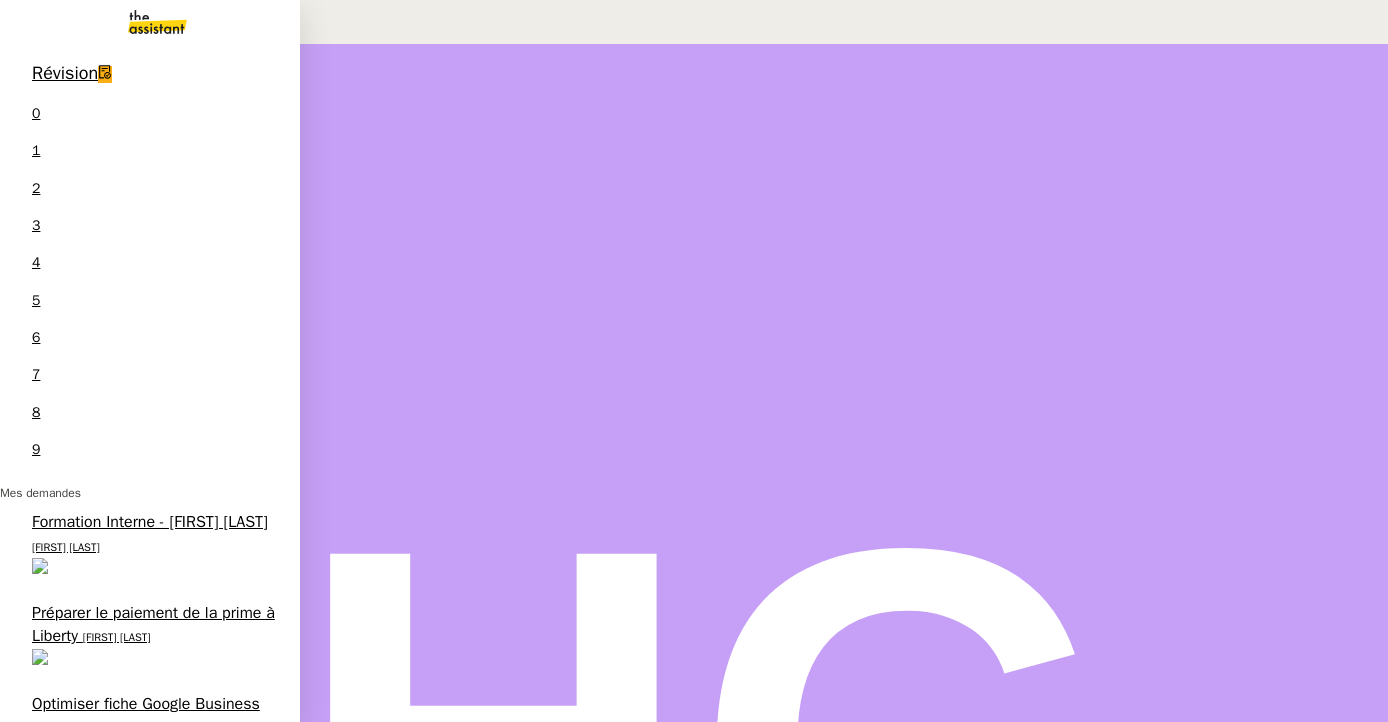 click on "Vérifier les décomptes de commission GC" at bounding box center (121, 1145) 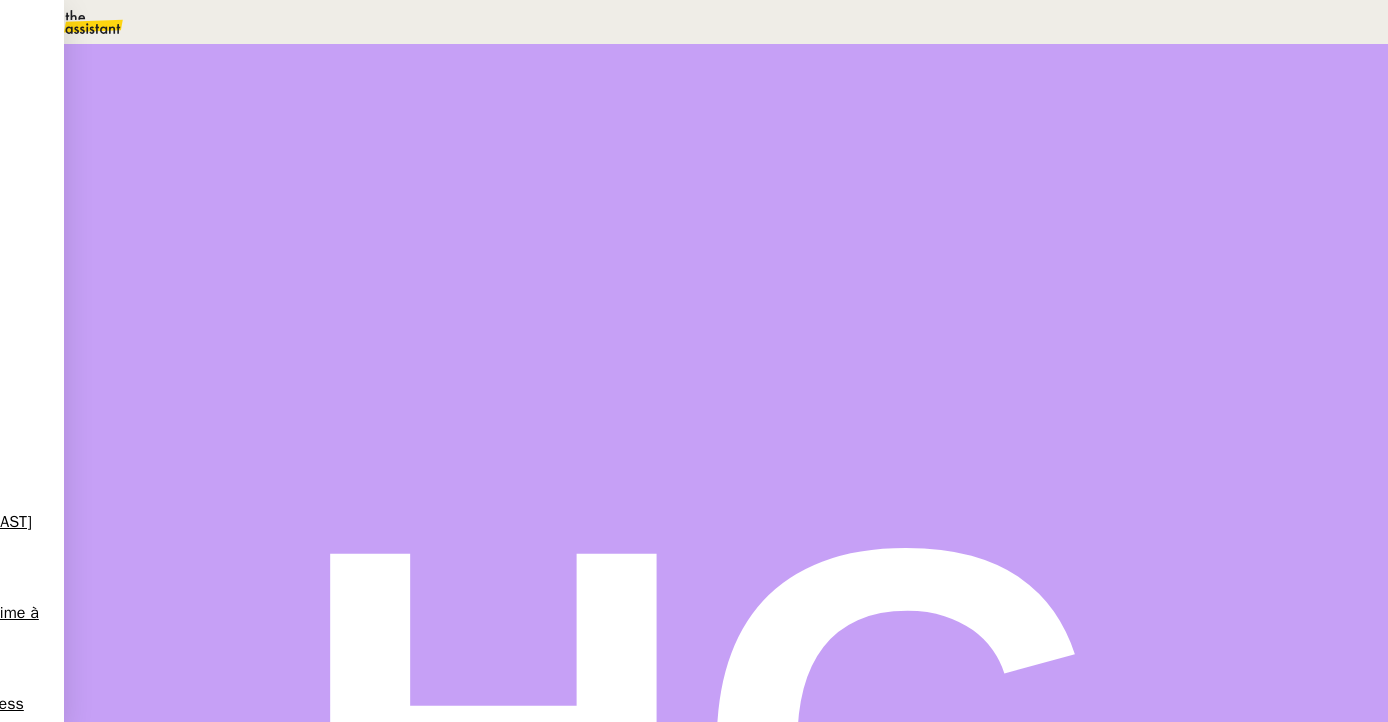 scroll, scrollTop: 0, scrollLeft: 0, axis: both 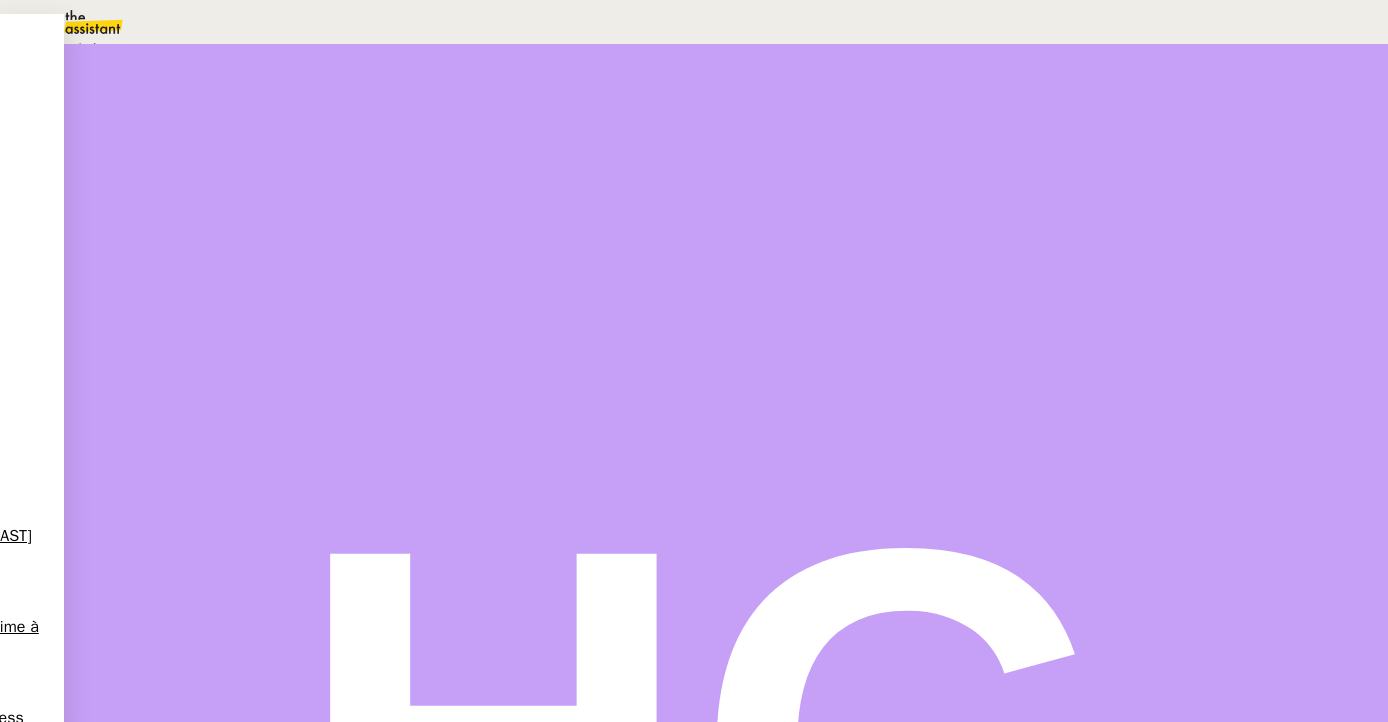 click on "Statut" at bounding box center [216, 112] 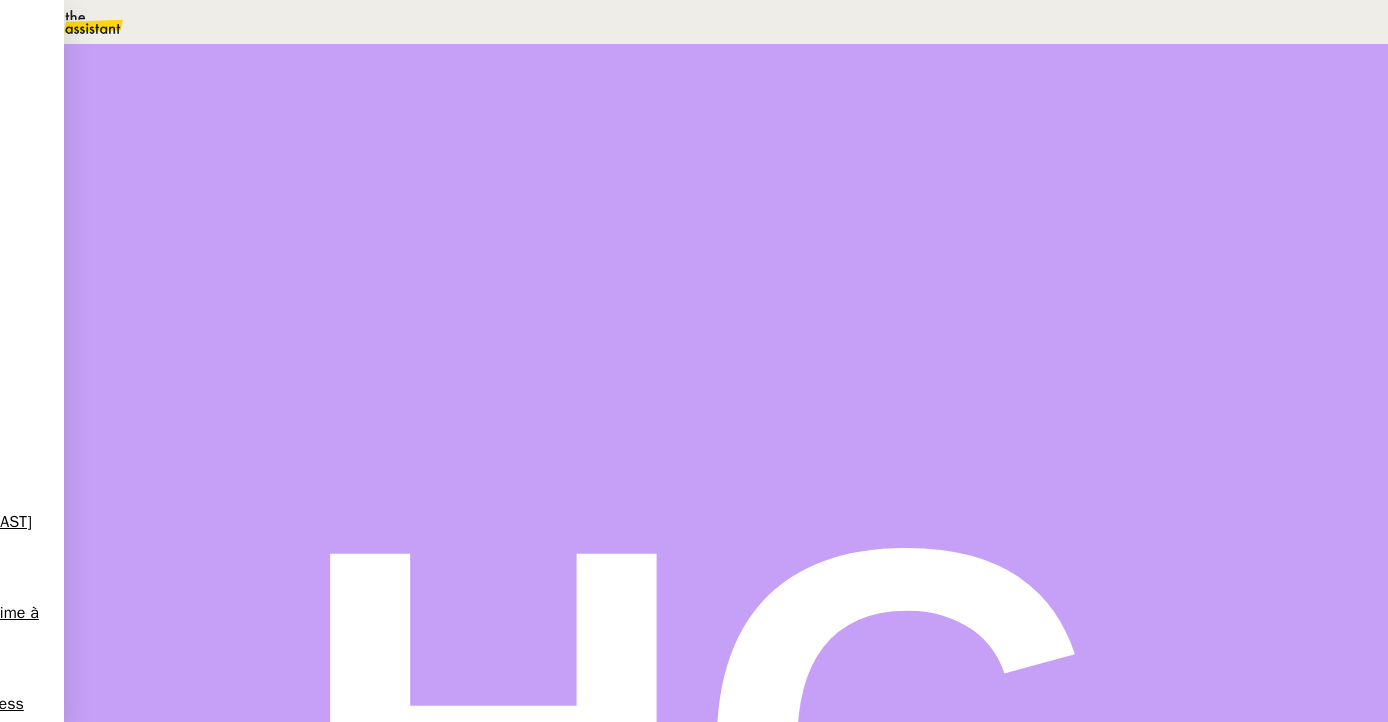 click on "Dans 2 jours ouvrés" at bounding box center (1025, 177) 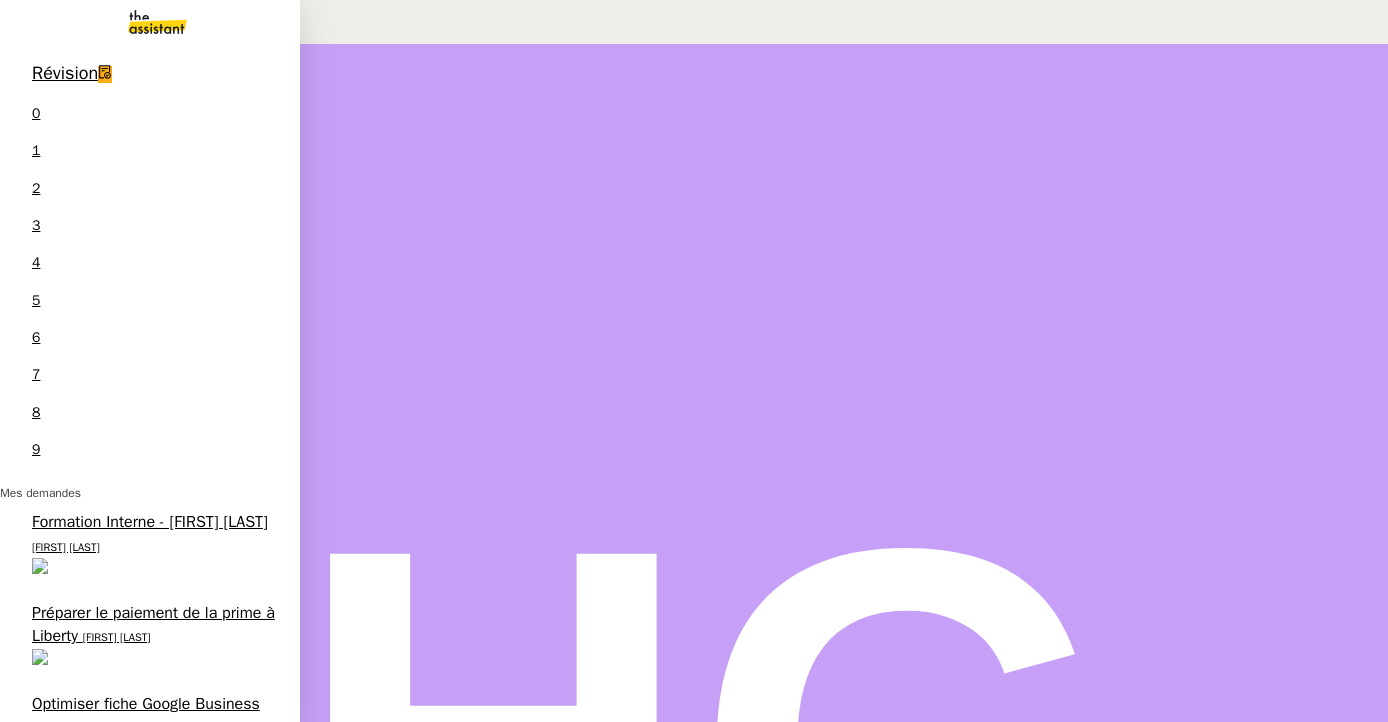 click on "Tri de la boite mail PERSO - [DATE]" at bounding box center [154, 1043] 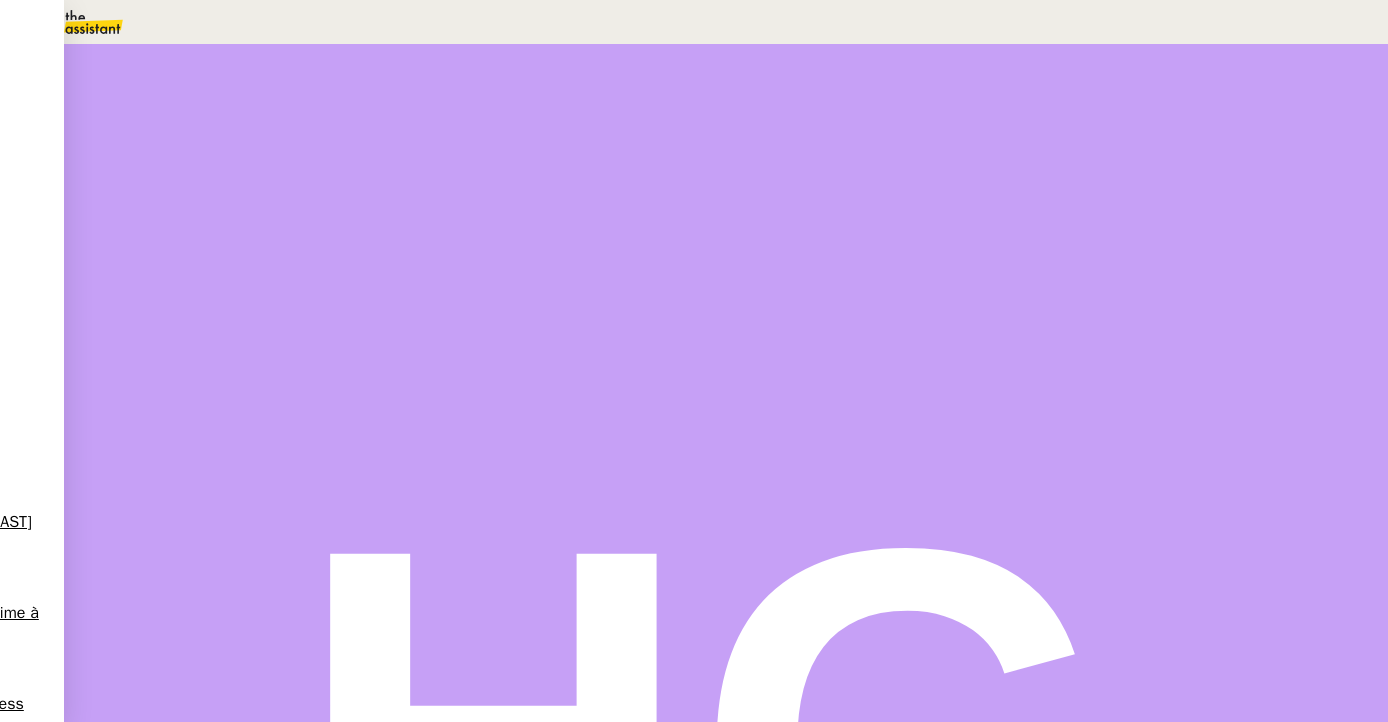 scroll, scrollTop: 0, scrollLeft: 0, axis: both 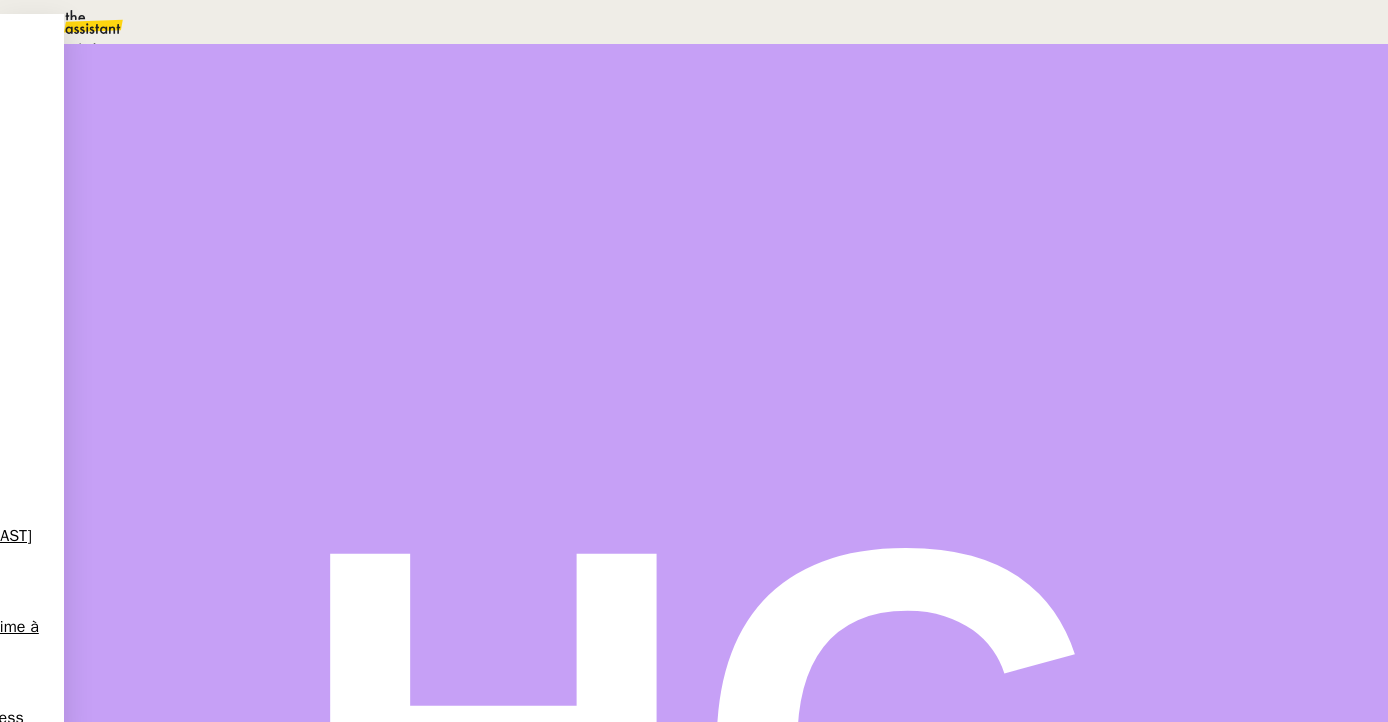 click at bounding box center (187, 110) 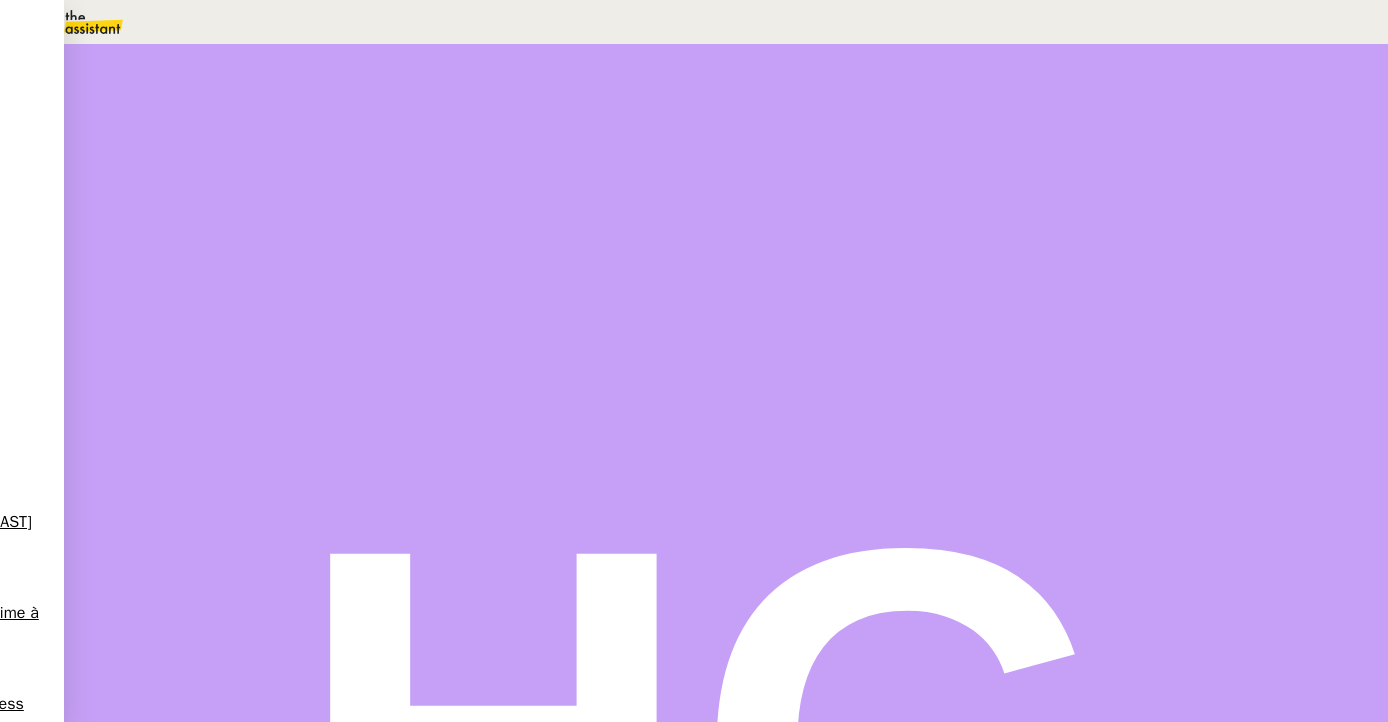 click on "Dans 2 jours ouvrés" at bounding box center [1025, 177] 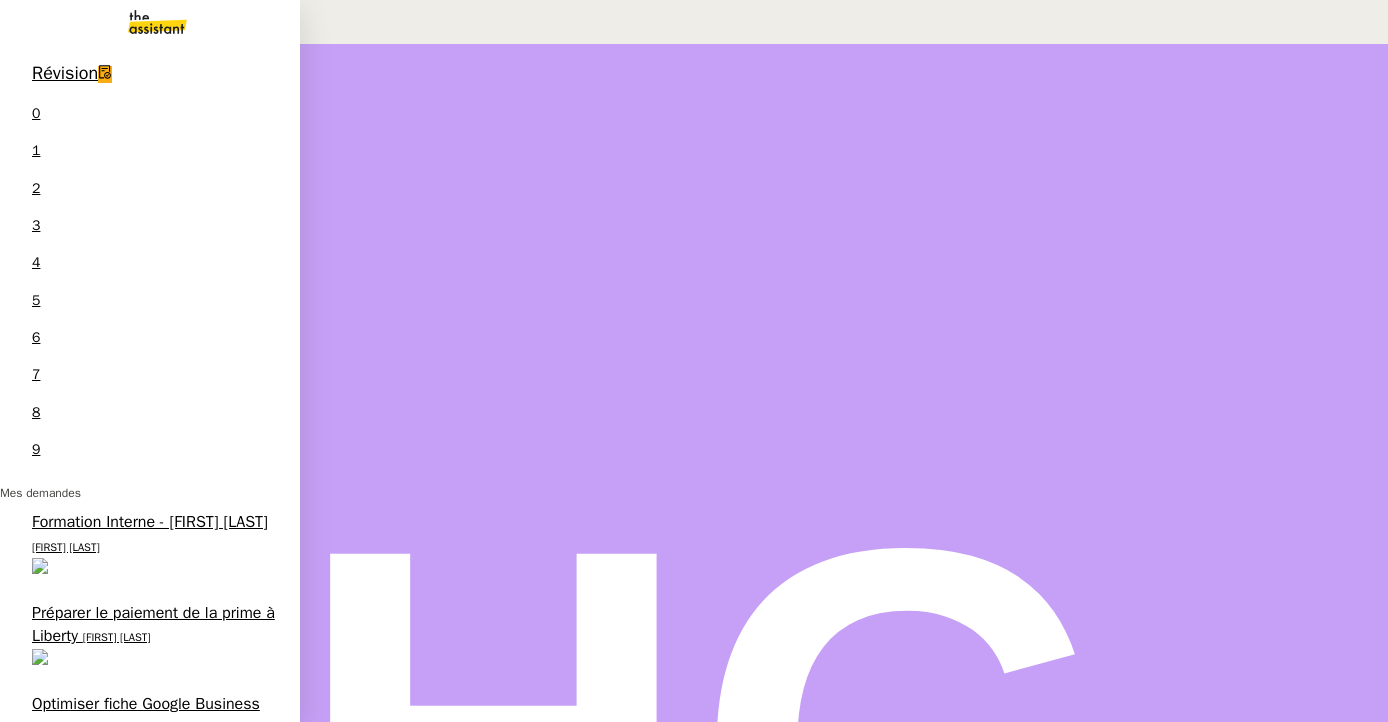 click on "Optimiser fiche Google Business" at bounding box center [146, 704] 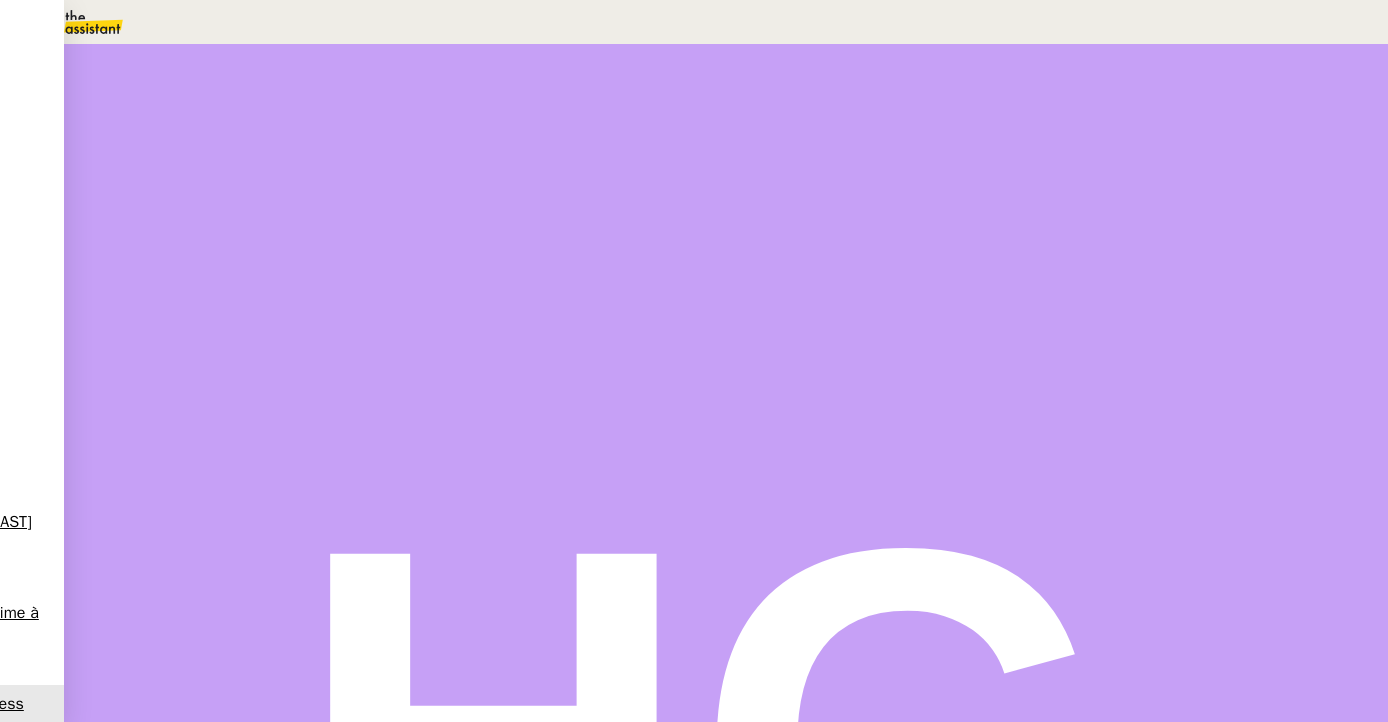 scroll, scrollTop: 535, scrollLeft: 0, axis: vertical 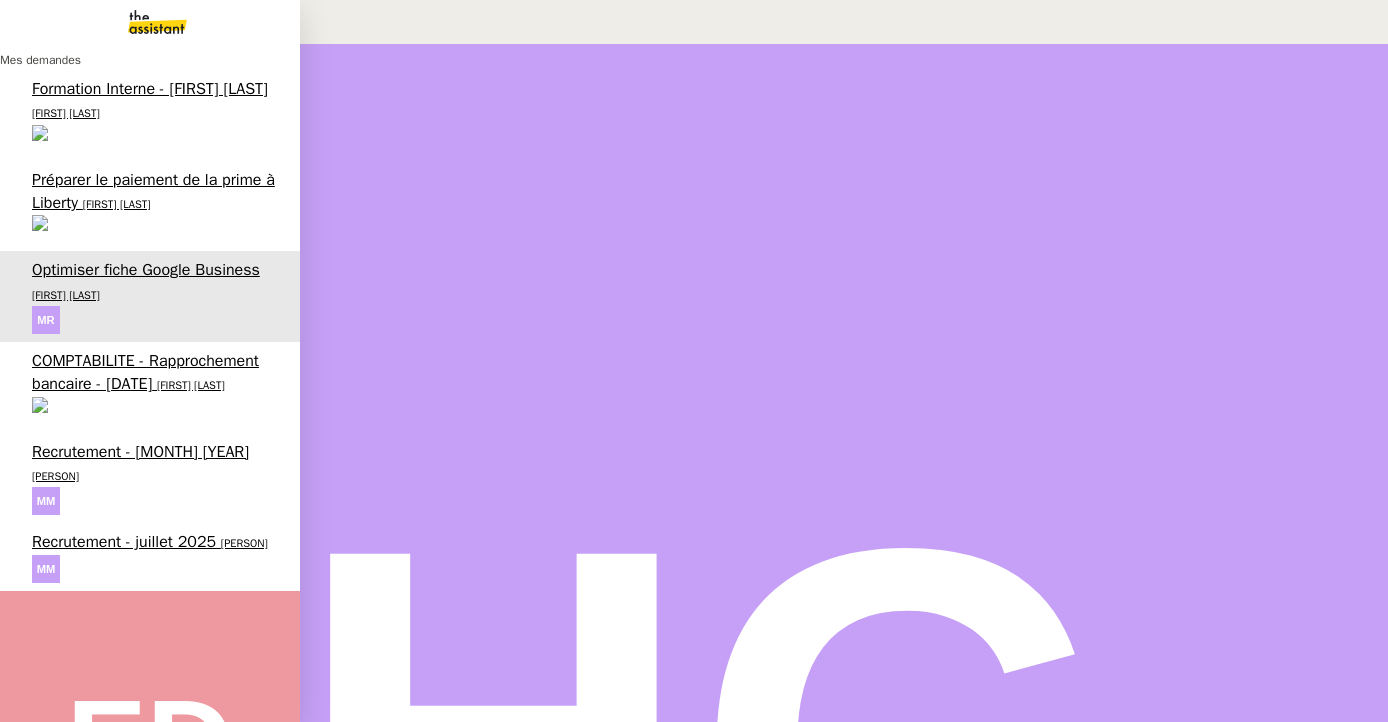 click on "[FIRST] [LAST]" at bounding box center (117, 204) 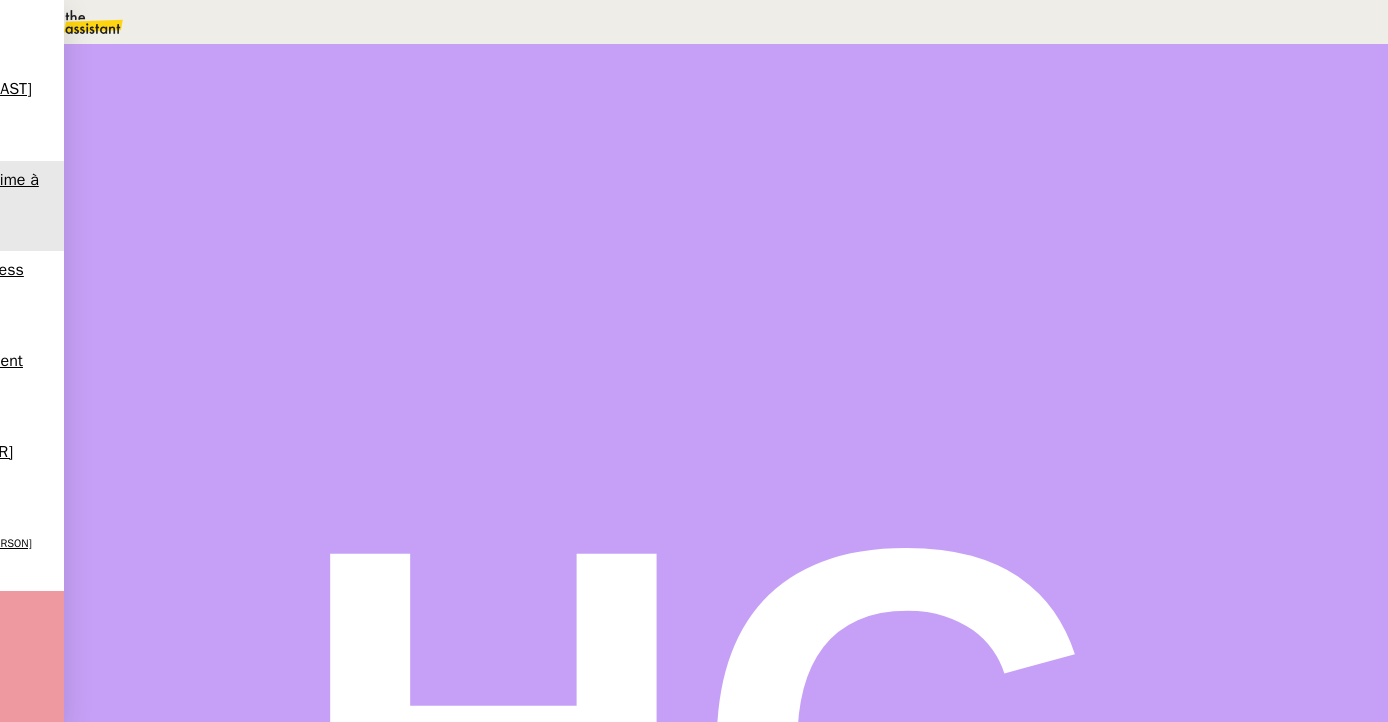 scroll, scrollTop: 532, scrollLeft: 0, axis: vertical 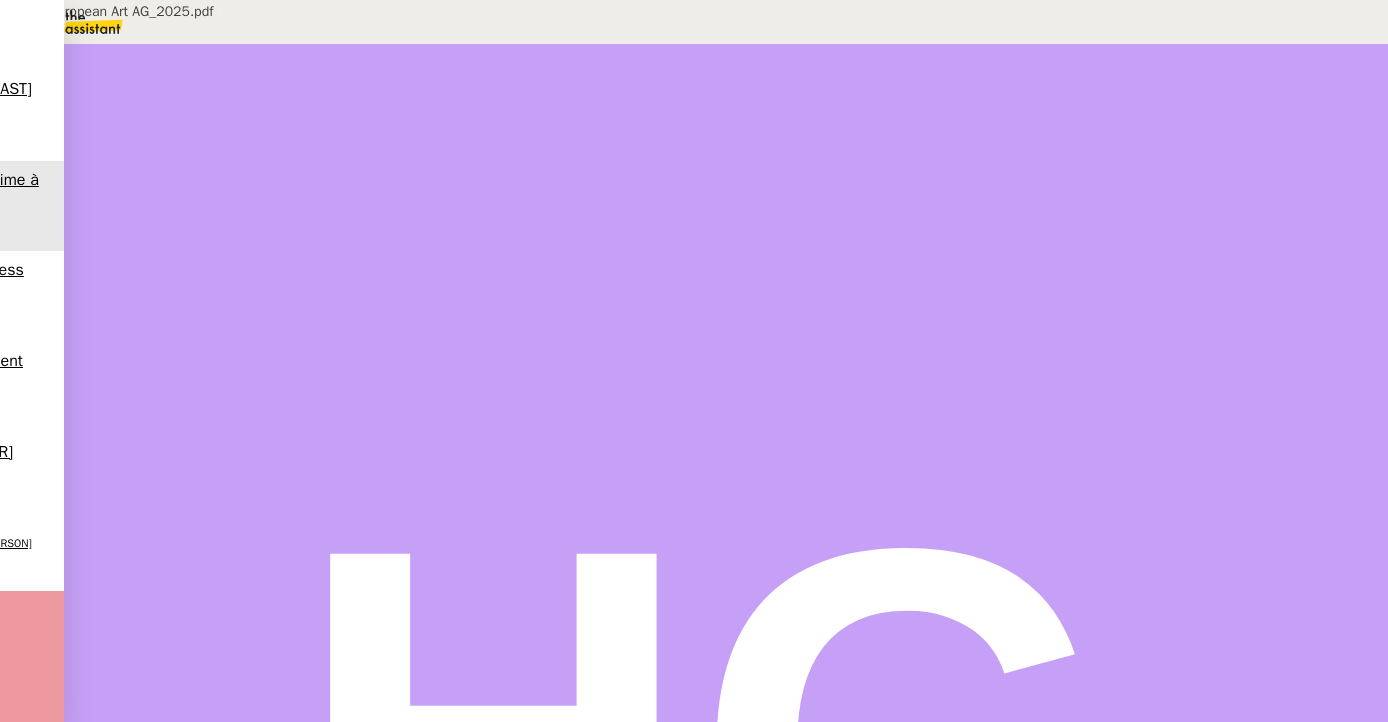 click on "Invoice_European Art AG_2025.pdf" at bounding box center (615, 689) 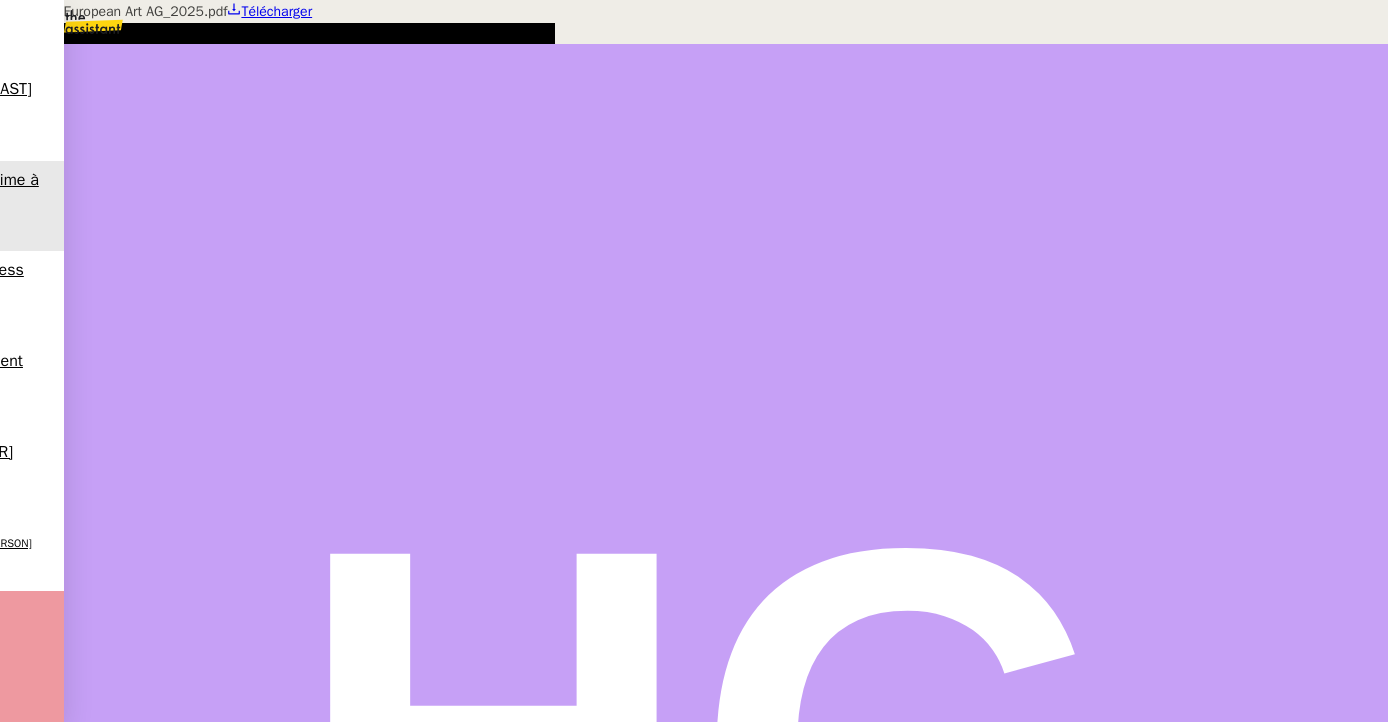 click at bounding box center (694, 0) 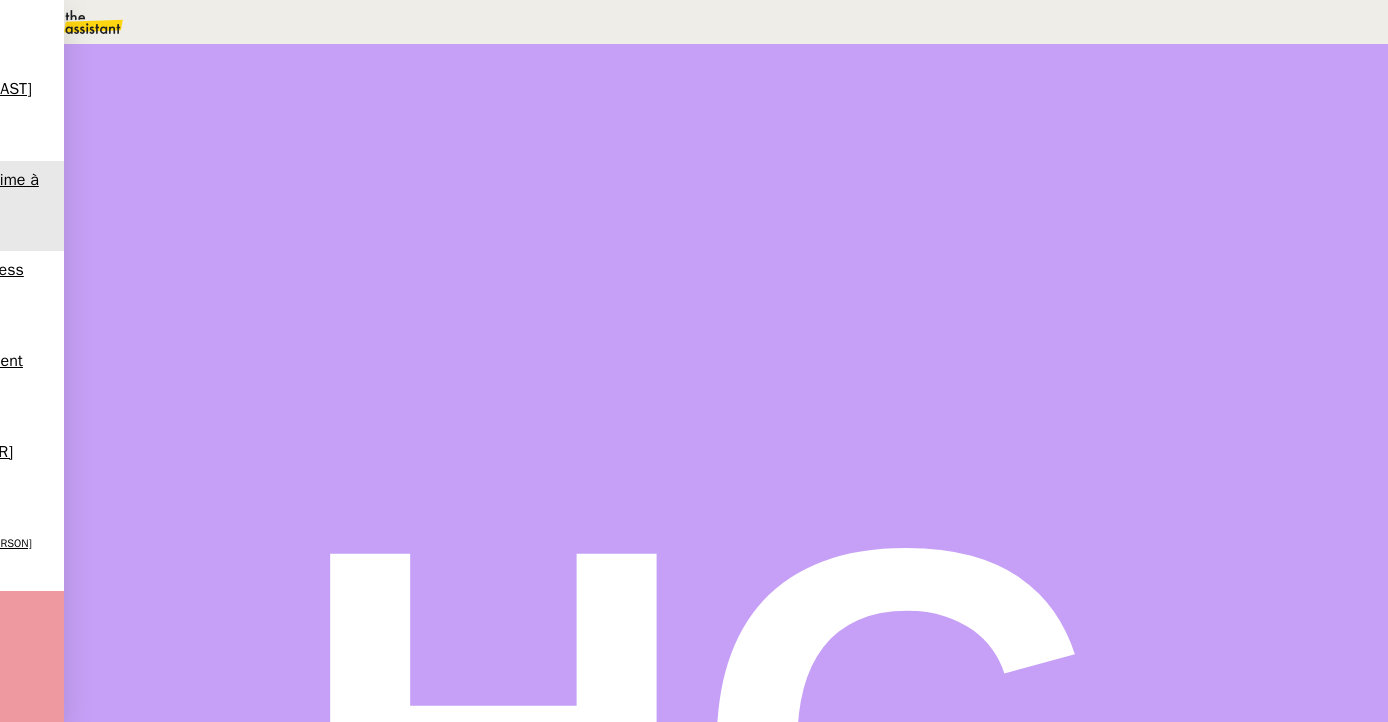 click on "•••" at bounding box center [195, 626] 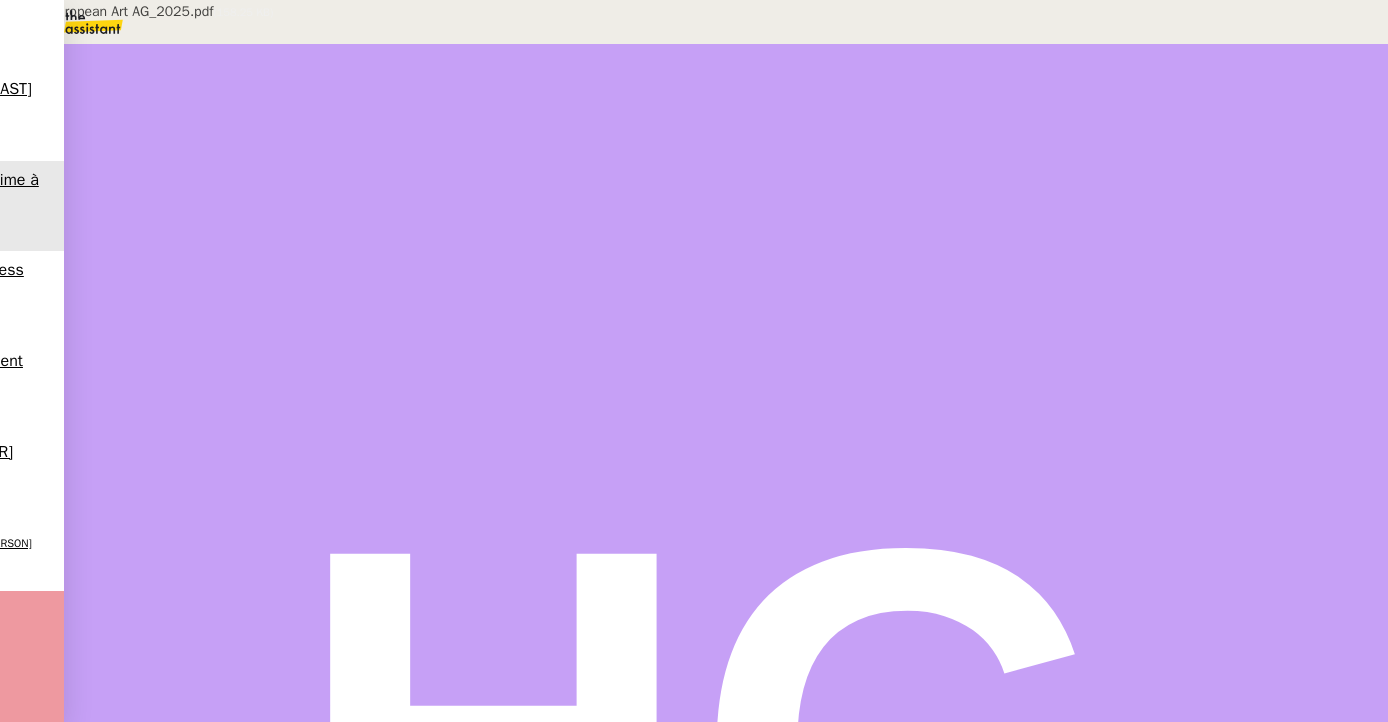 click on "Invoice_European Art AG_2025.pdf" at bounding box center [615, 772] 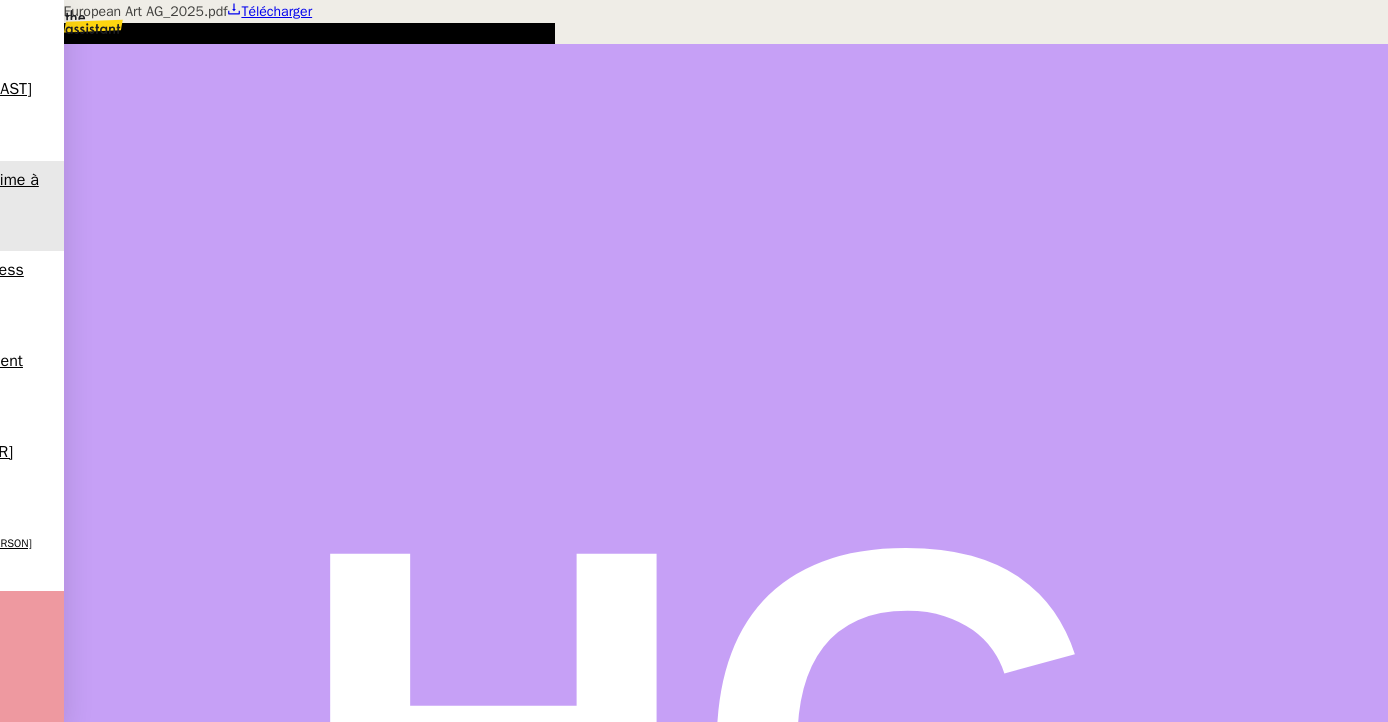 click at bounding box center [694, 0] 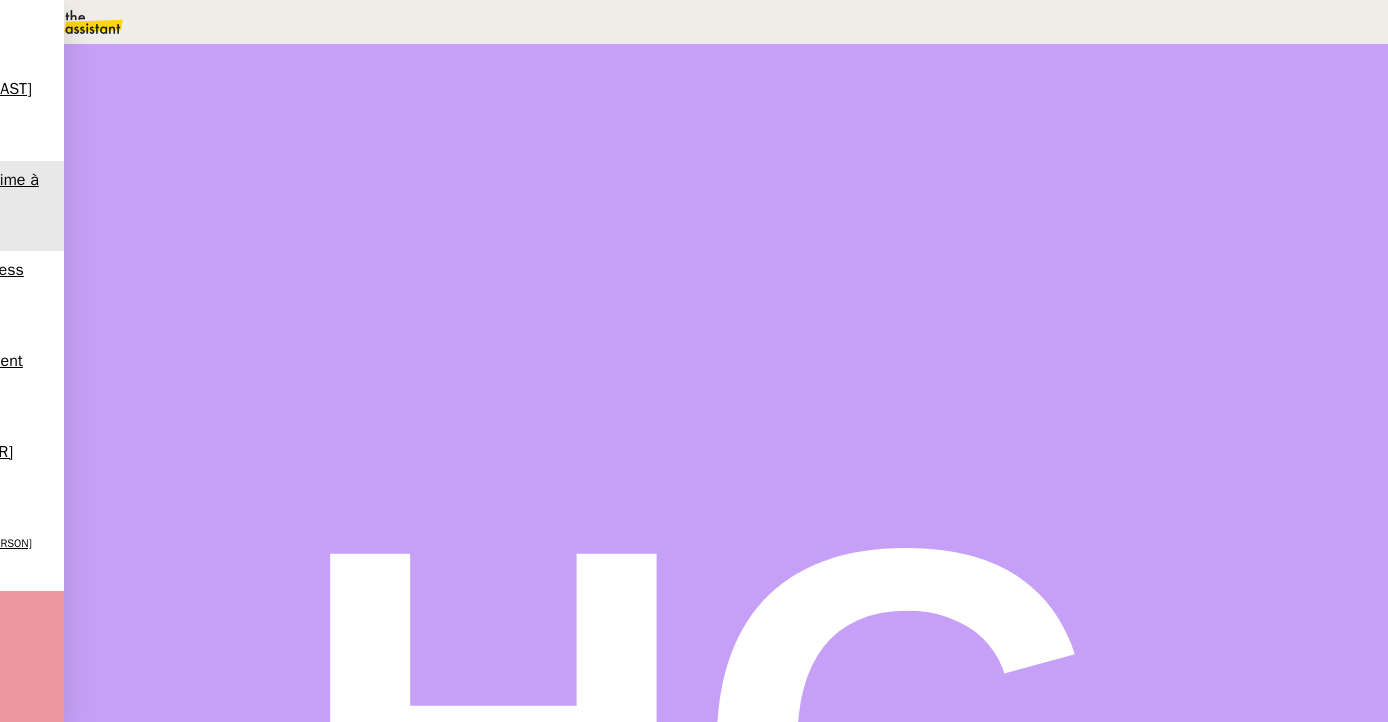 scroll, scrollTop: 0, scrollLeft: 0, axis: both 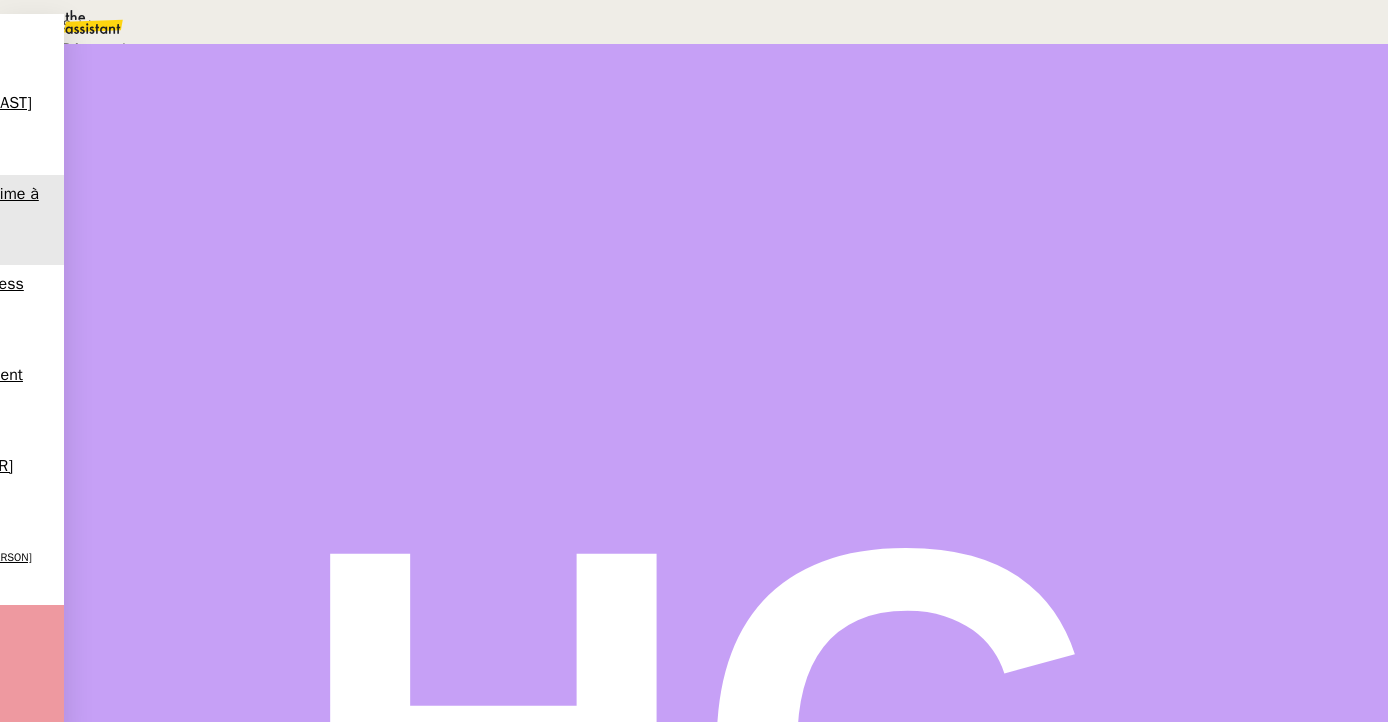 click on "Suivi" at bounding box center (76, 25) 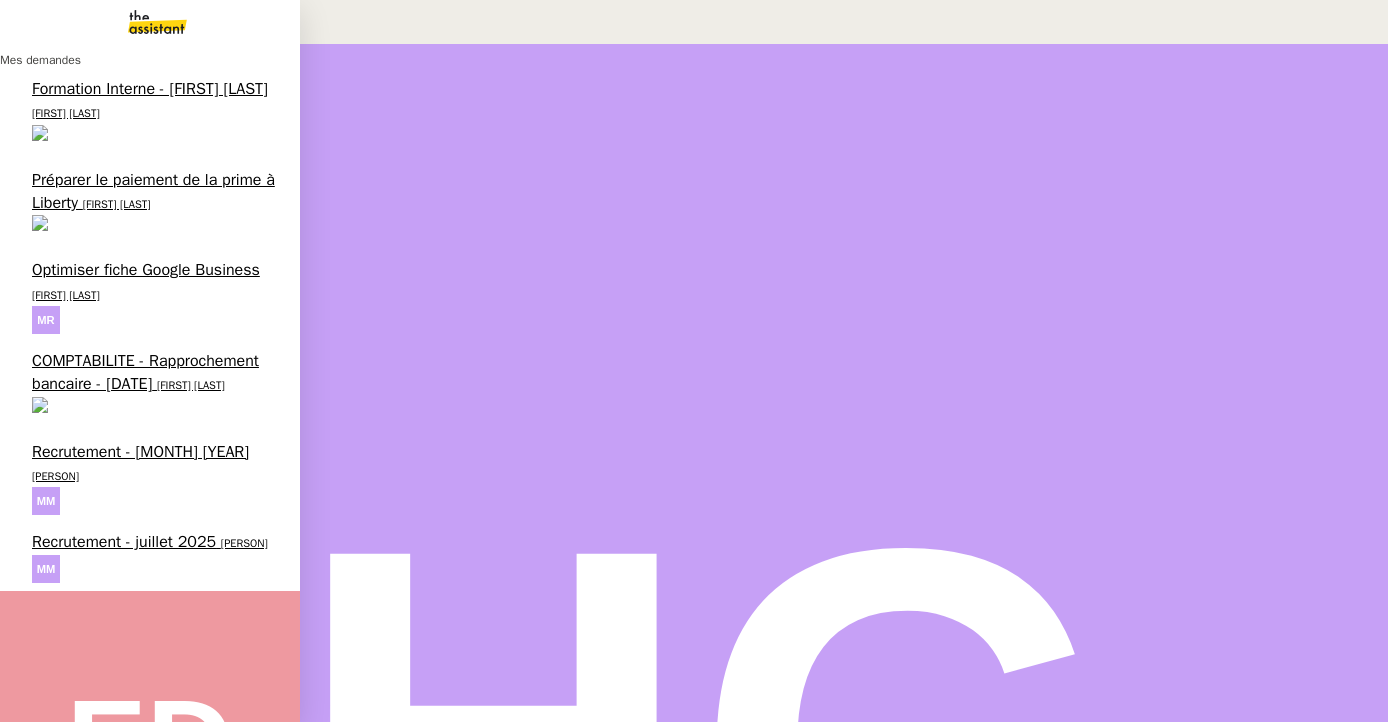 click on "[PERSON]" at bounding box center (244, 543) 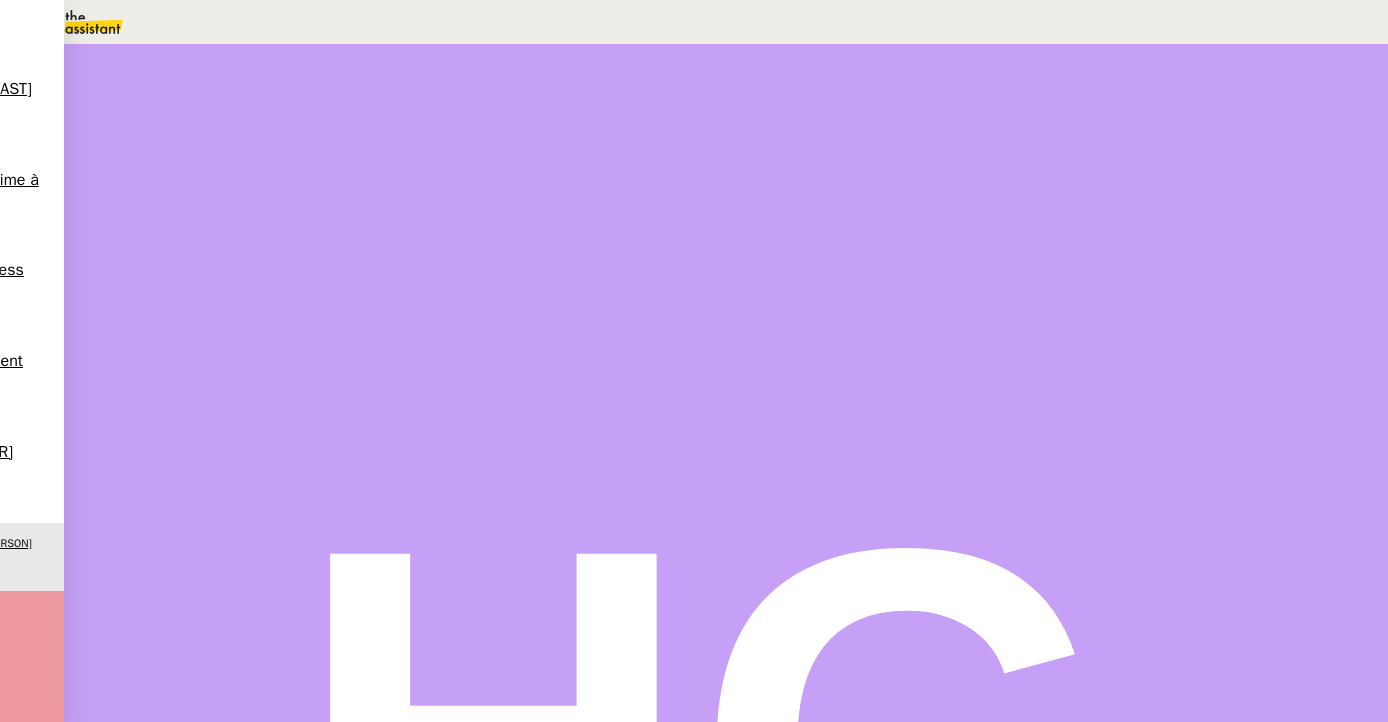 scroll, scrollTop: 0, scrollLeft: 0, axis: both 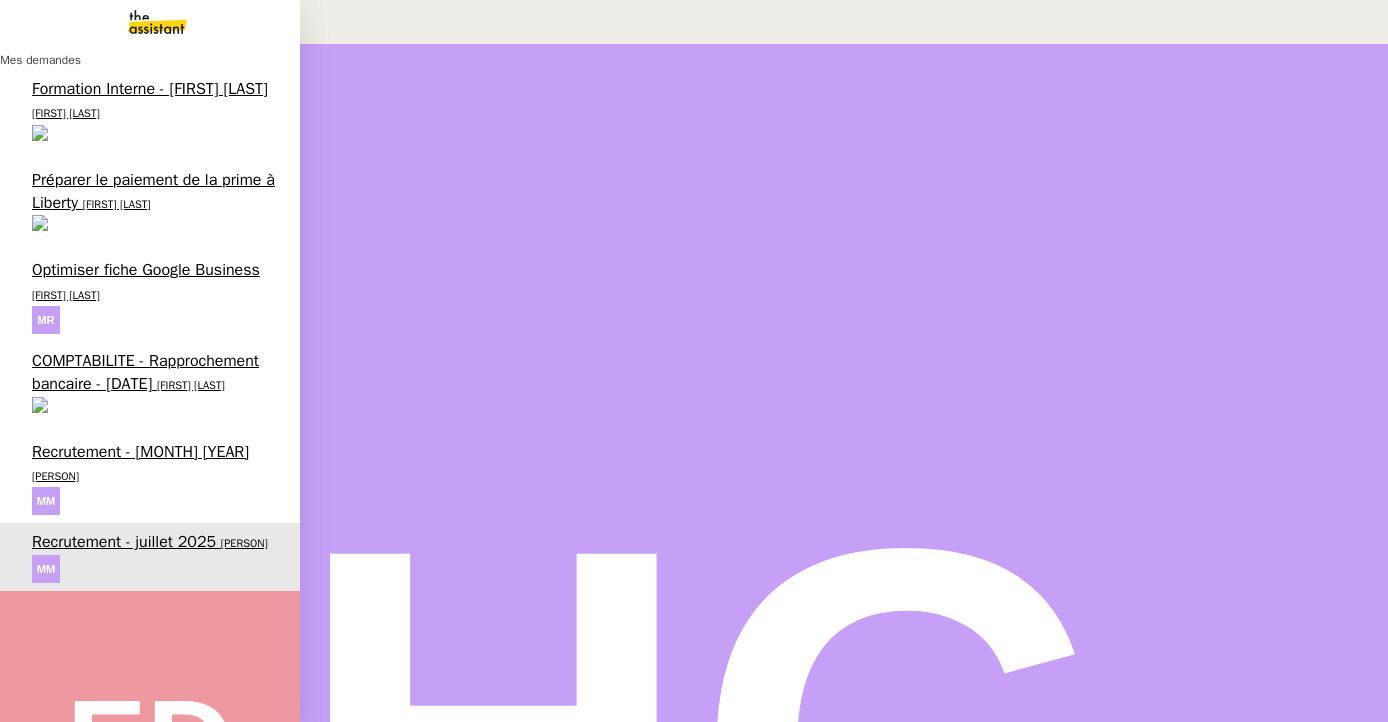 click on "Recrutement - [MONTH] [YEAR]" at bounding box center [140, 452] 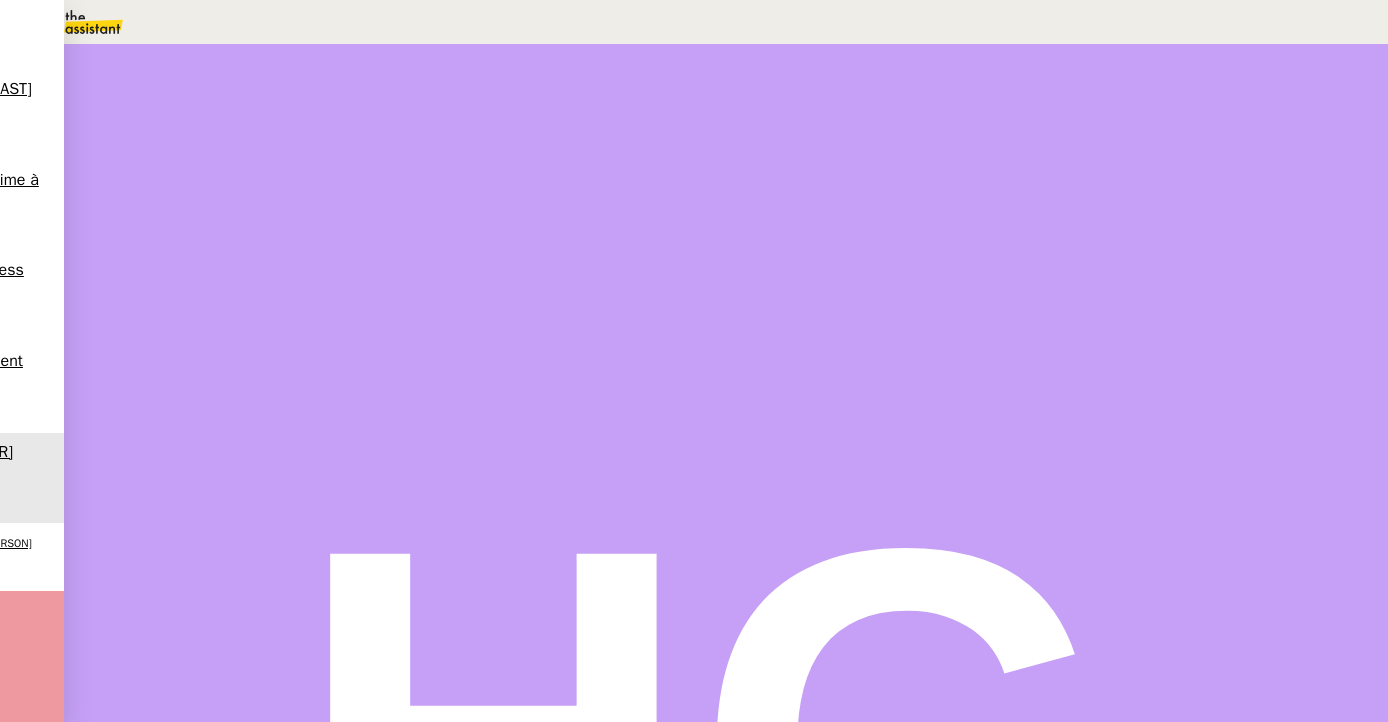 scroll, scrollTop: 0, scrollLeft: 0, axis: both 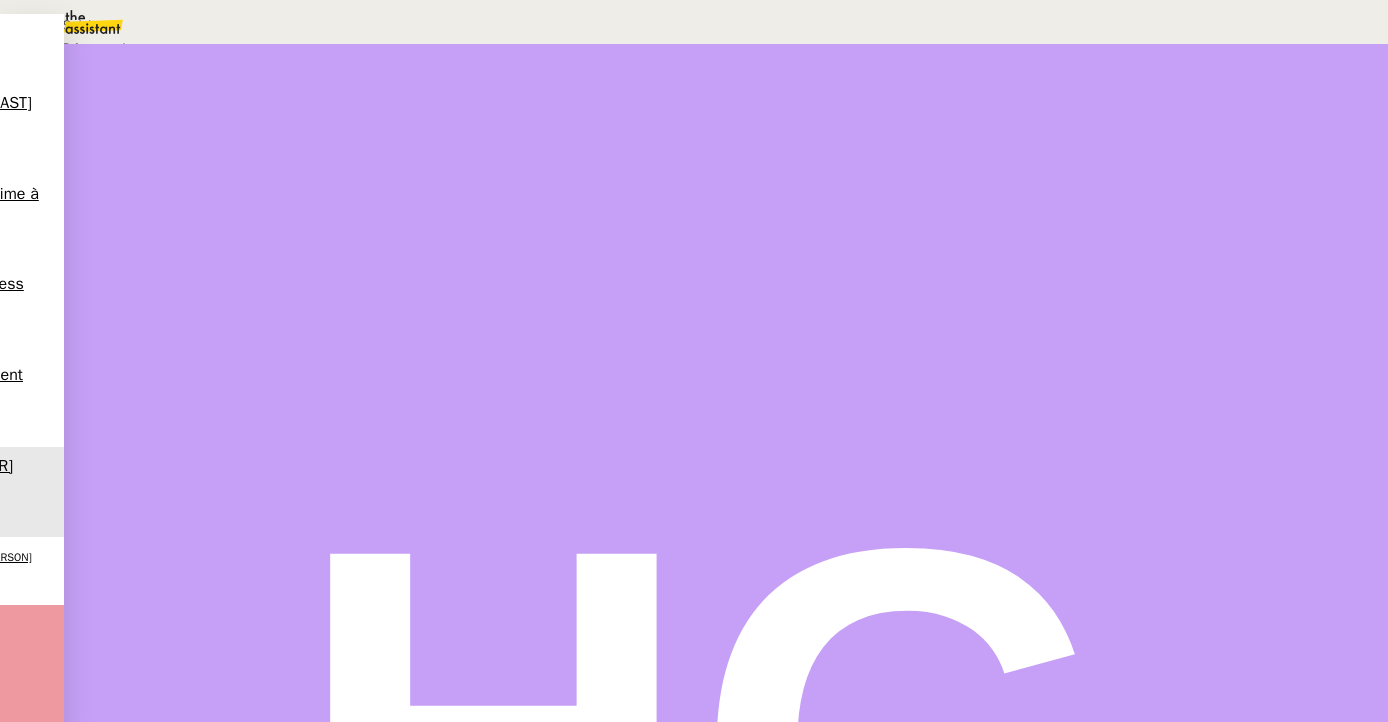 click at bounding box center [694, 738] 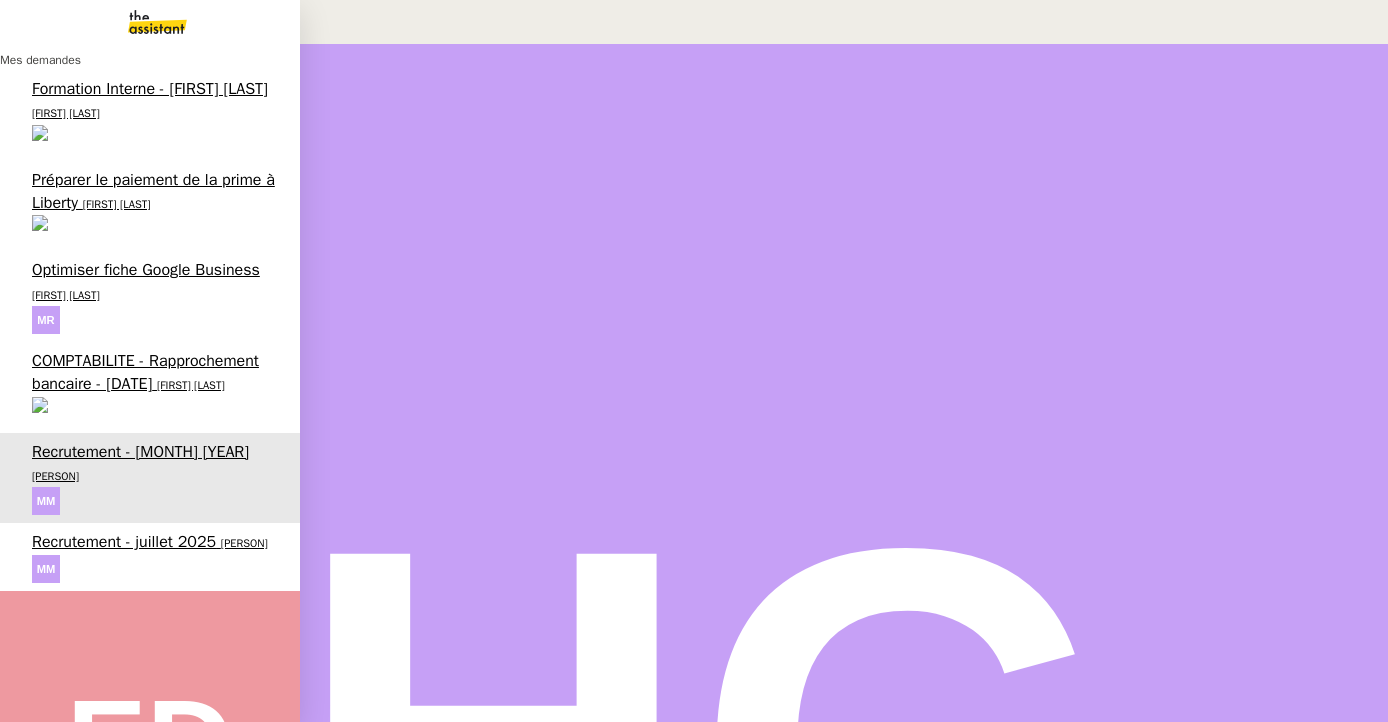 click on "Préparer le paiement de la prime à Liberty" at bounding box center [153, 191] 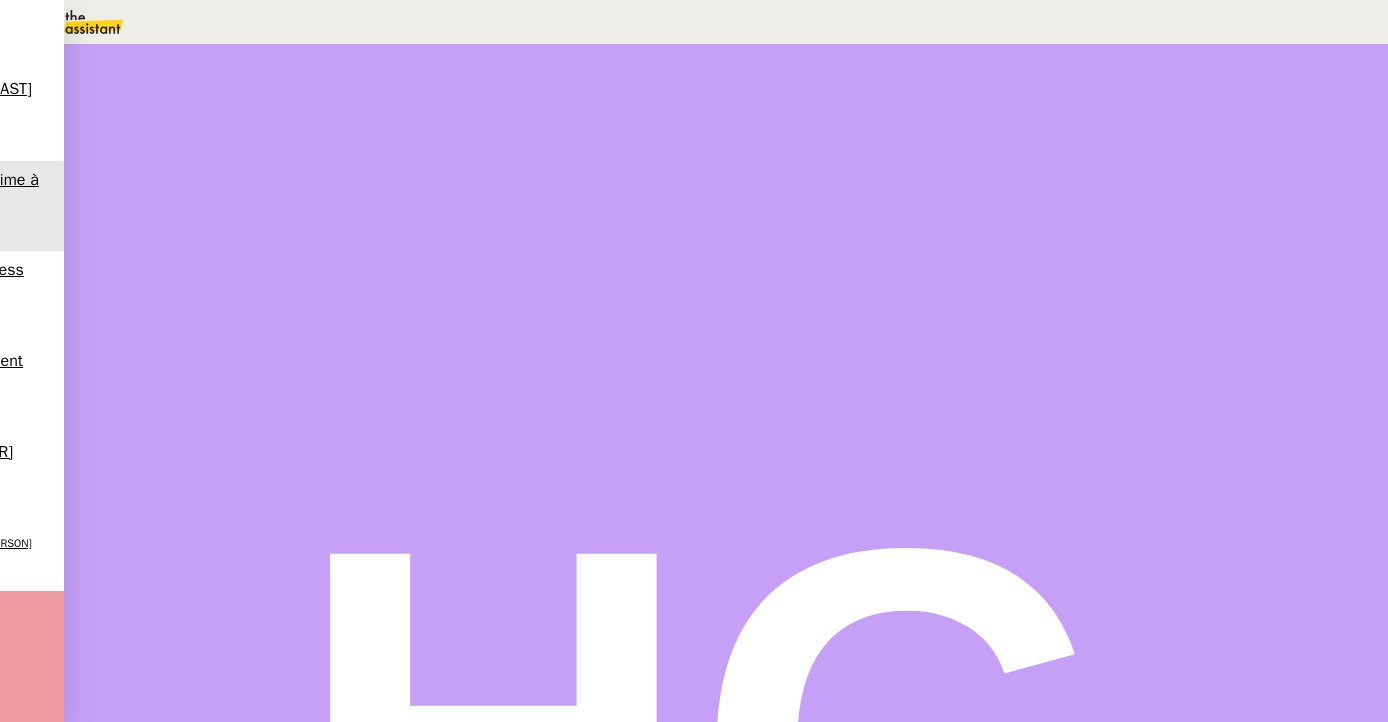 scroll, scrollTop: 363, scrollLeft: 0, axis: vertical 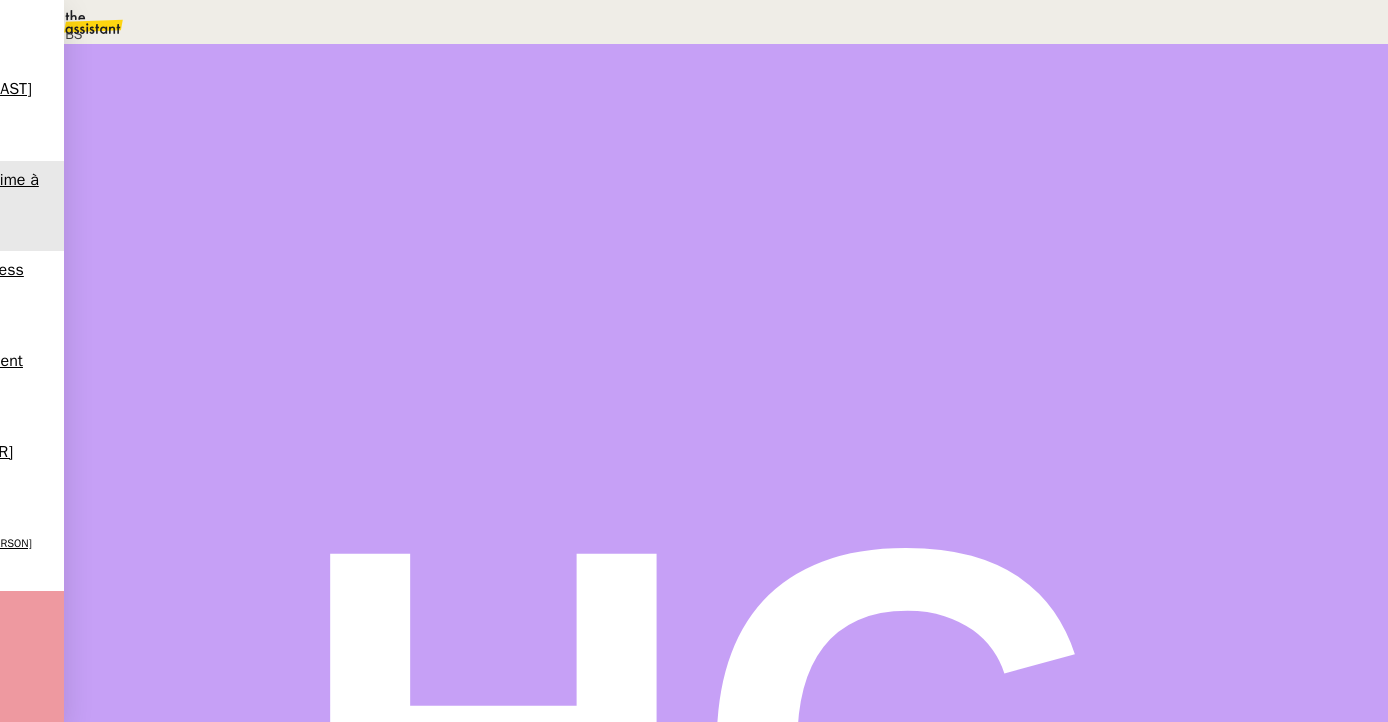 click on "Déverrouiller" at bounding box center [57, 98] 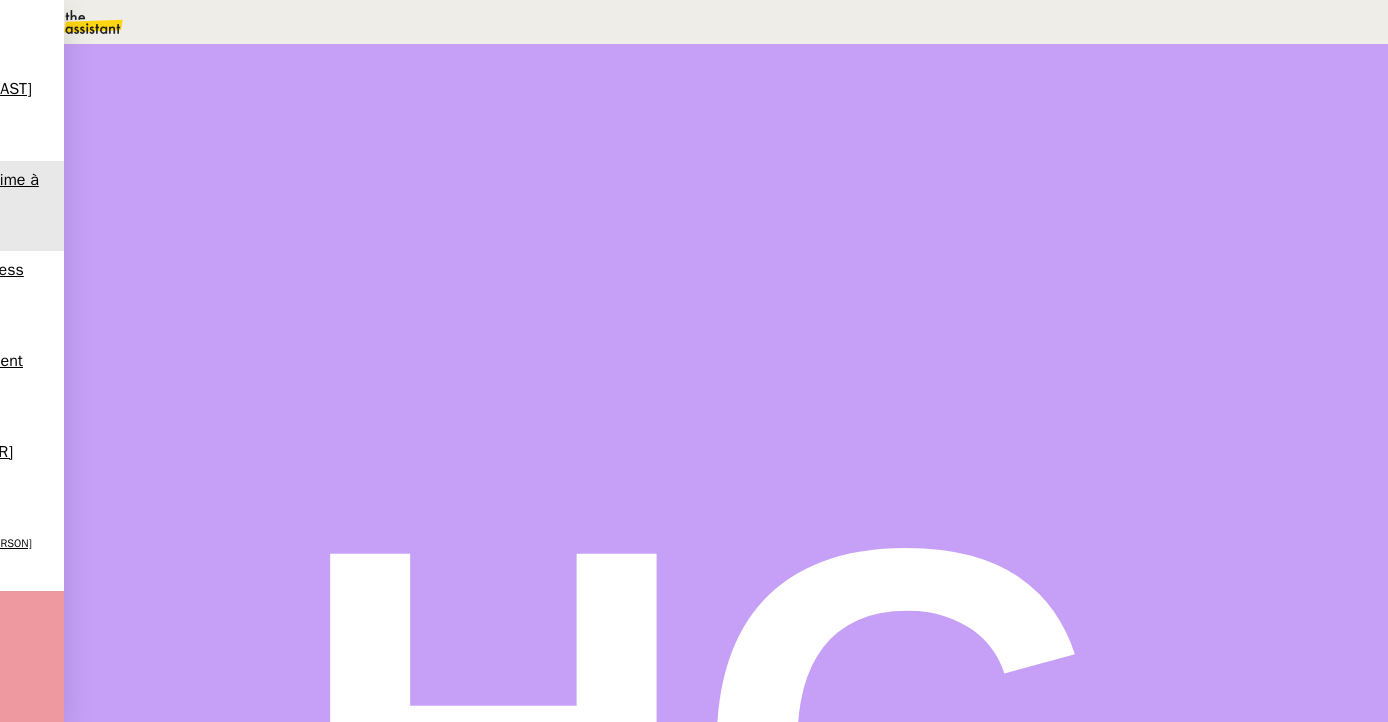 scroll, scrollTop: 427, scrollLeft: 0, axis: vertical 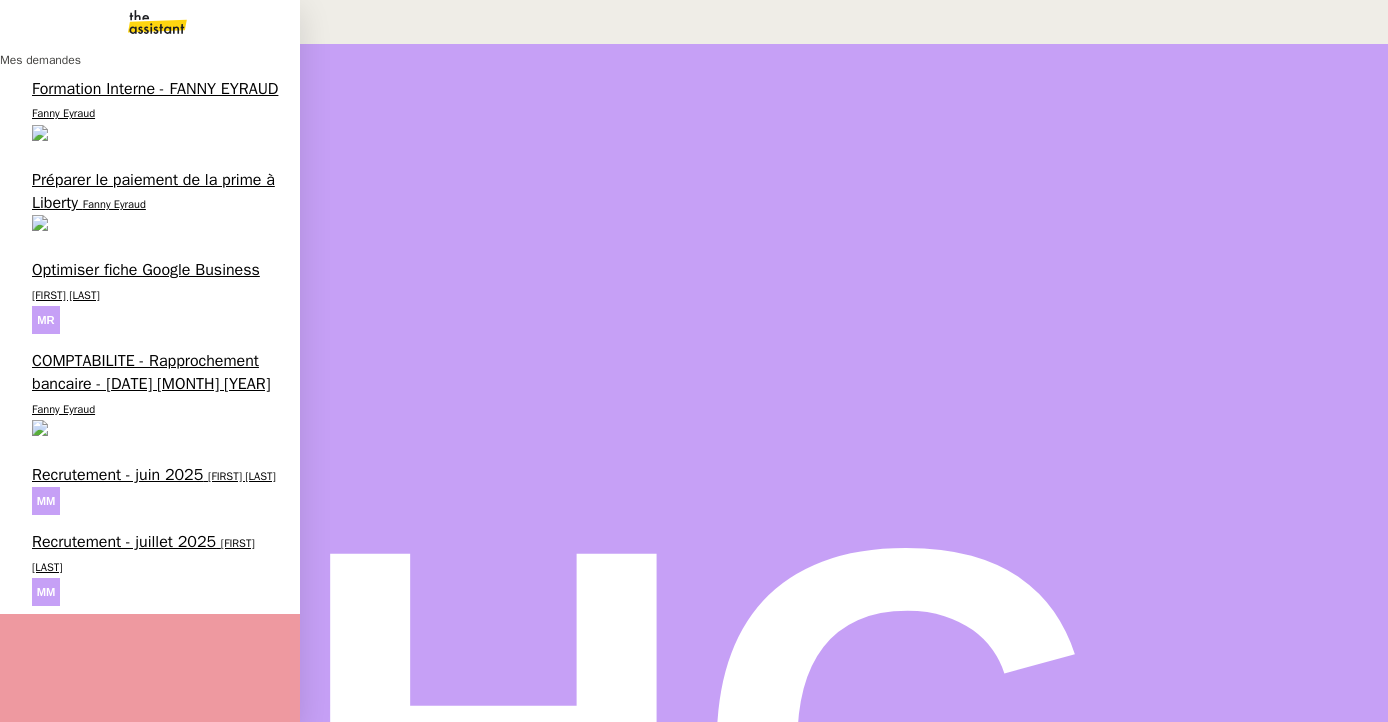 click on "Optimiser fiche Google Business" at bounding box center (146, 270) 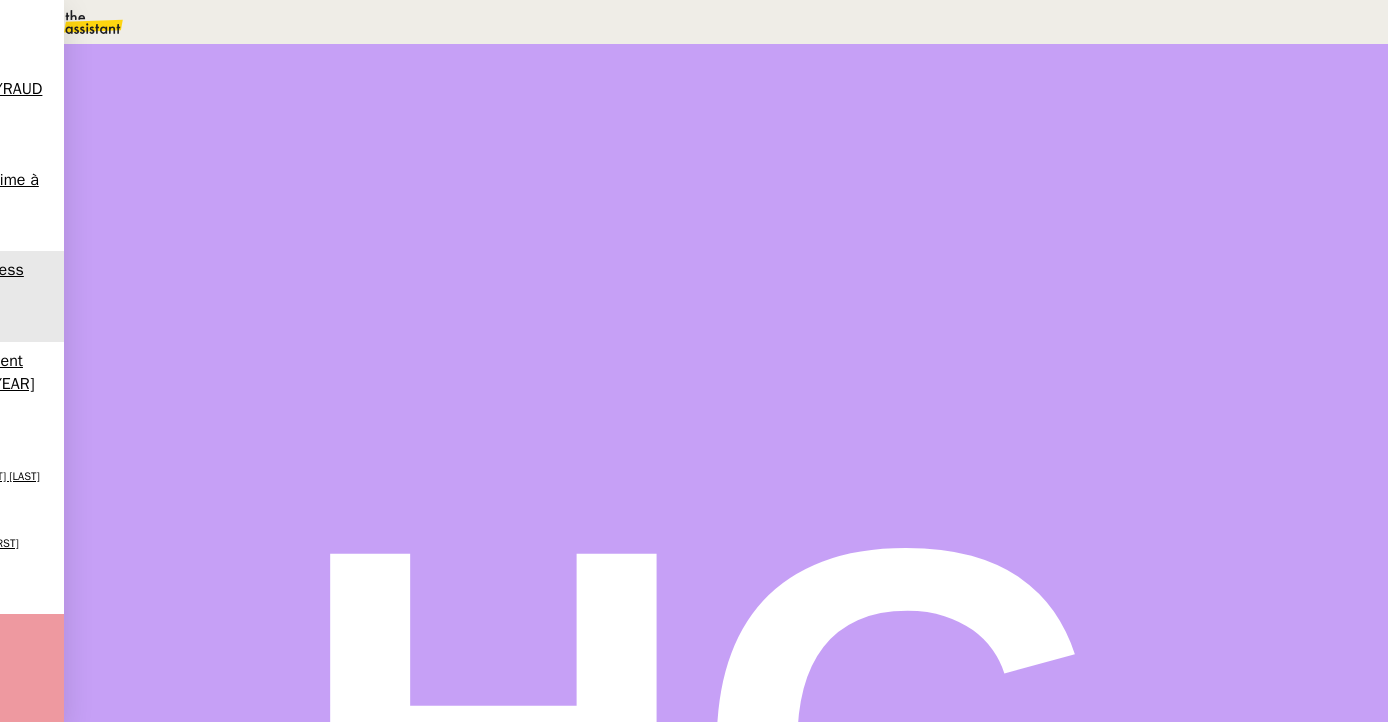 scroll, scrollTop: 556, scrollLeft: 0, axis: vertical 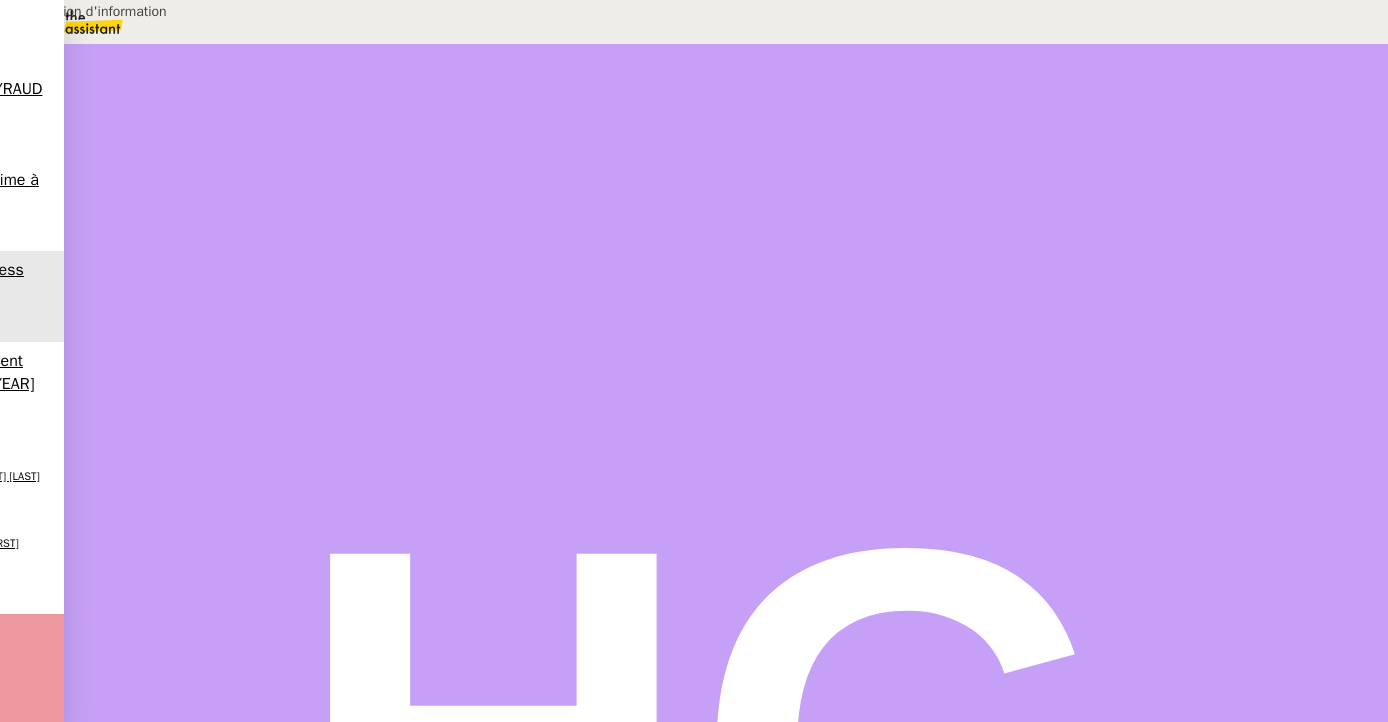 click on "Transmission d'information" at bounding box center (204, 11) 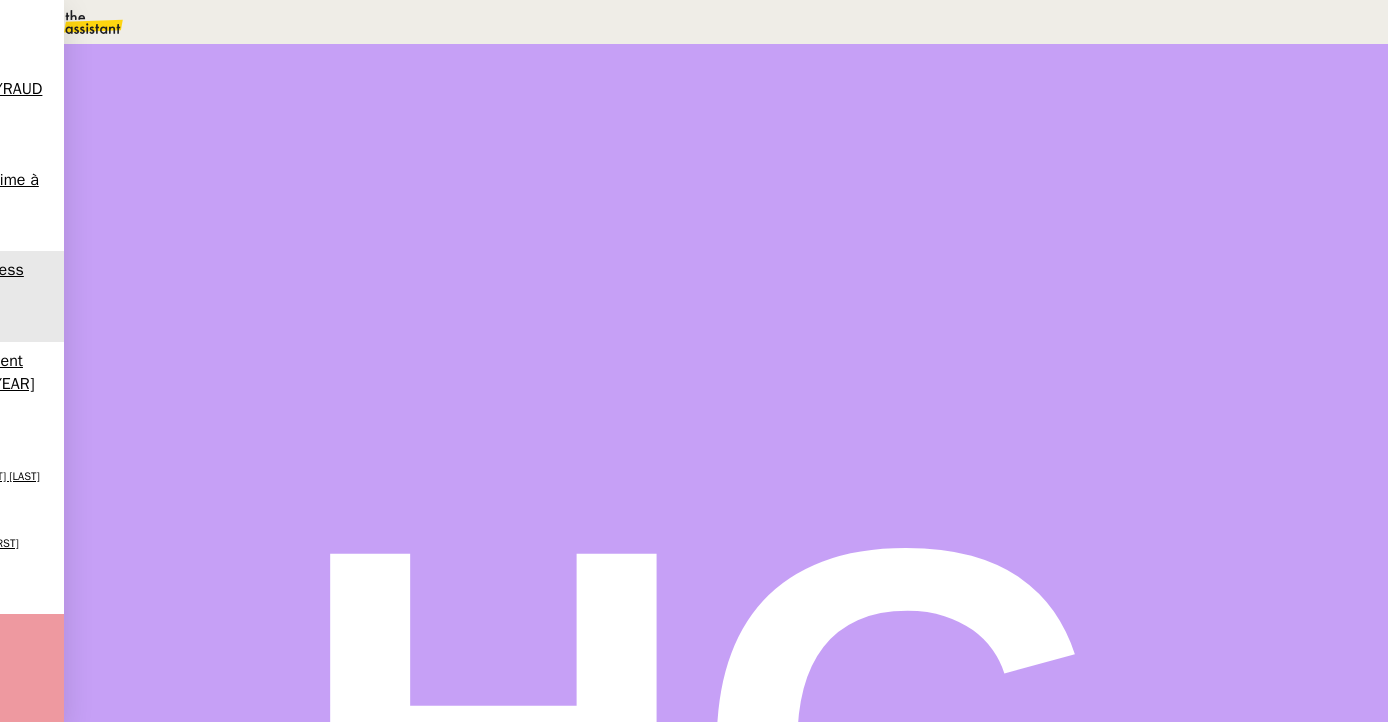 type on "Transmission d'information" 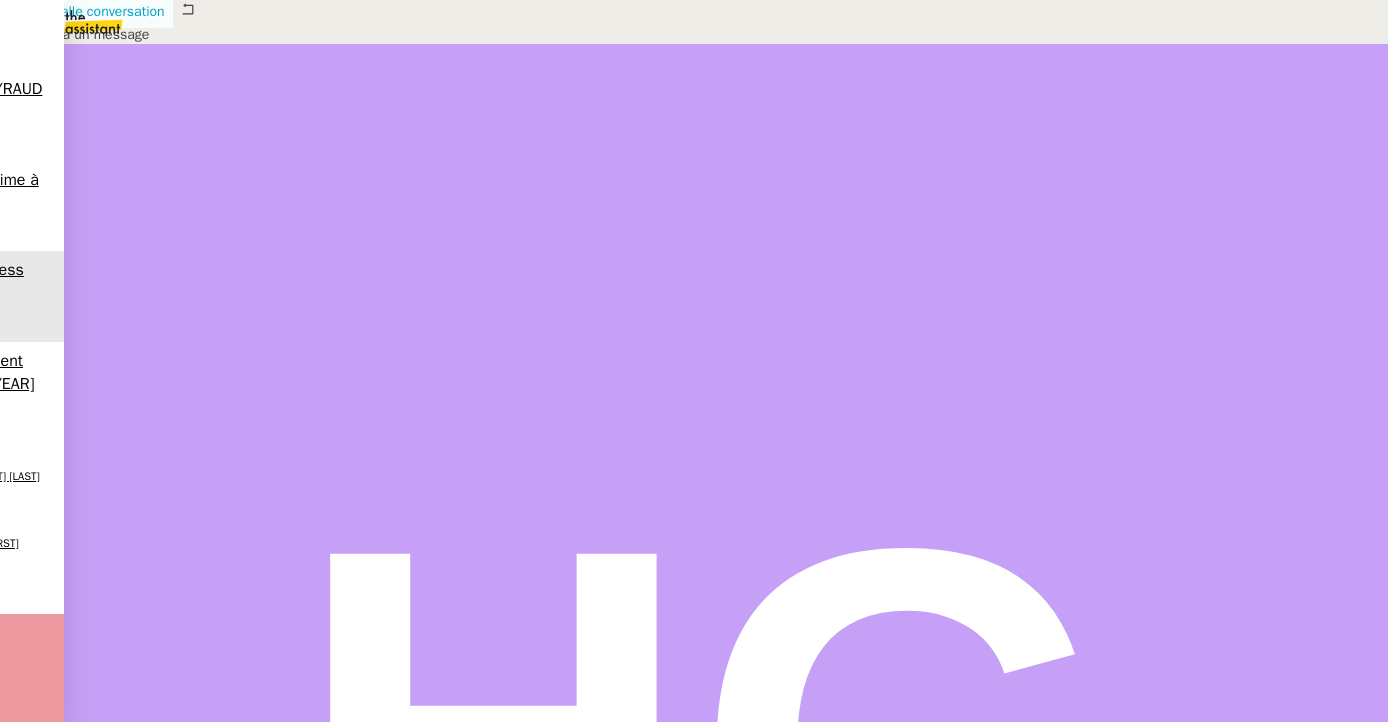 click on "Nouvelle conversation" at bounding box center [97, 11] 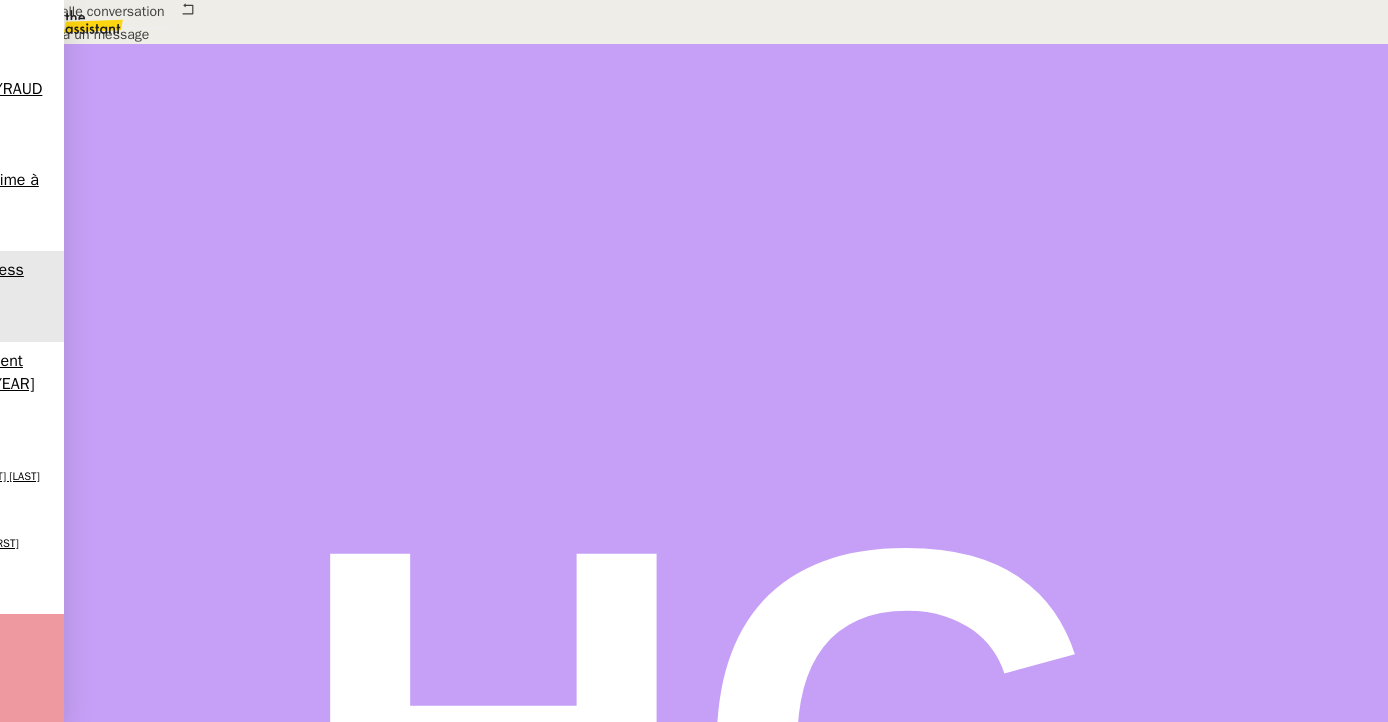 click at bounding box center (425, 883) 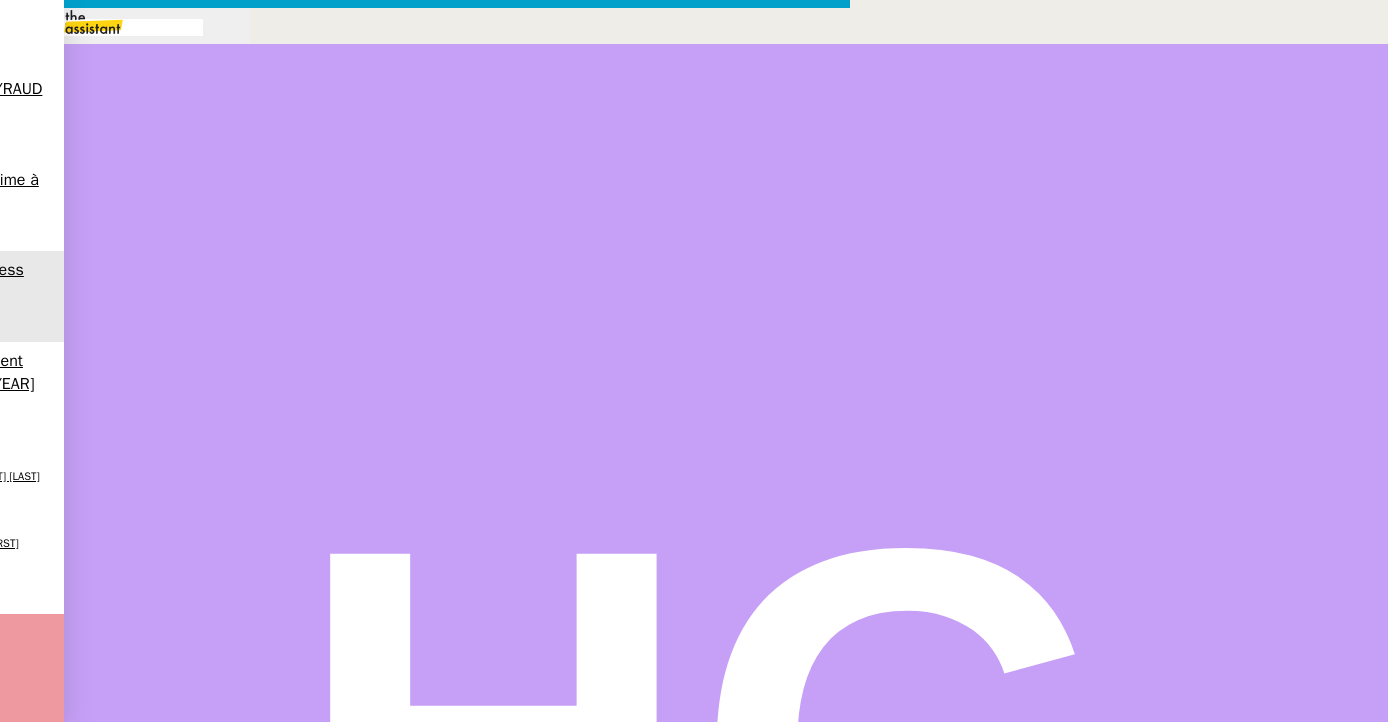 click at bounding box center (425, 719) 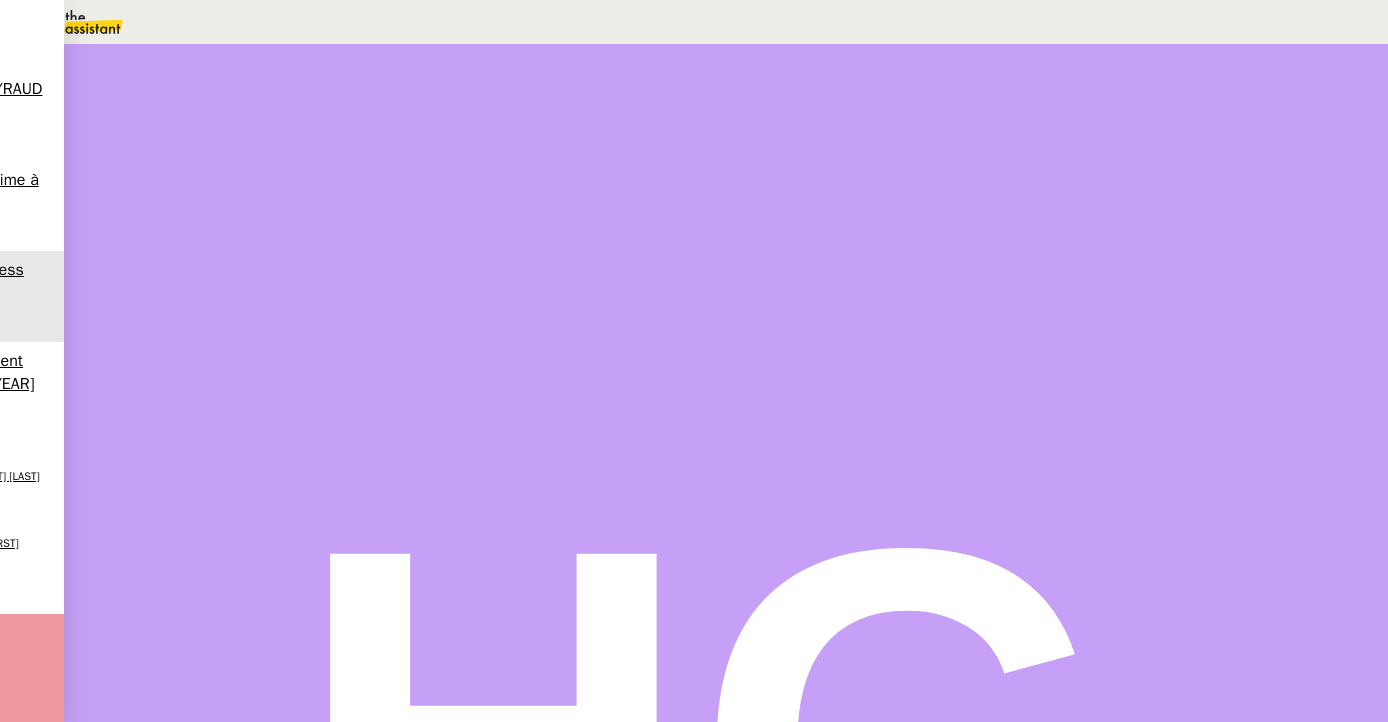 scroll, scrollTop: 433, scrollLeft: 0, axis: vertical 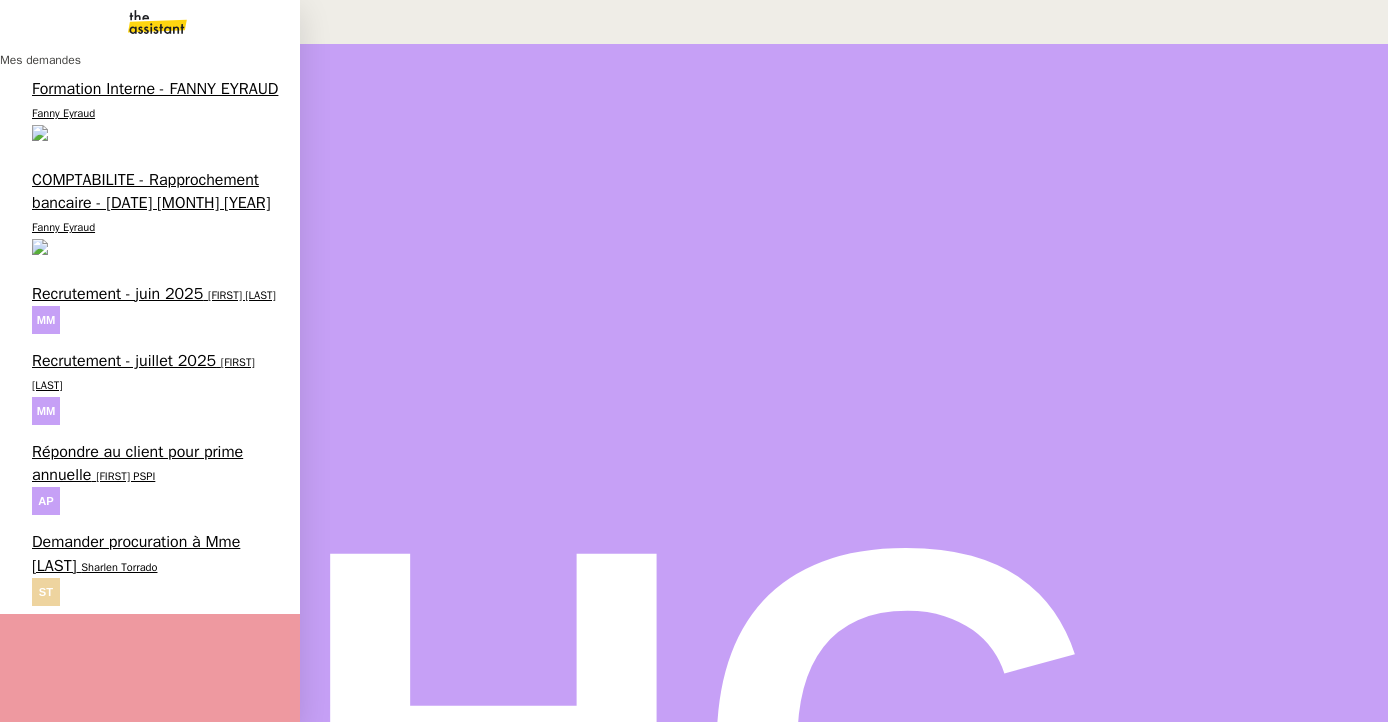 click on "Demander procuration à Mme Lefort" at bounding box center [136, 553] 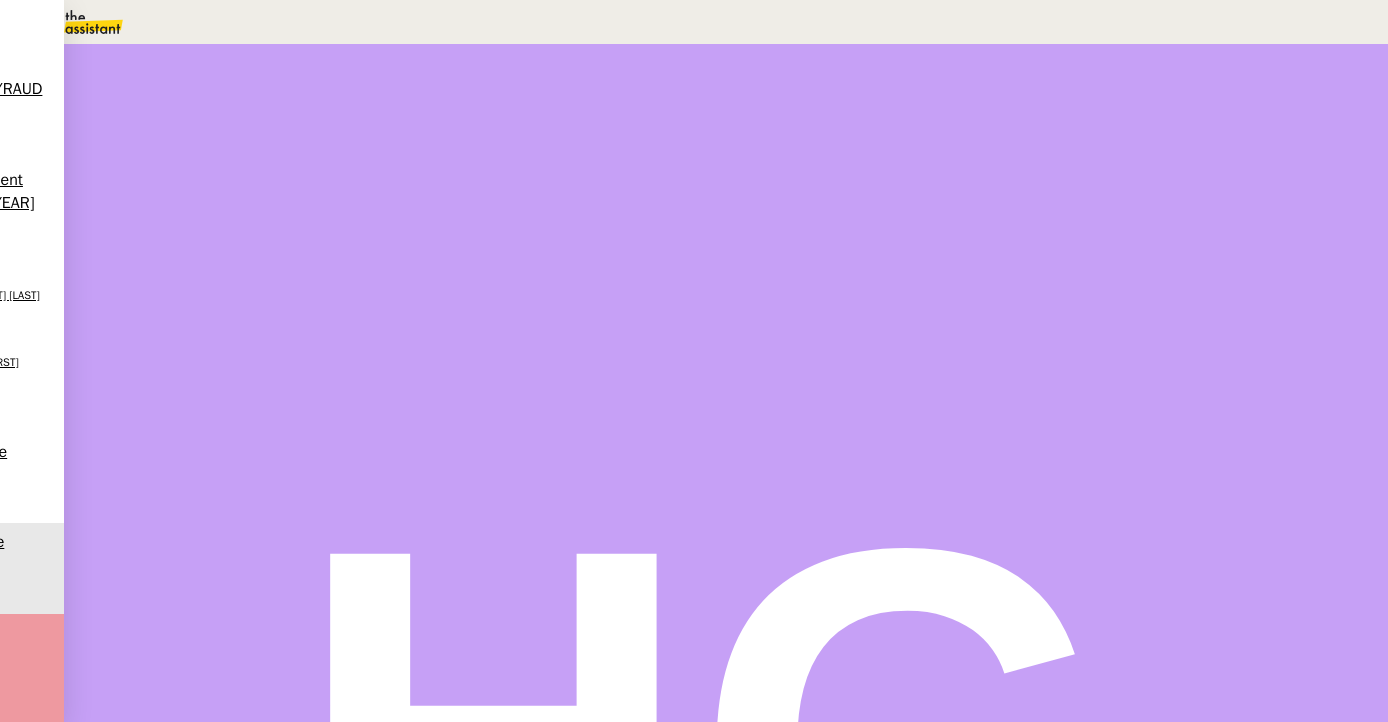 scroll, scrollTop: 622, scrollLeft: 0, axis: vertical 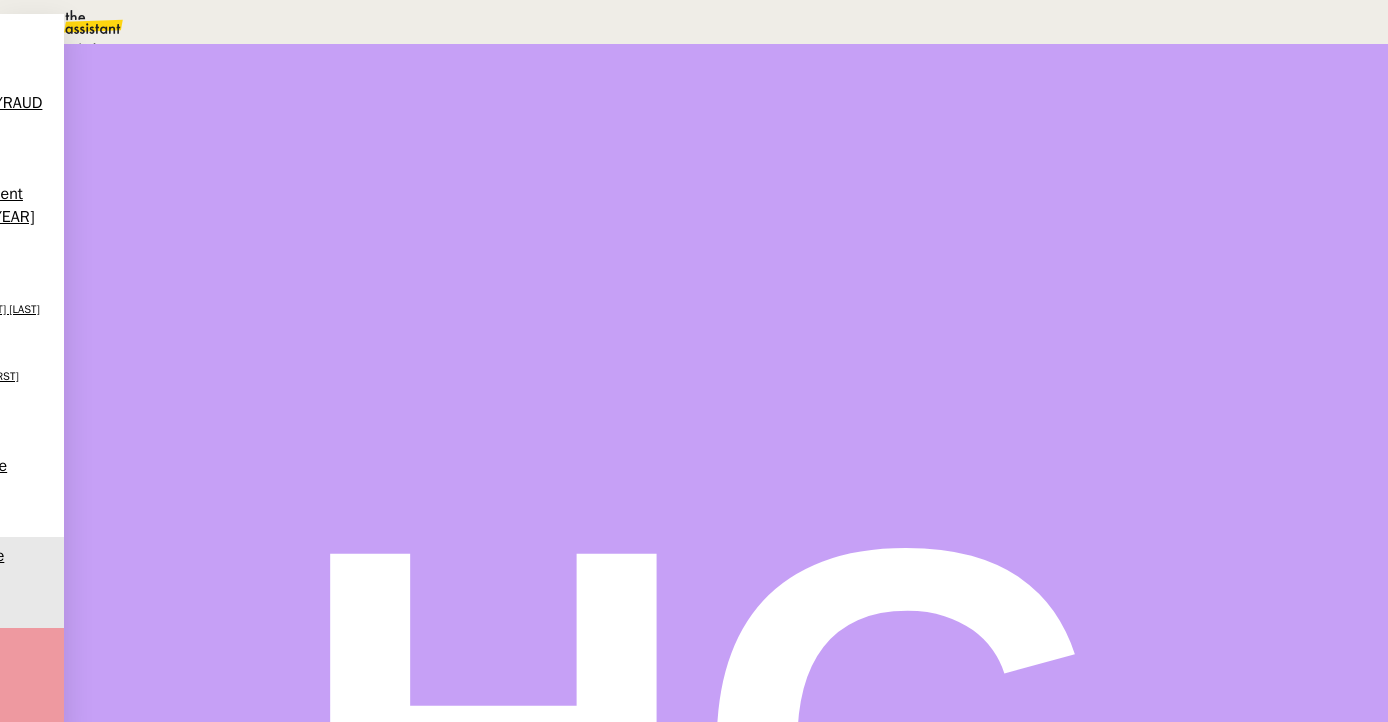 click on "Aide" at bounding box center (72, 48) 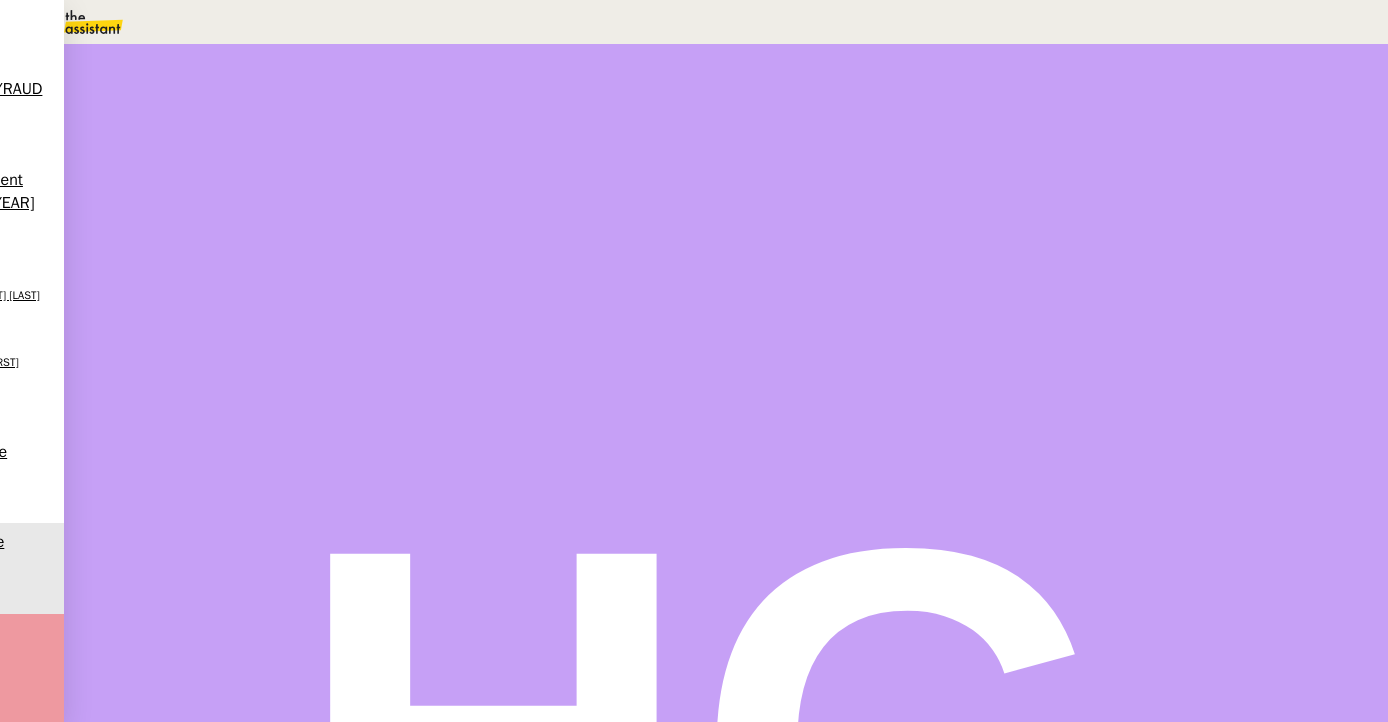 click at bounding box center [1036, 133] 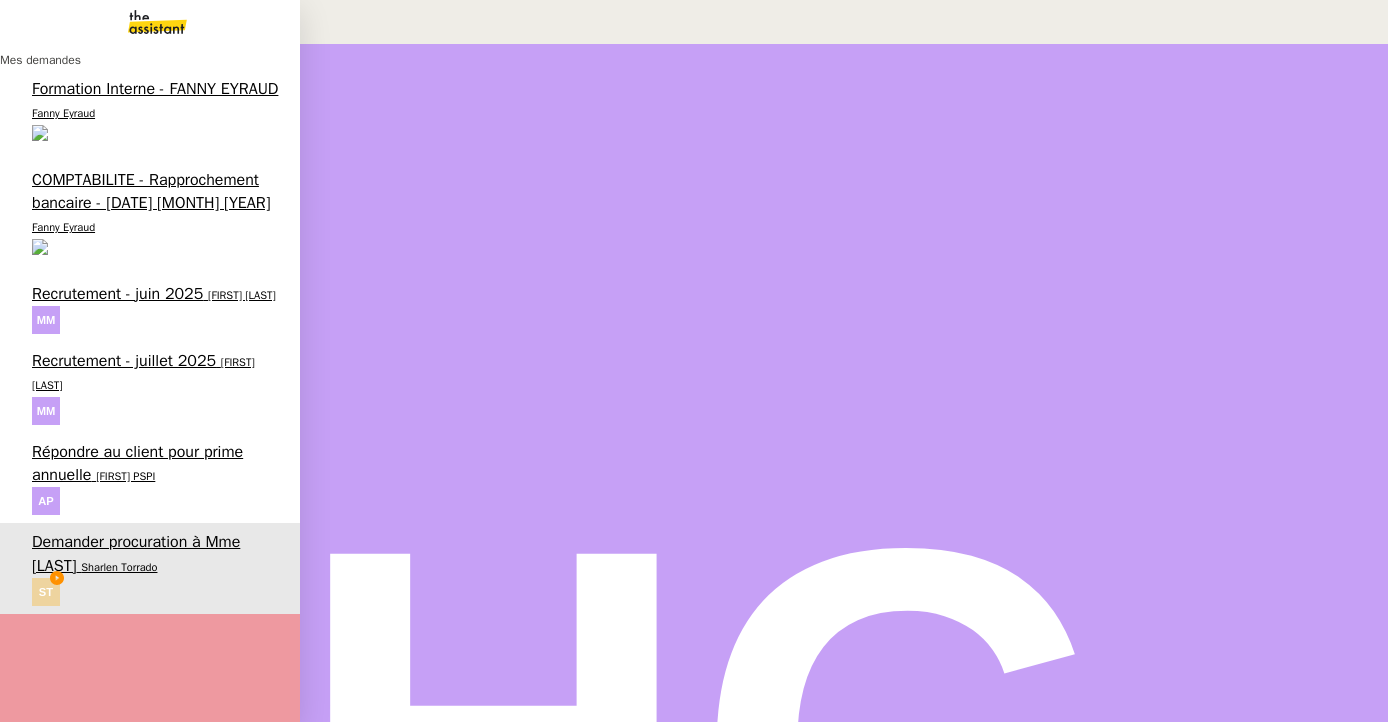 click on "Répondre au client pour prime annuelle" at bounding box center (137, 463) 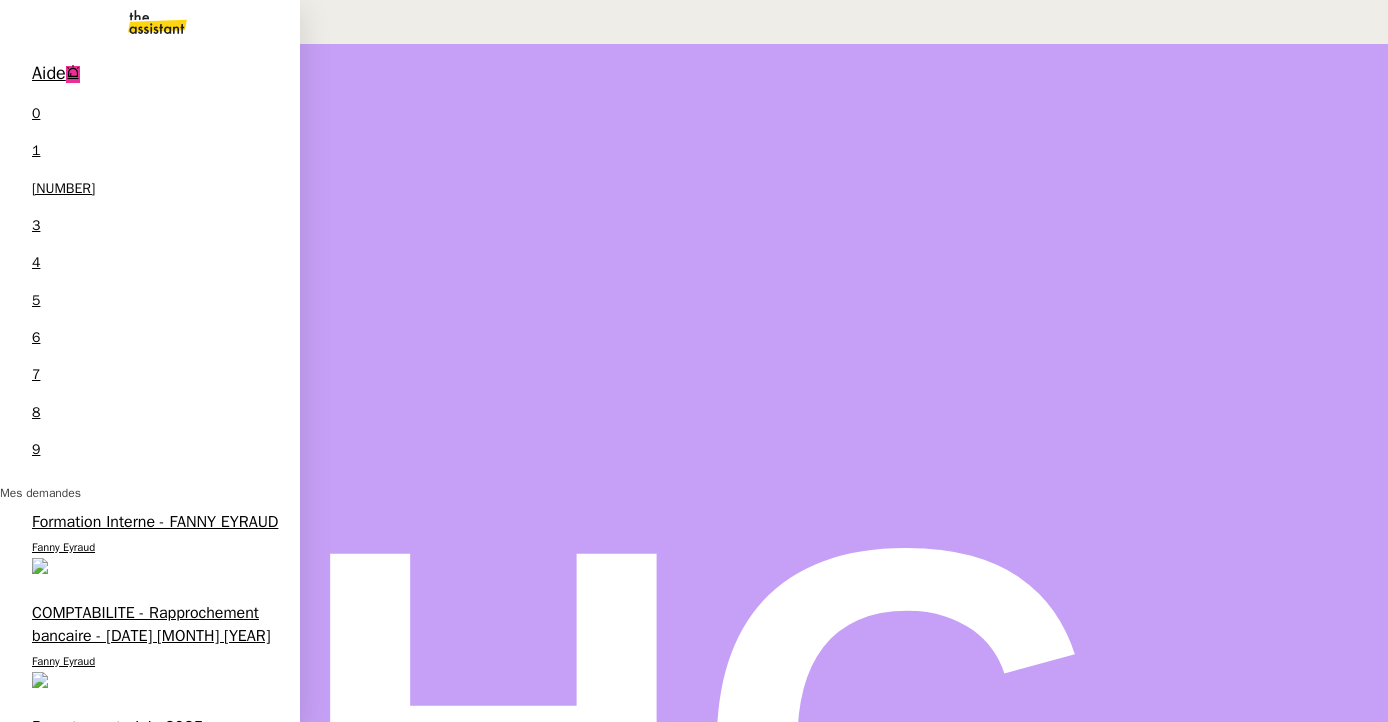 click on "Recrutement - juillet 2025" at bounding box center (124, 794) 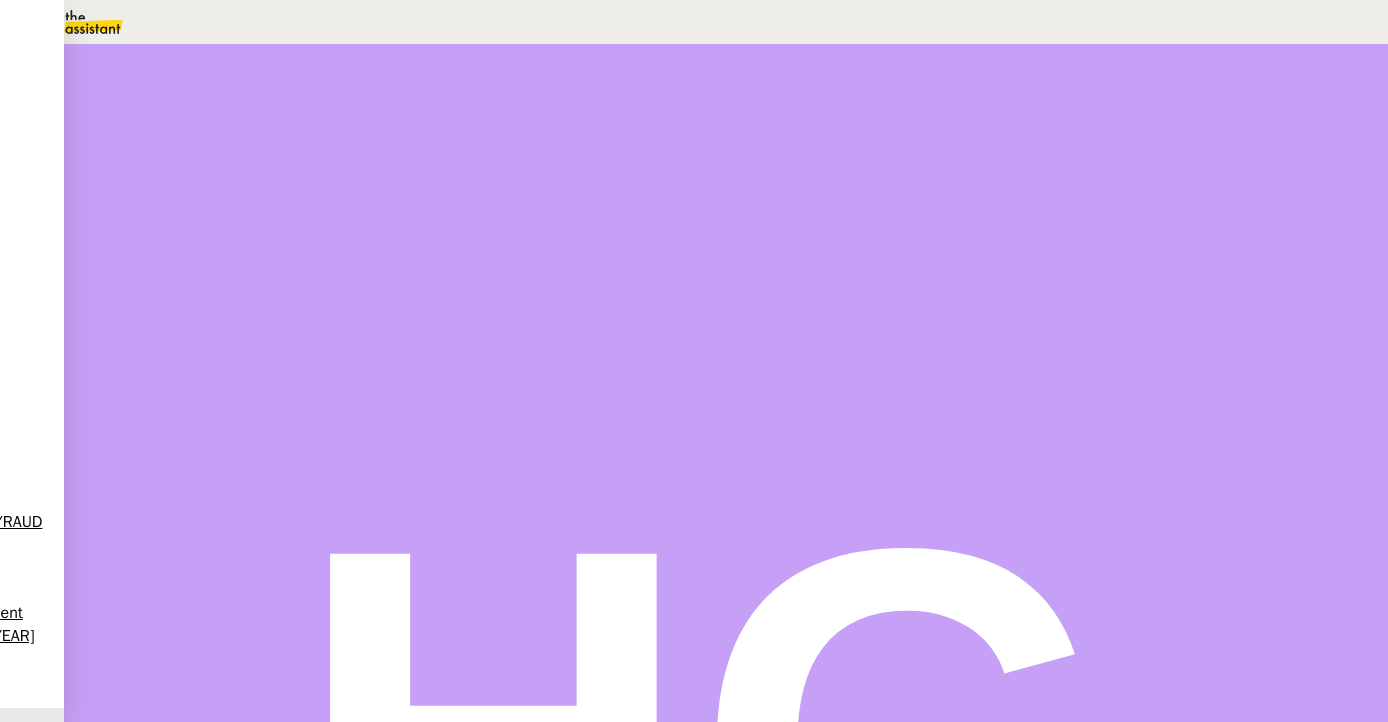 scroll, scrollTop: 318, scrollLeft: 0, axis: vertical 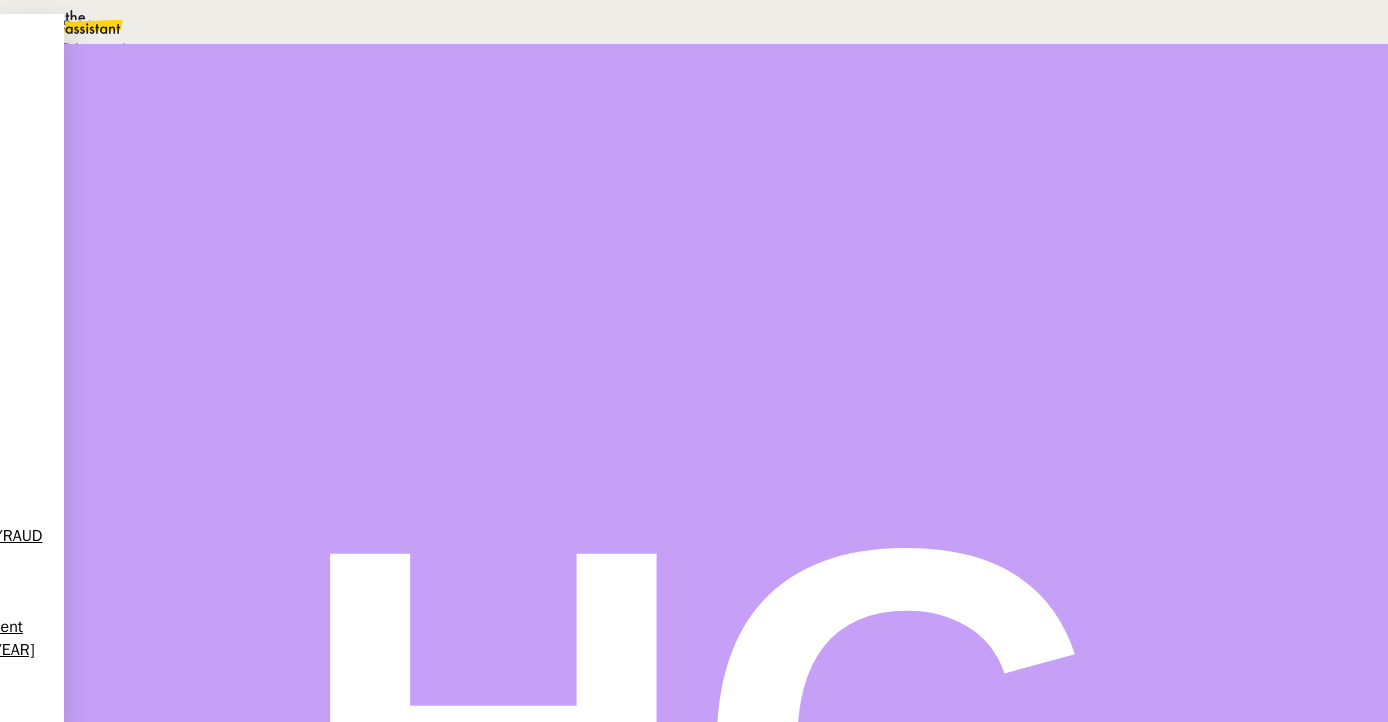 click at bounding box center [694, 738] 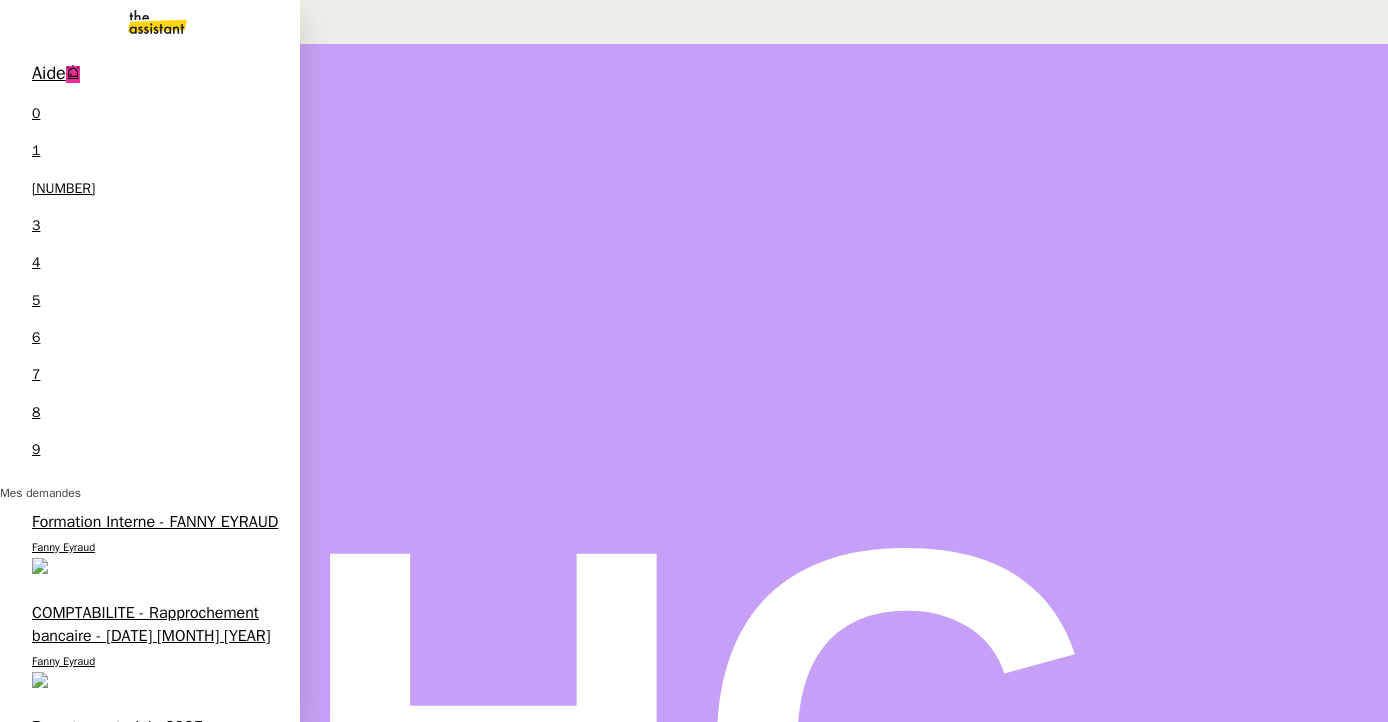 click on "COMPTABILITE - Rapprochement bancaire - [DATE]" at bounding box center [151, 624] 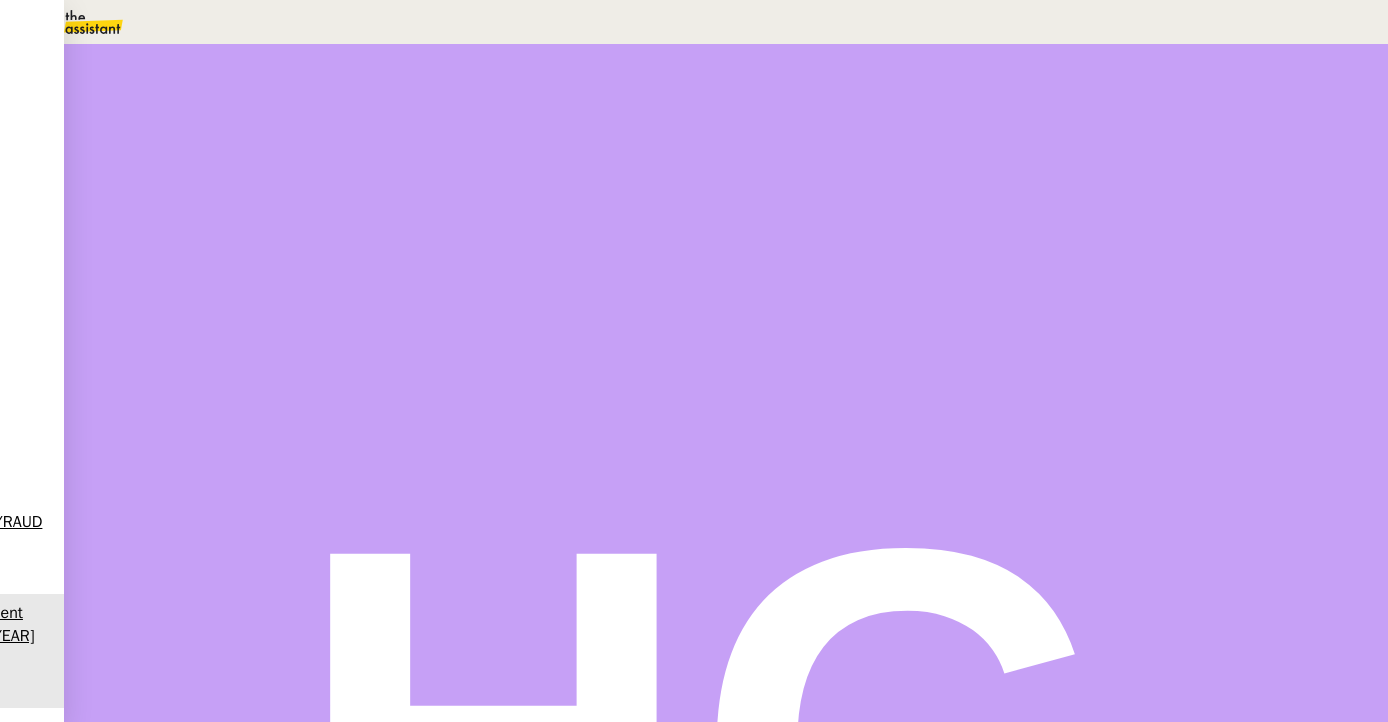 scroll, scrollTop: 563, scrollLeft: 0, axis: vertical 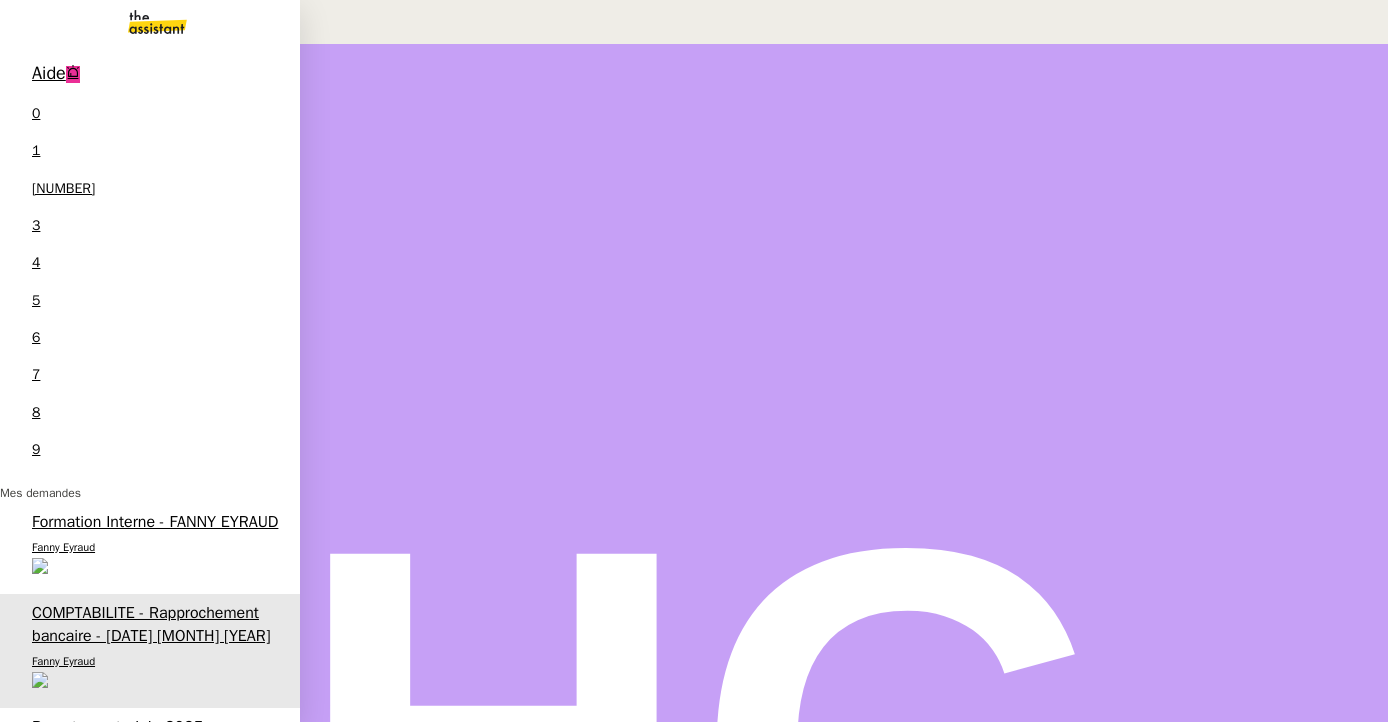 click on "Répondre au client pour prime annuelle" at bounding box center [137, 896] 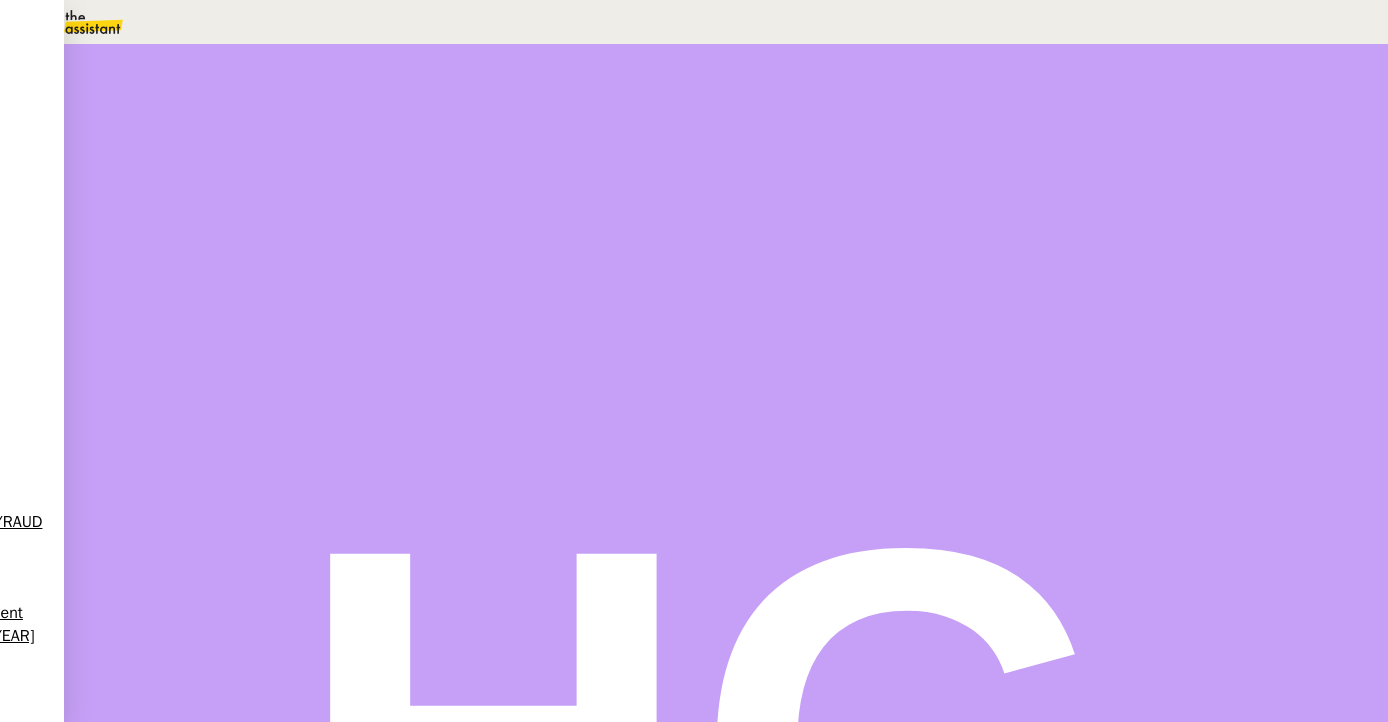 scroll, scrollTop: 0, scrollLeft: 0, axis: both 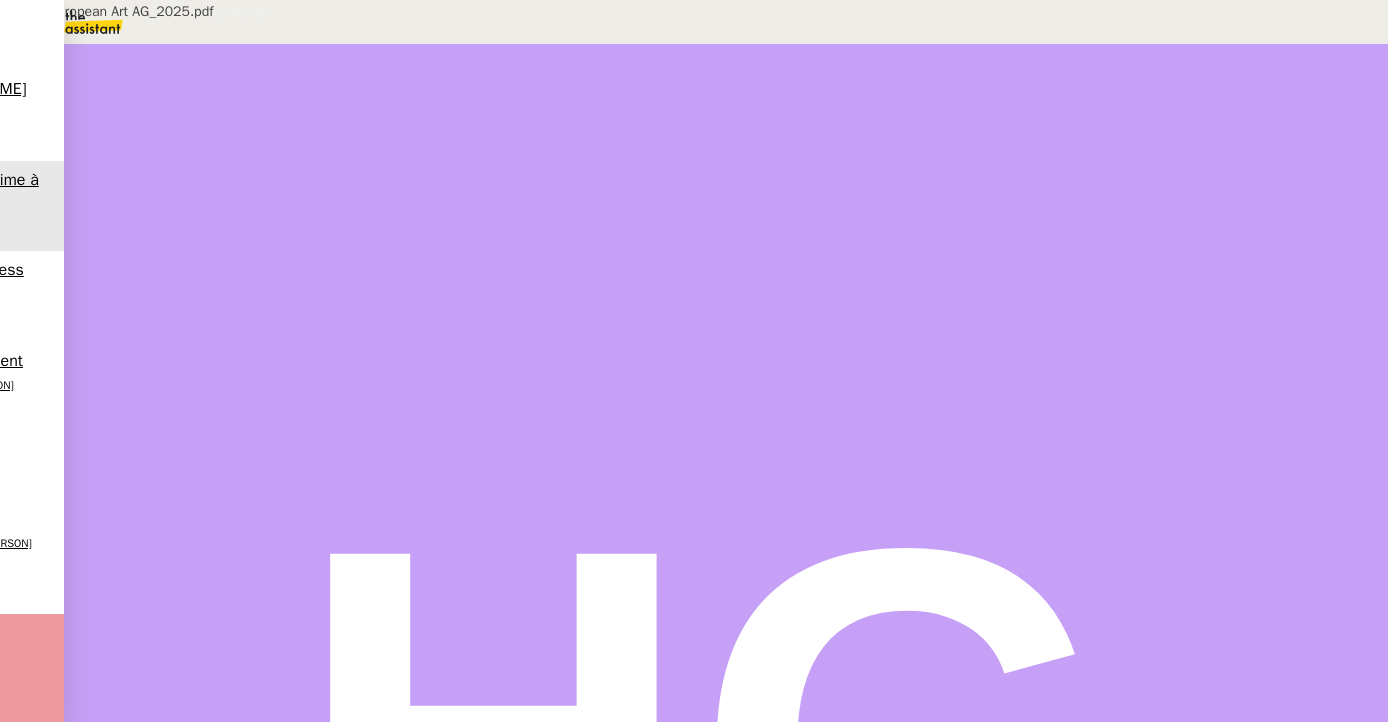 click on "Invoice_European Art AG_2025.pdf" at bounding box center [615, 689] 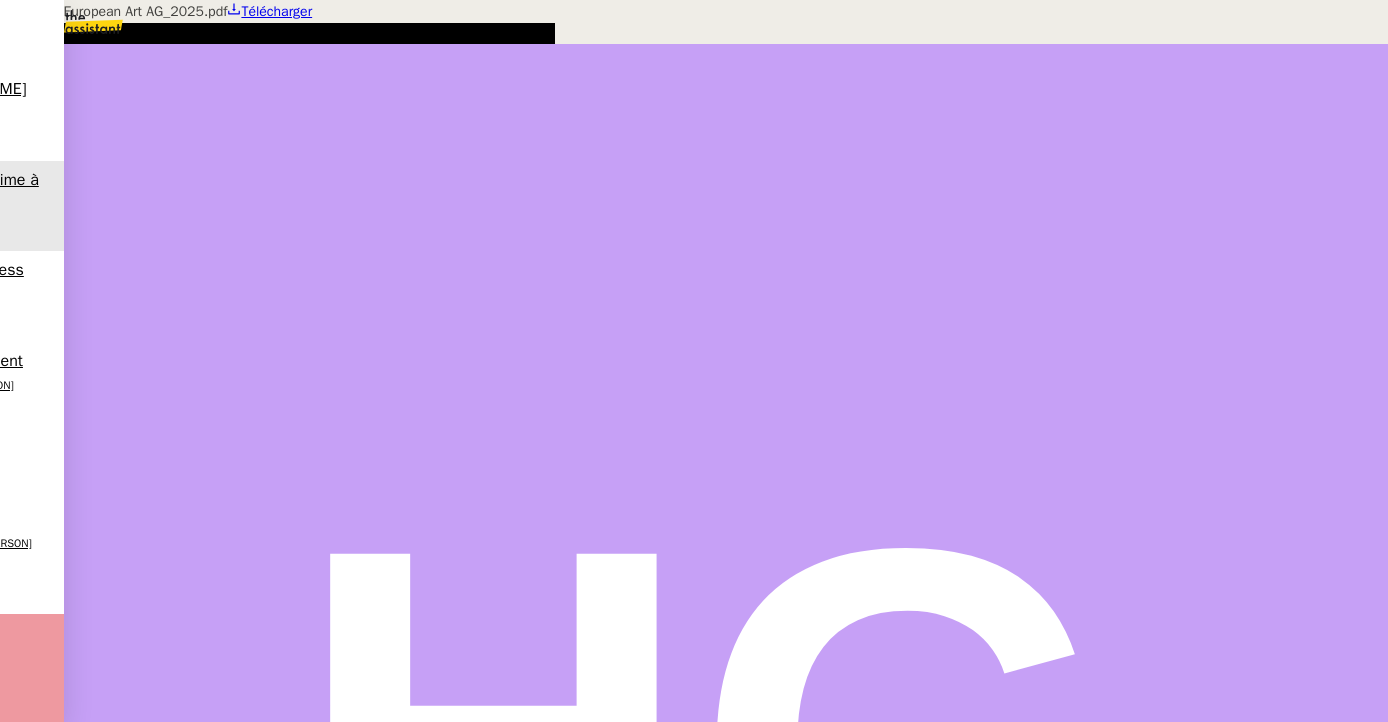 click at bounding box center (694, 0) 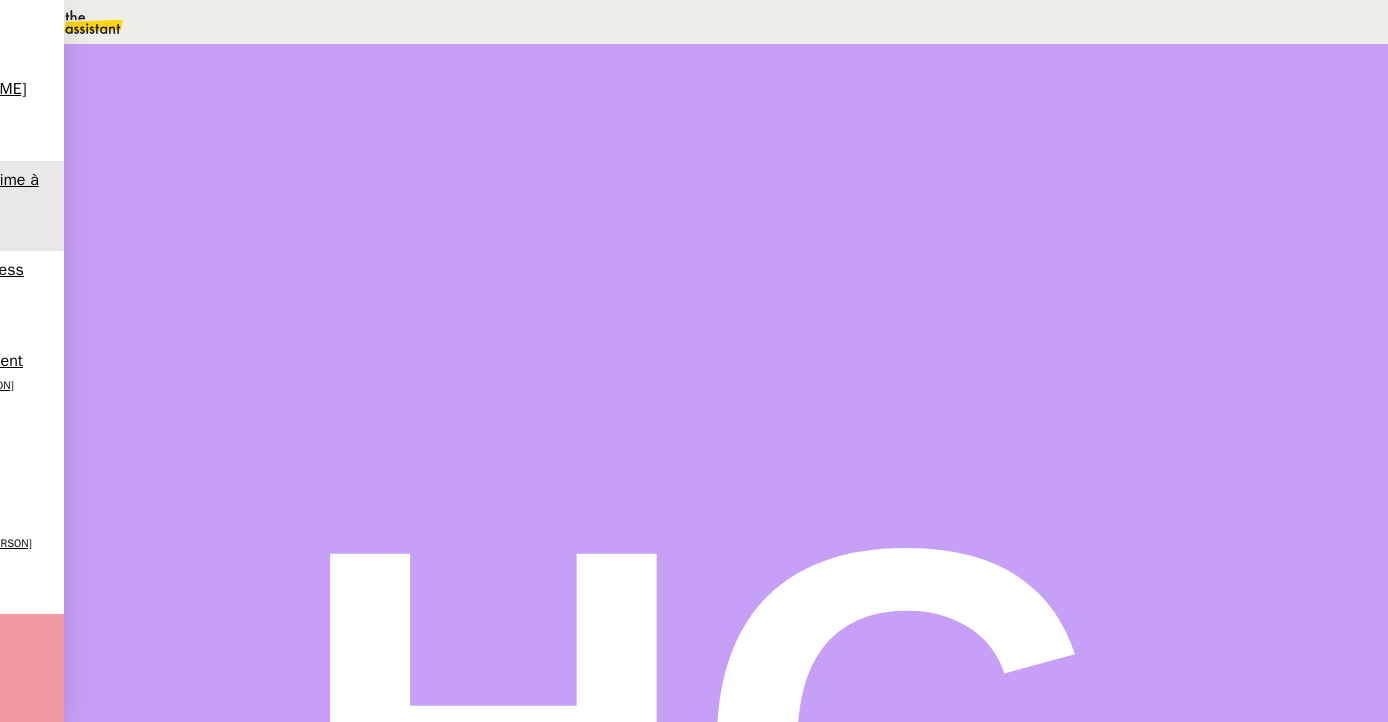 click at bounding box center [192, 710] 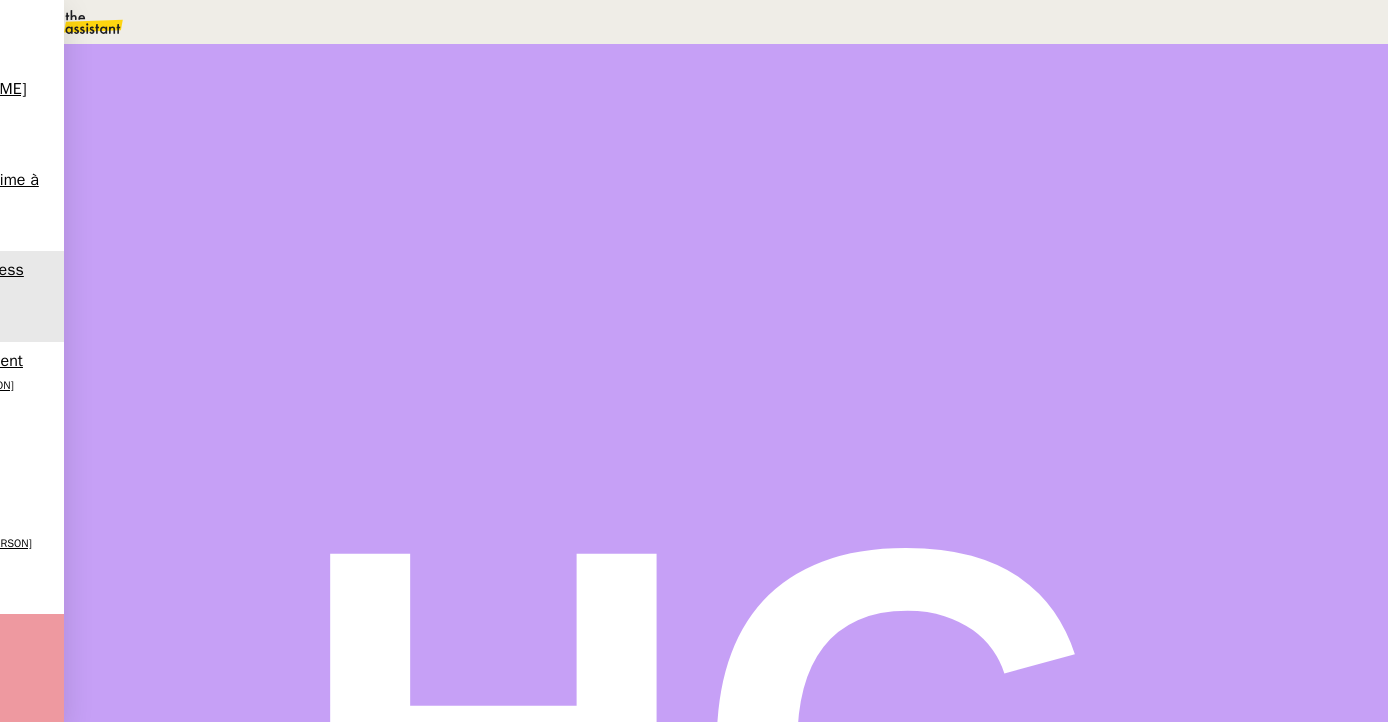 scroll, scrollTop: 0, scrollLeft: 0, axis: both 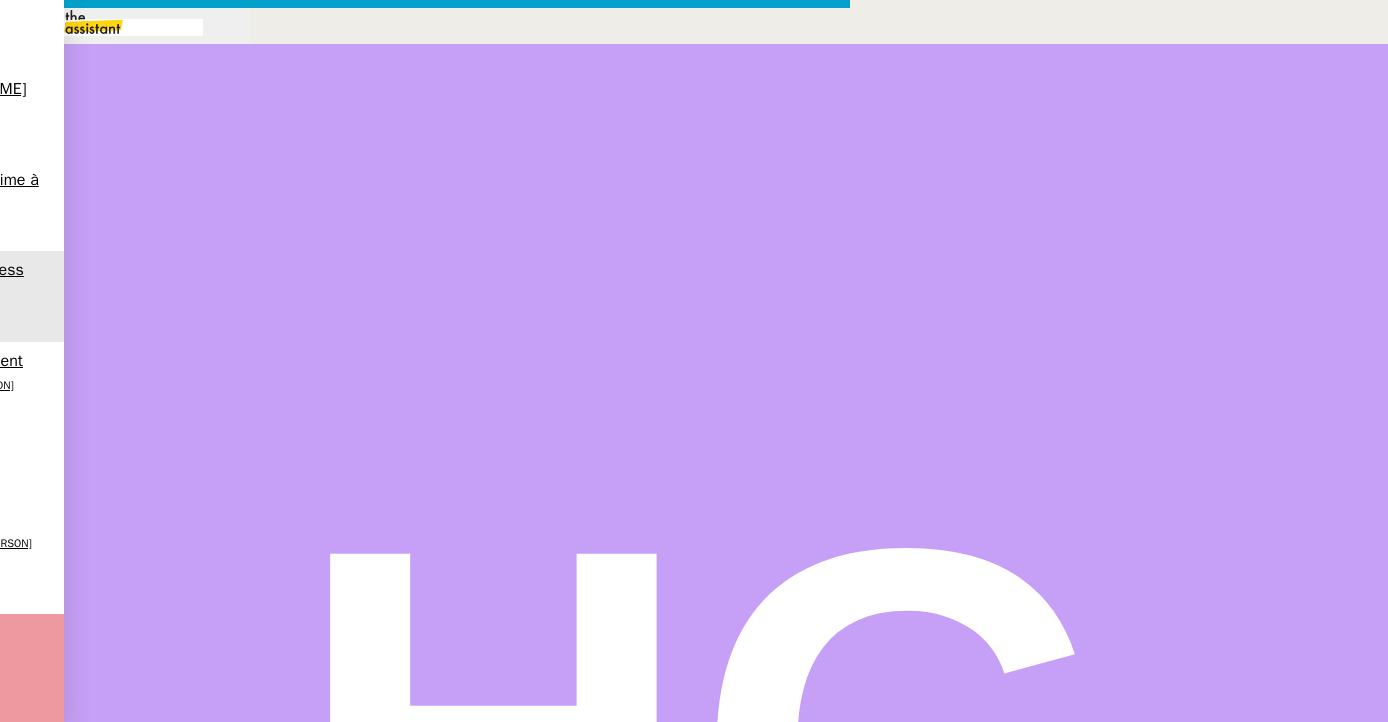 click on "Email reçu :" at bounding box center [425, 719] 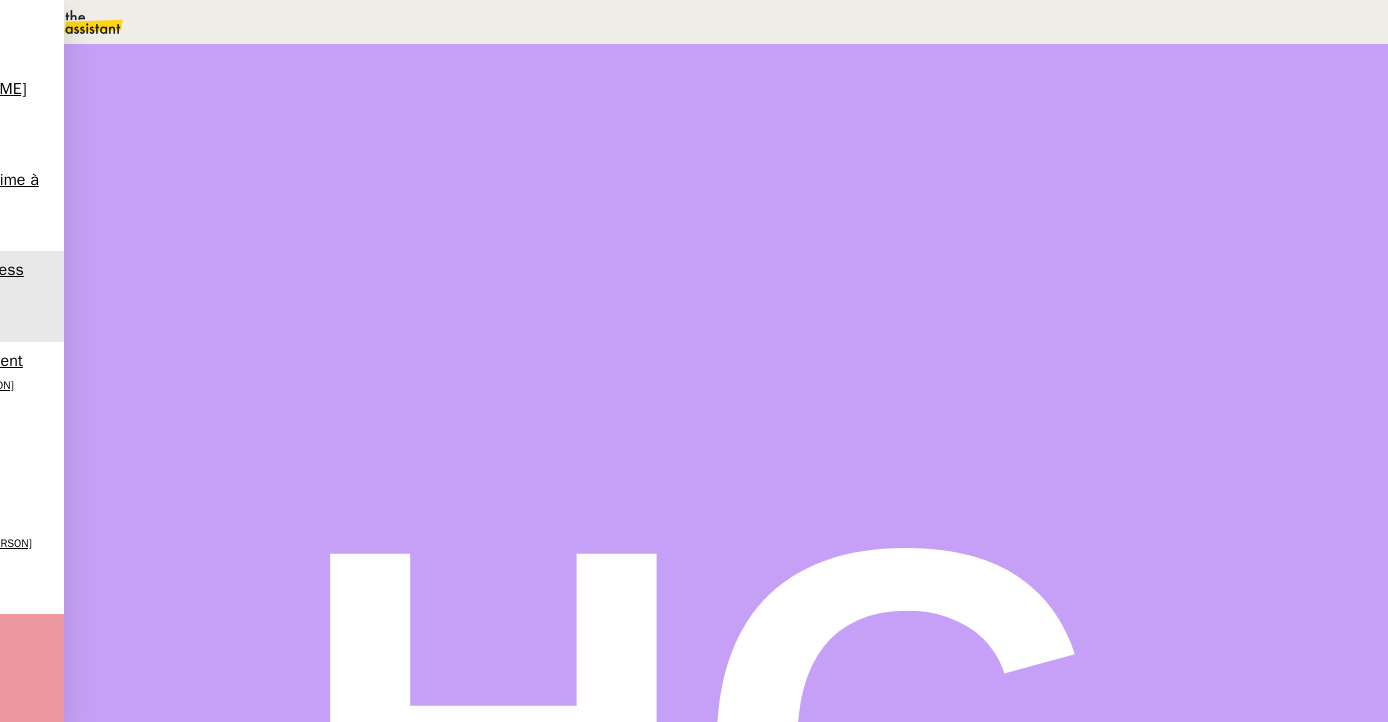 click on "Mails reçus sur l'adresse Contact BWA" at bounding box center (179, 2470) 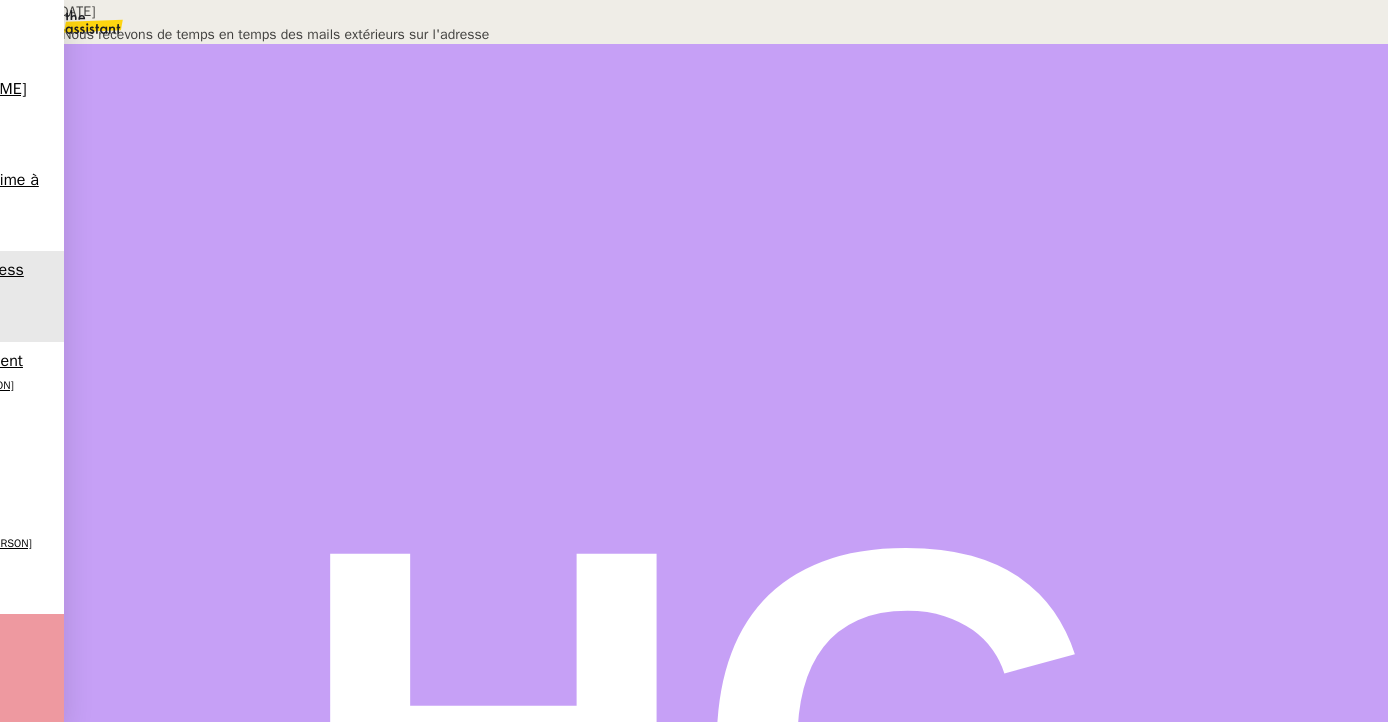 scroll, scrollTop: 415, scrollLeft: 0, axis: vertical 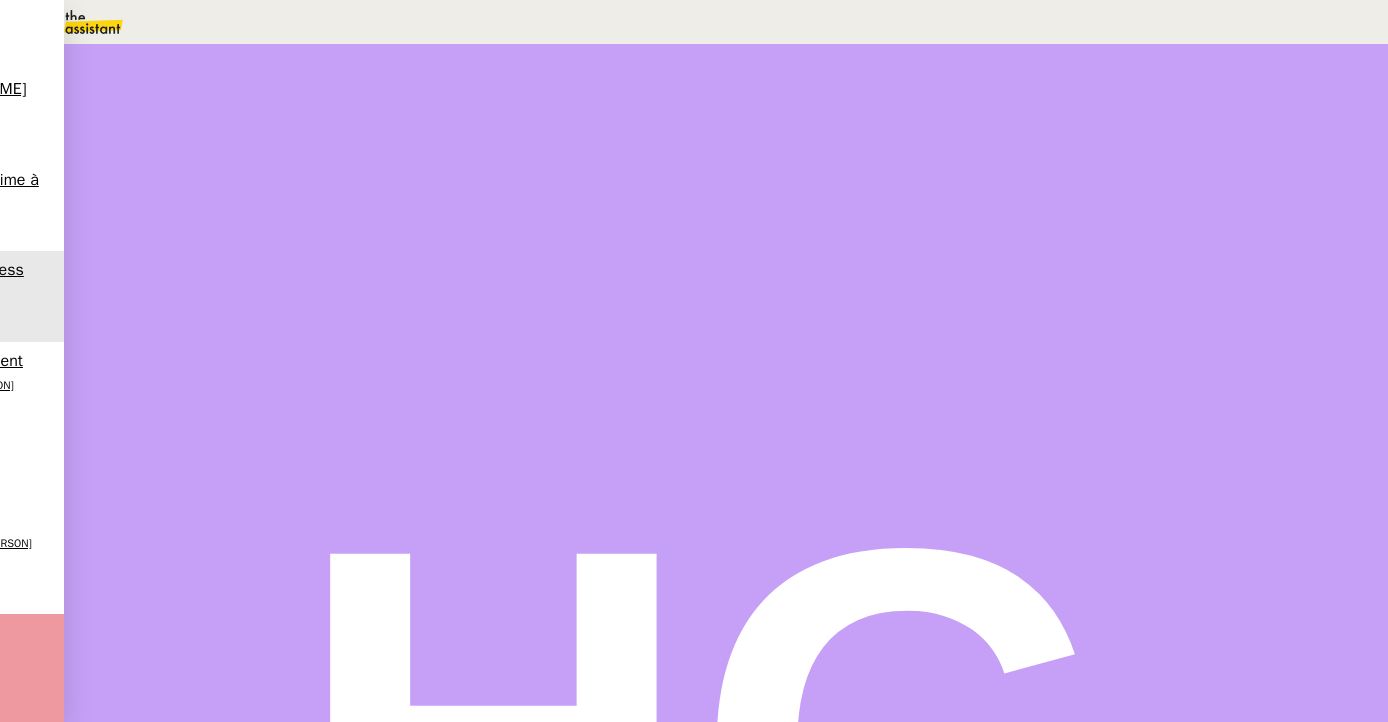 click at bounding box center [615, 512] 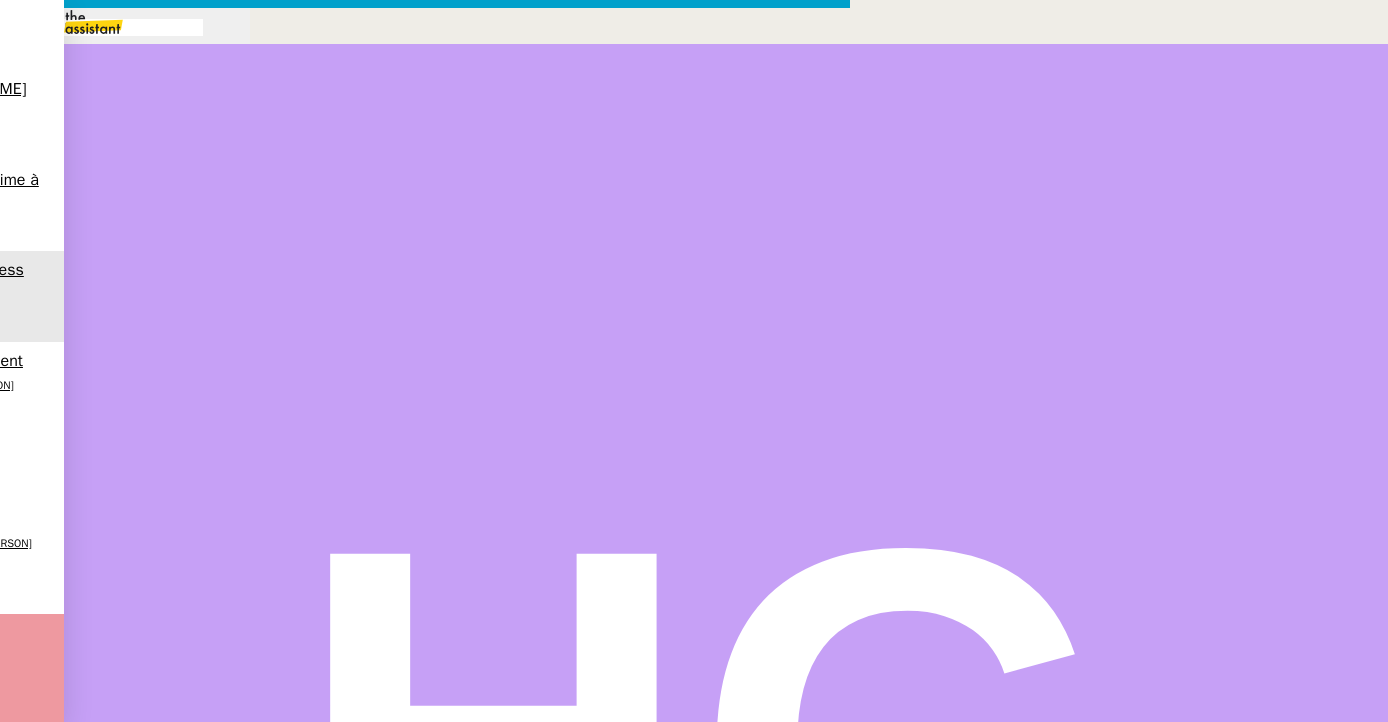 scroll, scrollTop: 0, scrollLeft: 42, axis: horizontal 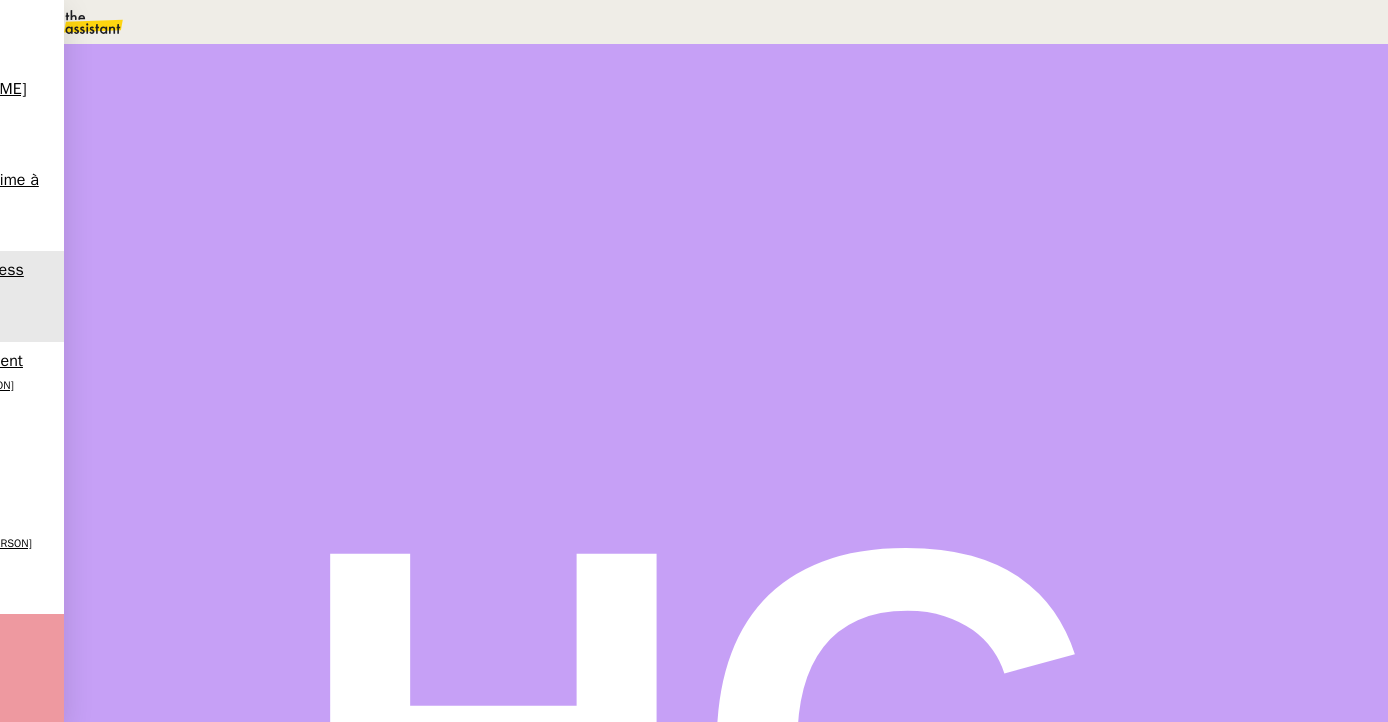 click at bounding box center [615, 436] 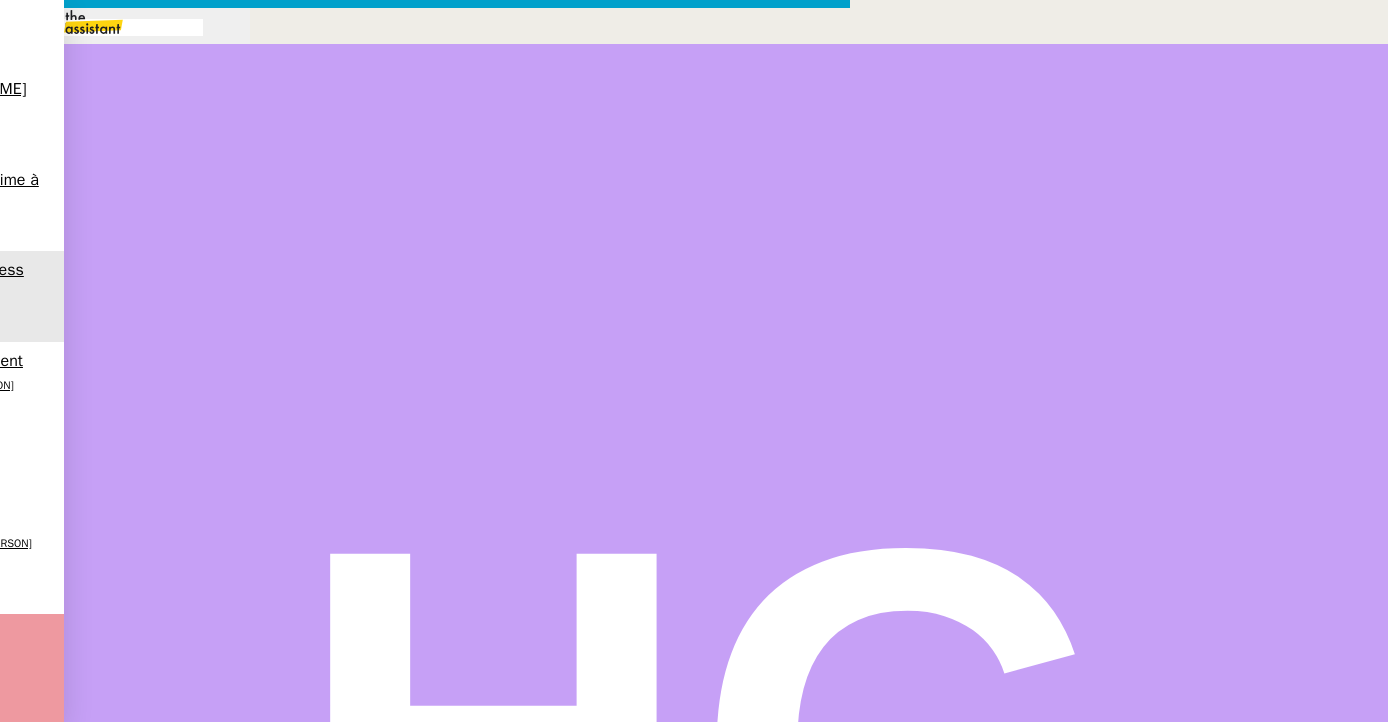 scroll, scrollTop: 0, scrollLeft: 42, axis: horizontal 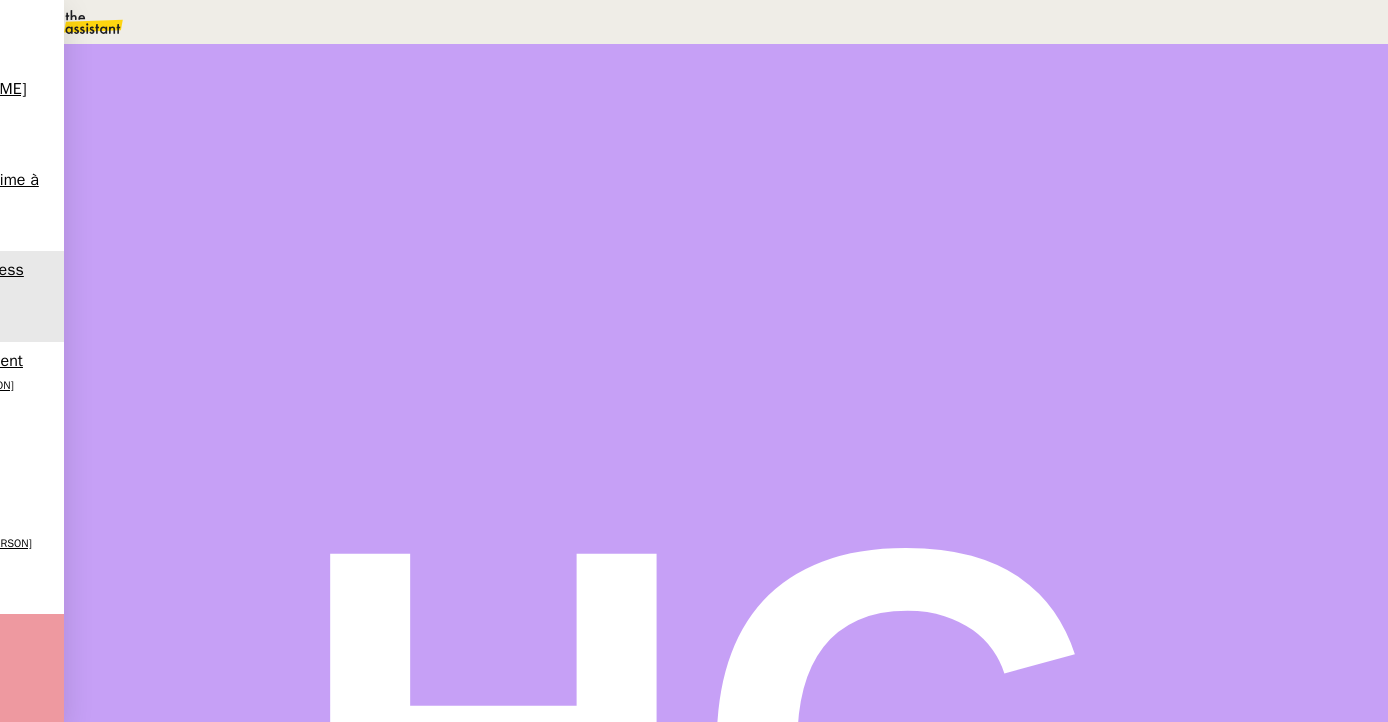 click on "•••" at bounding box center [195, 622] 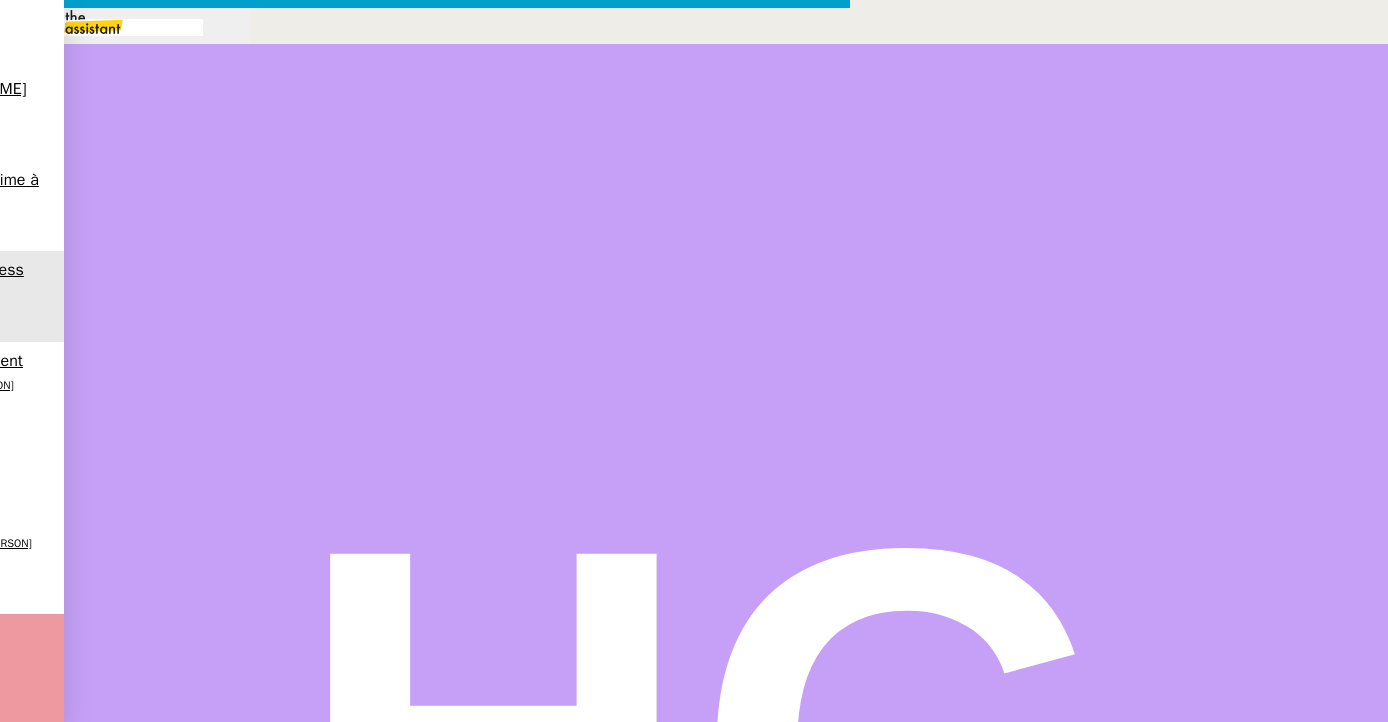 scroll, scrollTop: 0, scrollLeft: 42, axis: horizontal 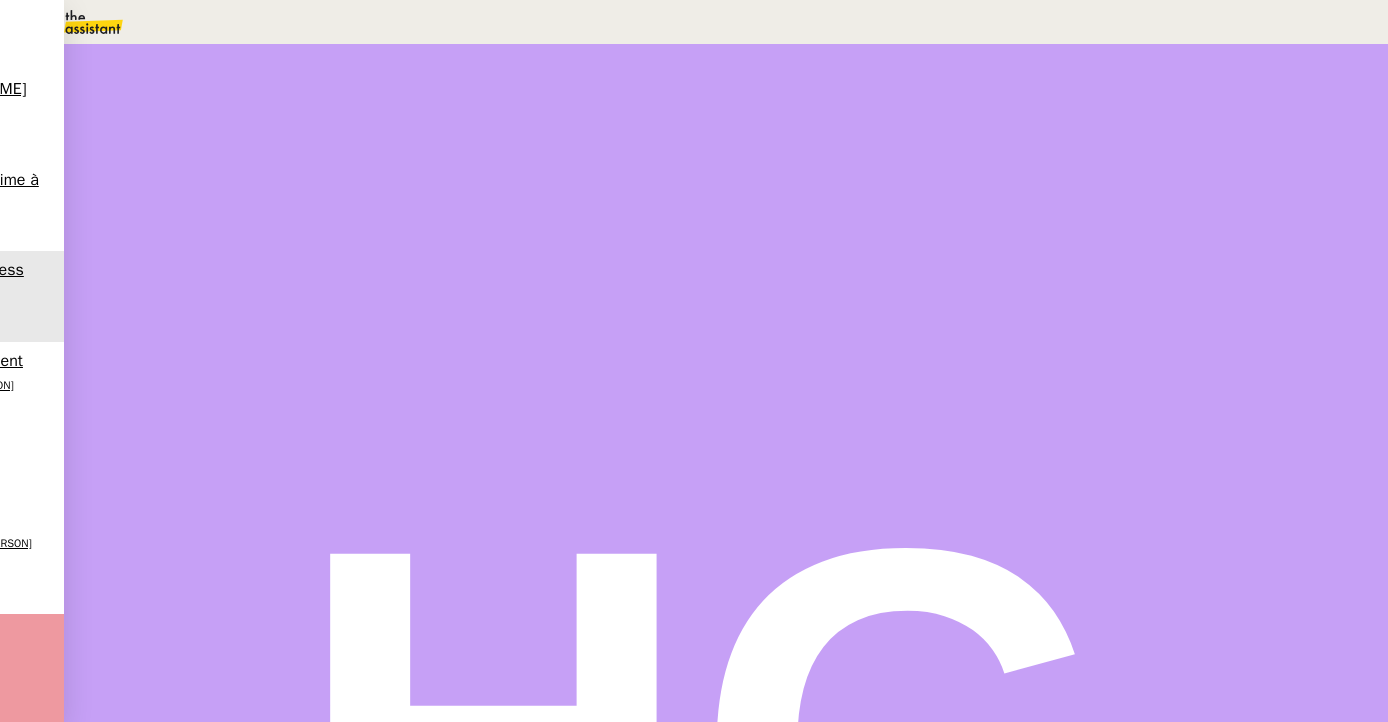 click on "[EMAIL]" at bounding box center (145, 11) 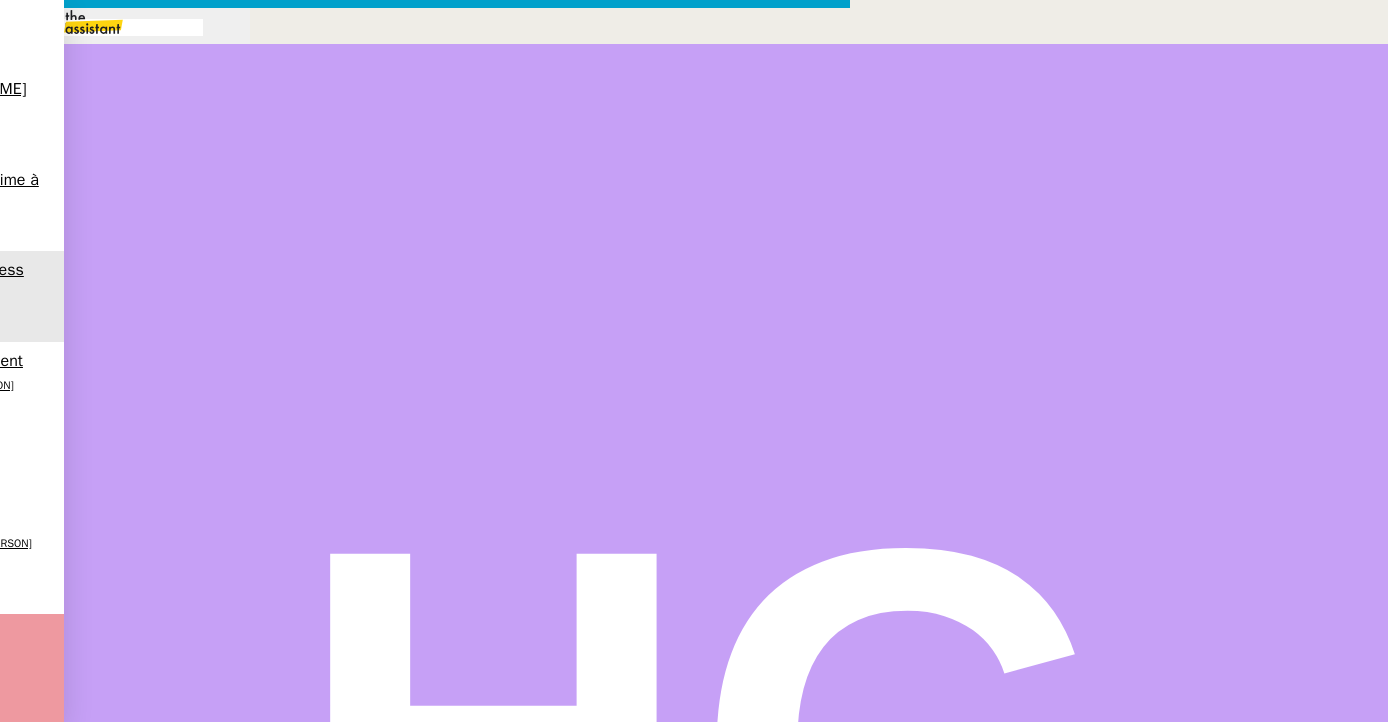 scroll, scrollTop: 0, scrollLeft: 42, axis: horizontal 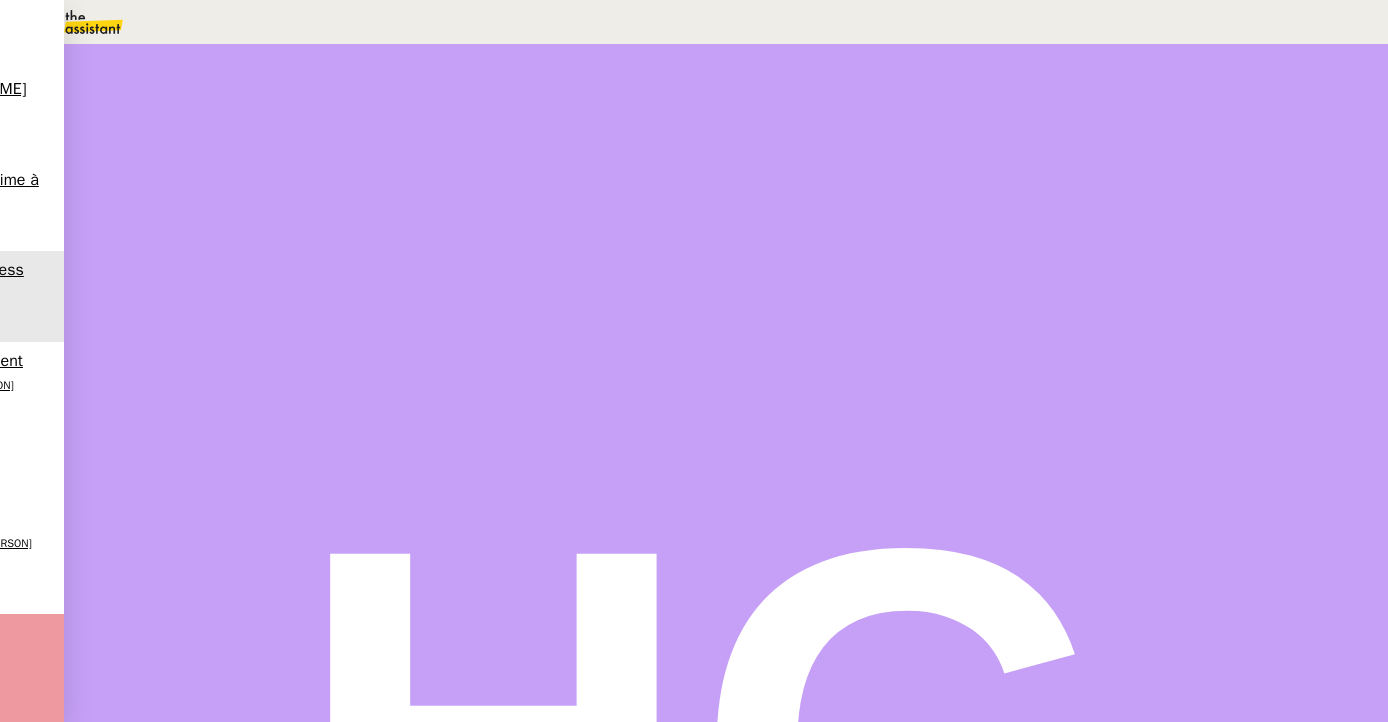 click at bounding box center (193, 340) 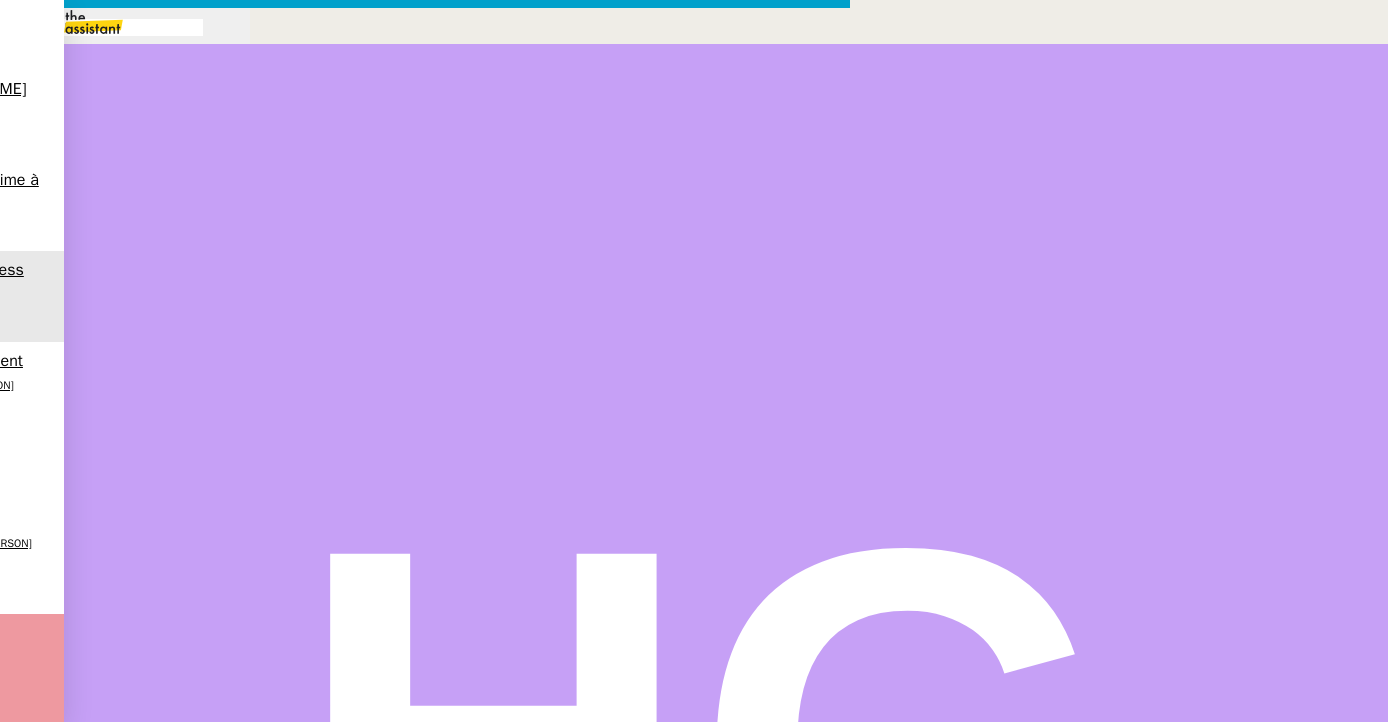 scroll, scrollTop: 0, scrollLeft: 42, axis: horizontal 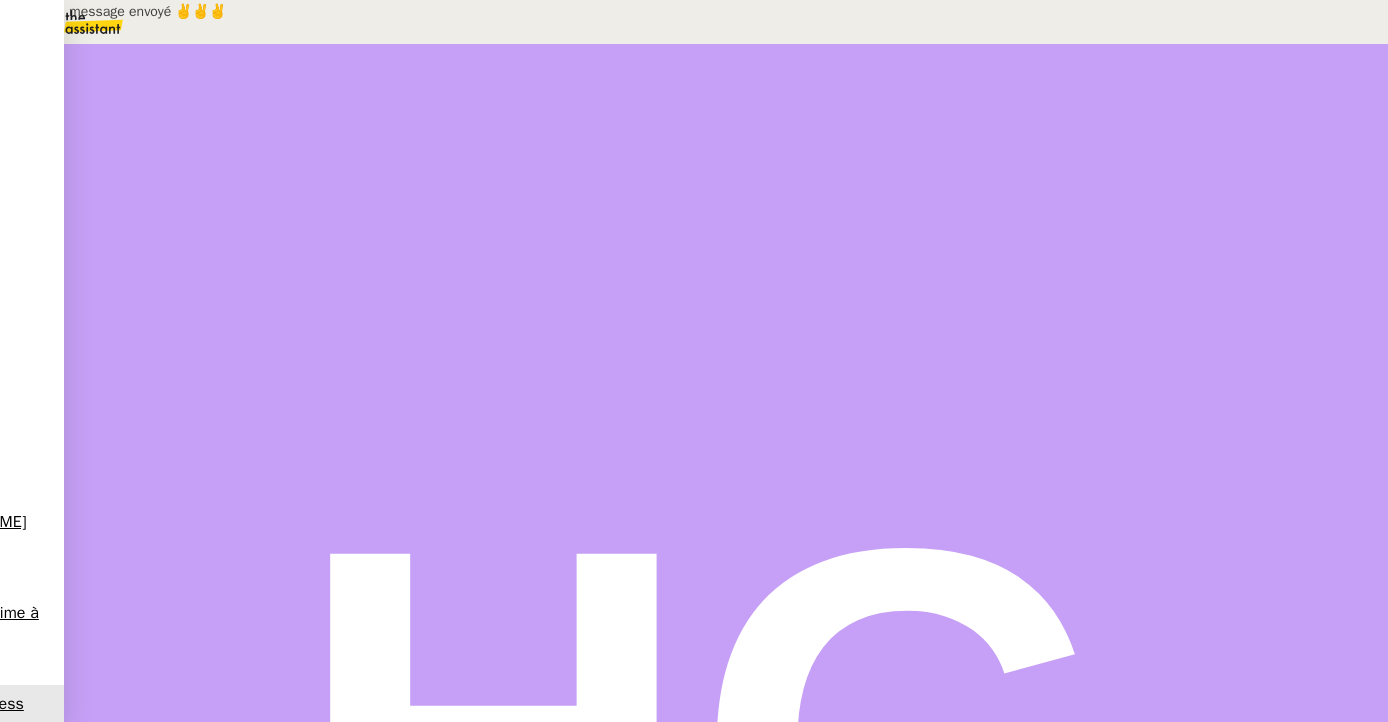 click at bounding box center (213, 340) 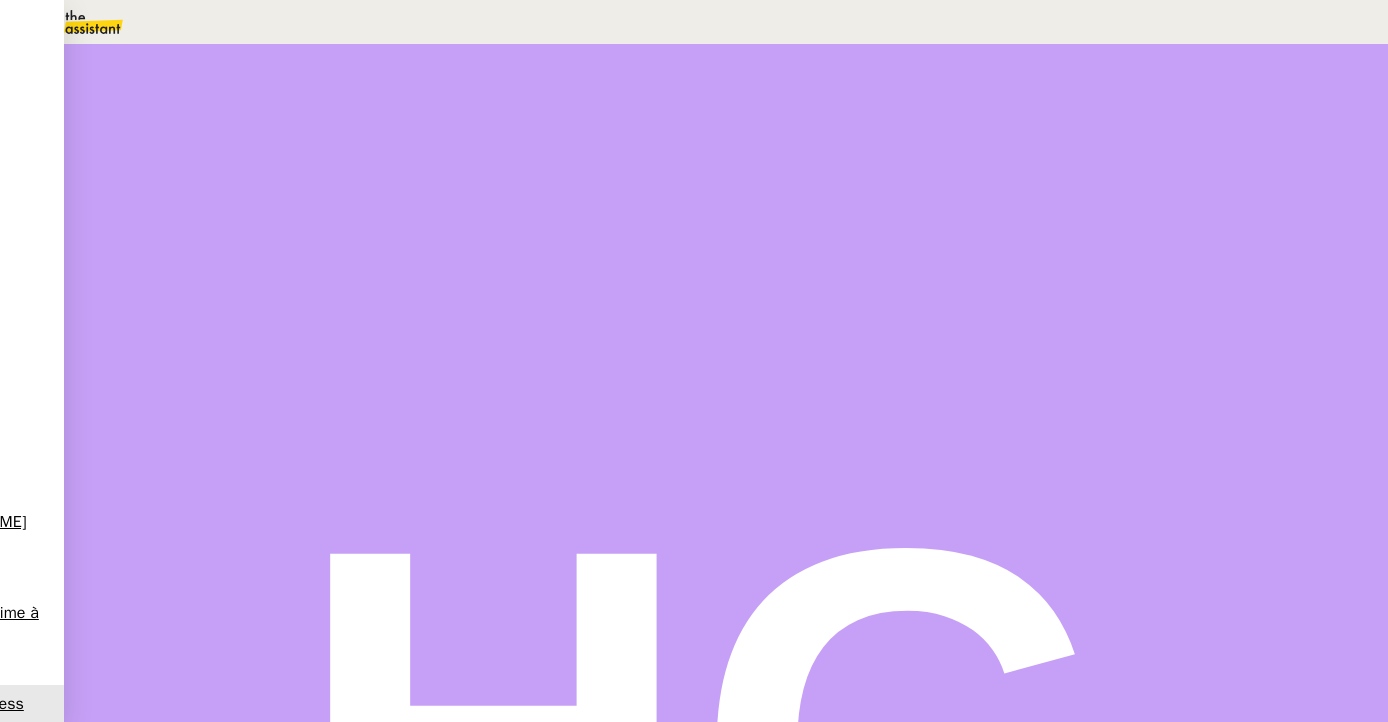 click on "Dans 2 jours ouvrés" at bounding box center [1025, 177] 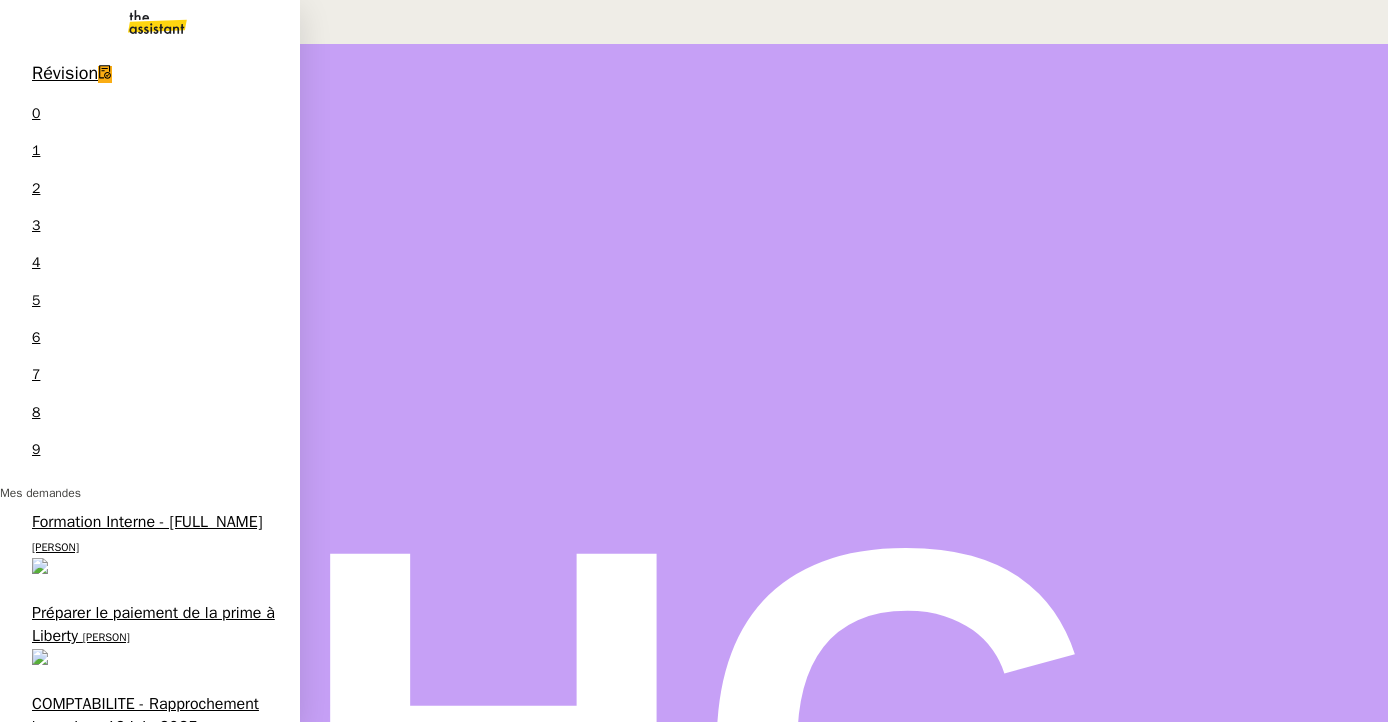 click on "Préparer le paiement de la prime à Liberty" at bounding box center [153, 624] 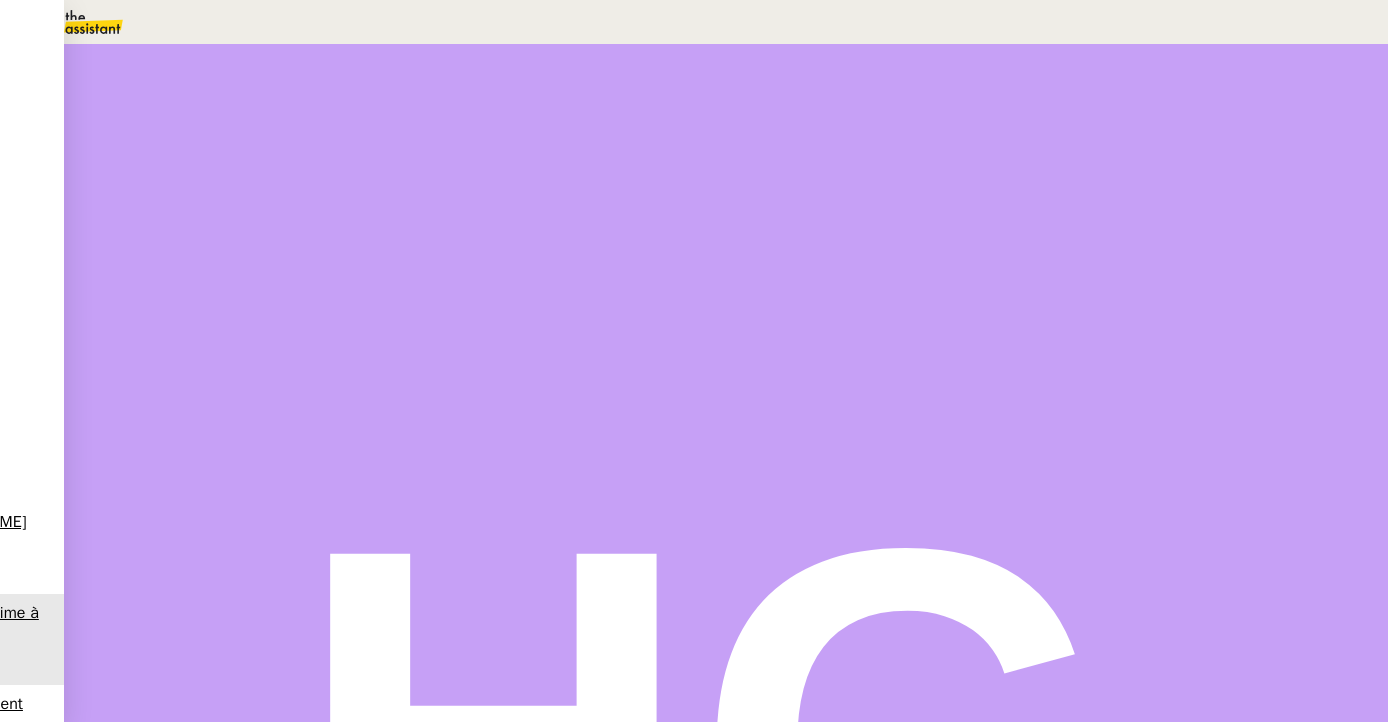 scroll, scrollTop: 532, scrollLeft: 0, axis: vertical 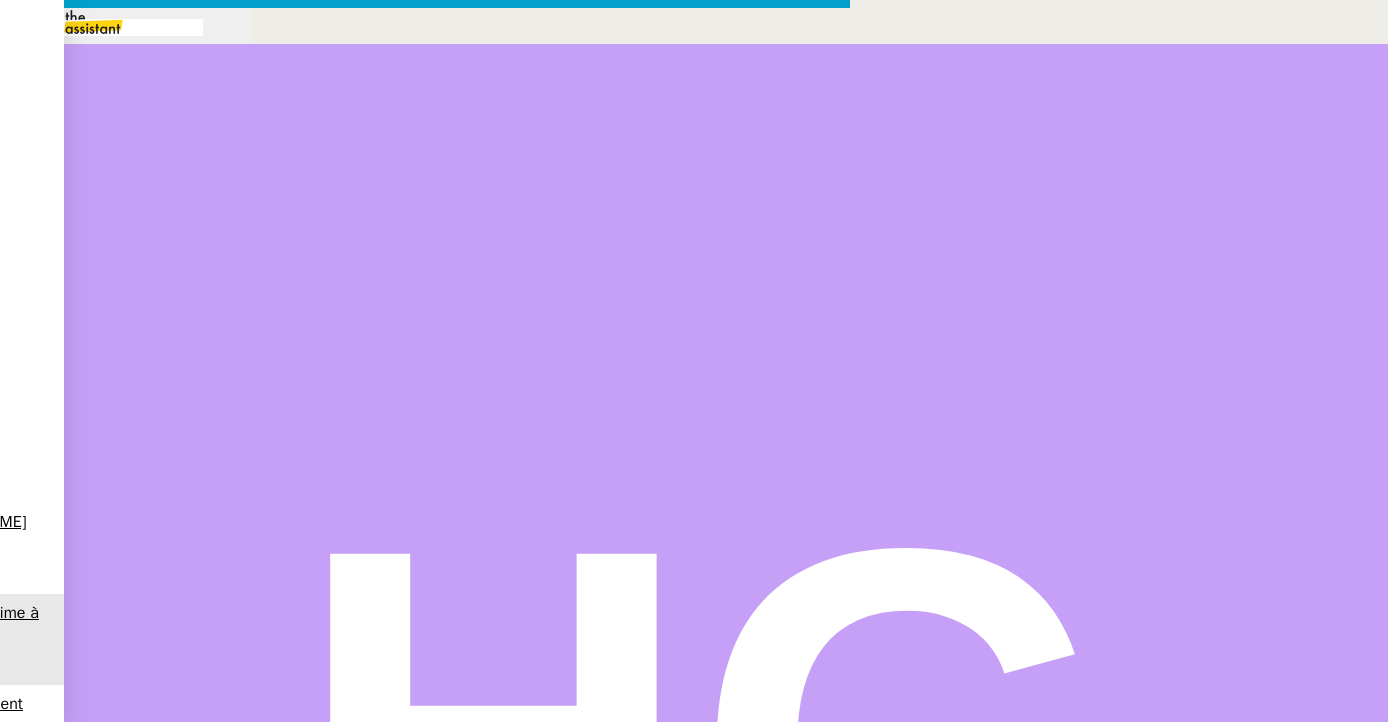 click at bounding box center (425, 837) 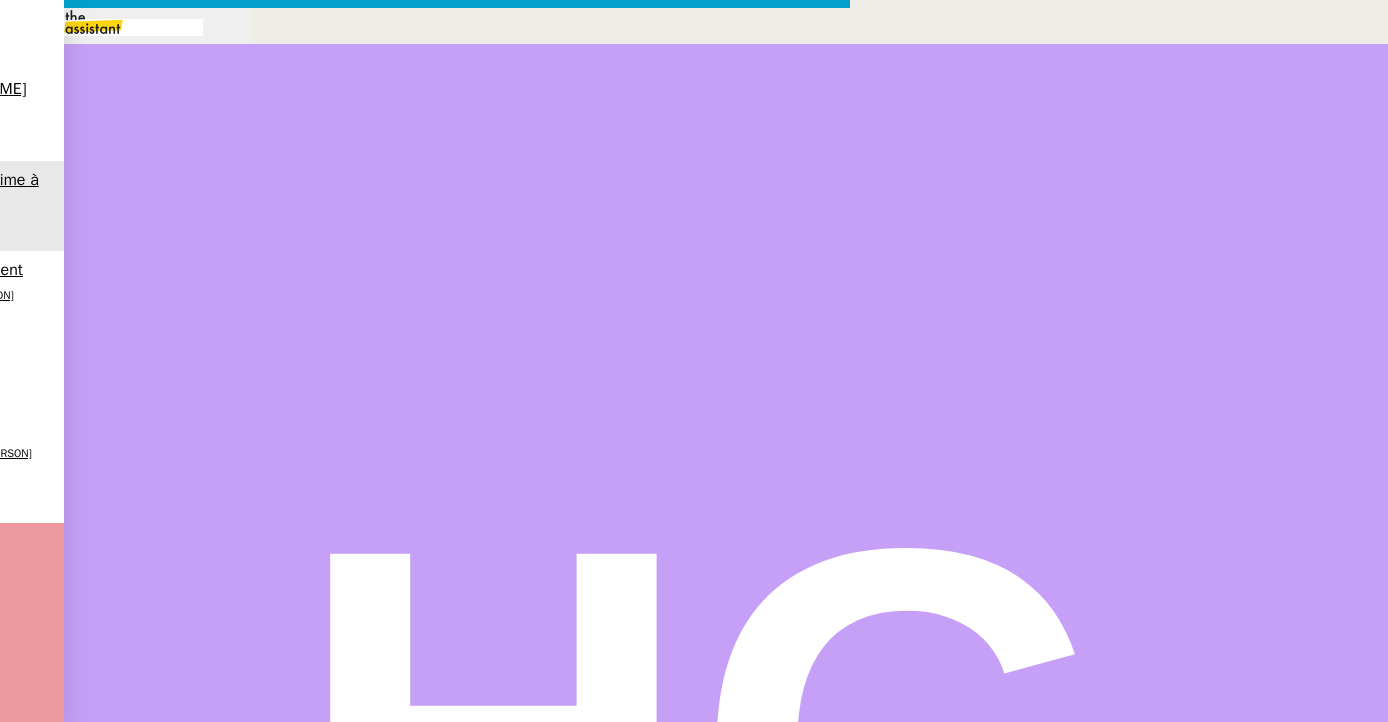 click on "Quel est le montant que je dois transférrer à Liberty ?" at bounding box center [445, 944] 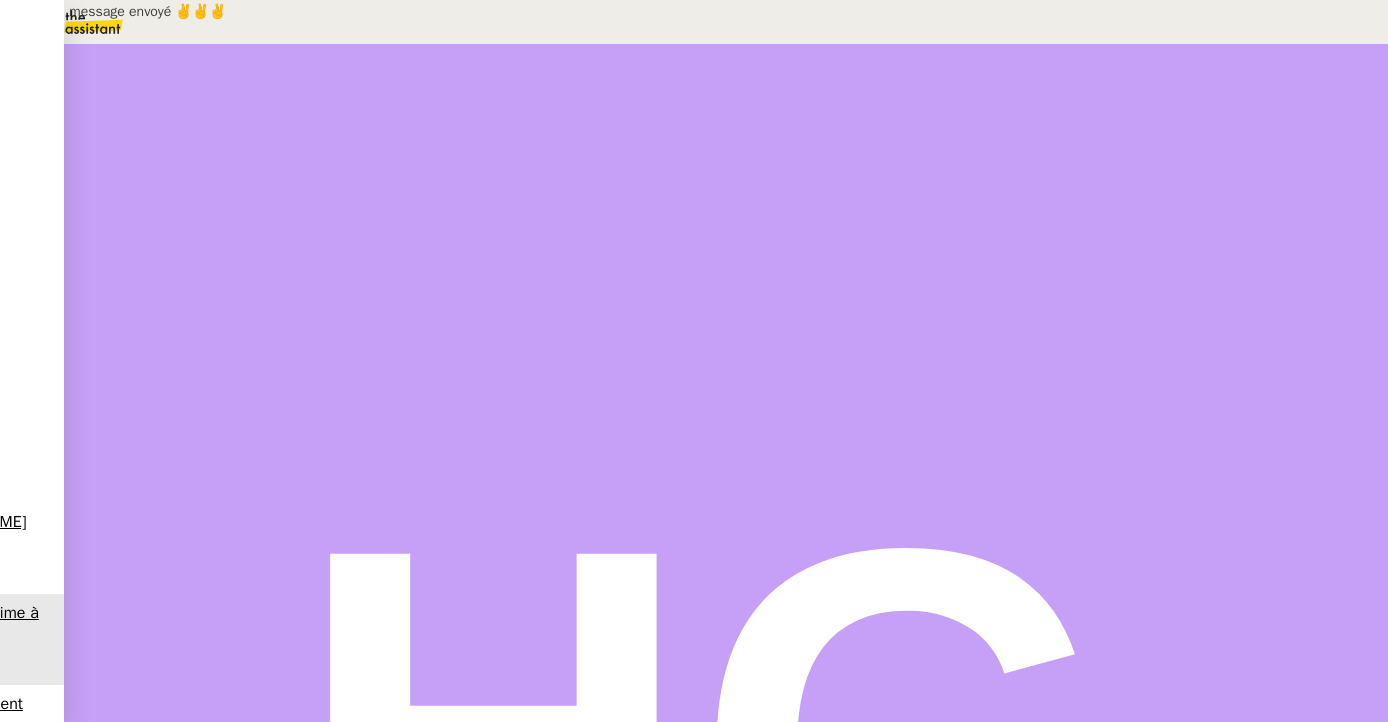 scroll, scrollTop: 0, scrollLeft: 0, axis: both 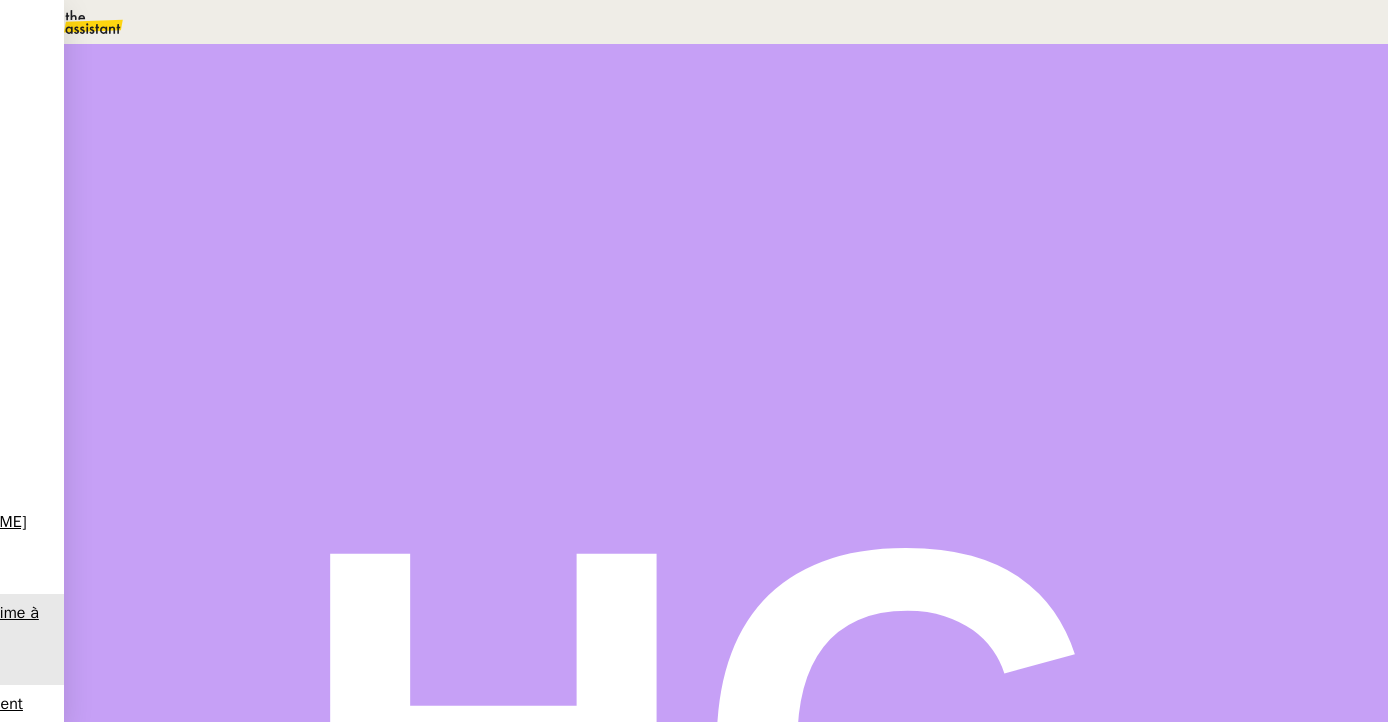 click on "Etude" at bounding box center [422, 286] 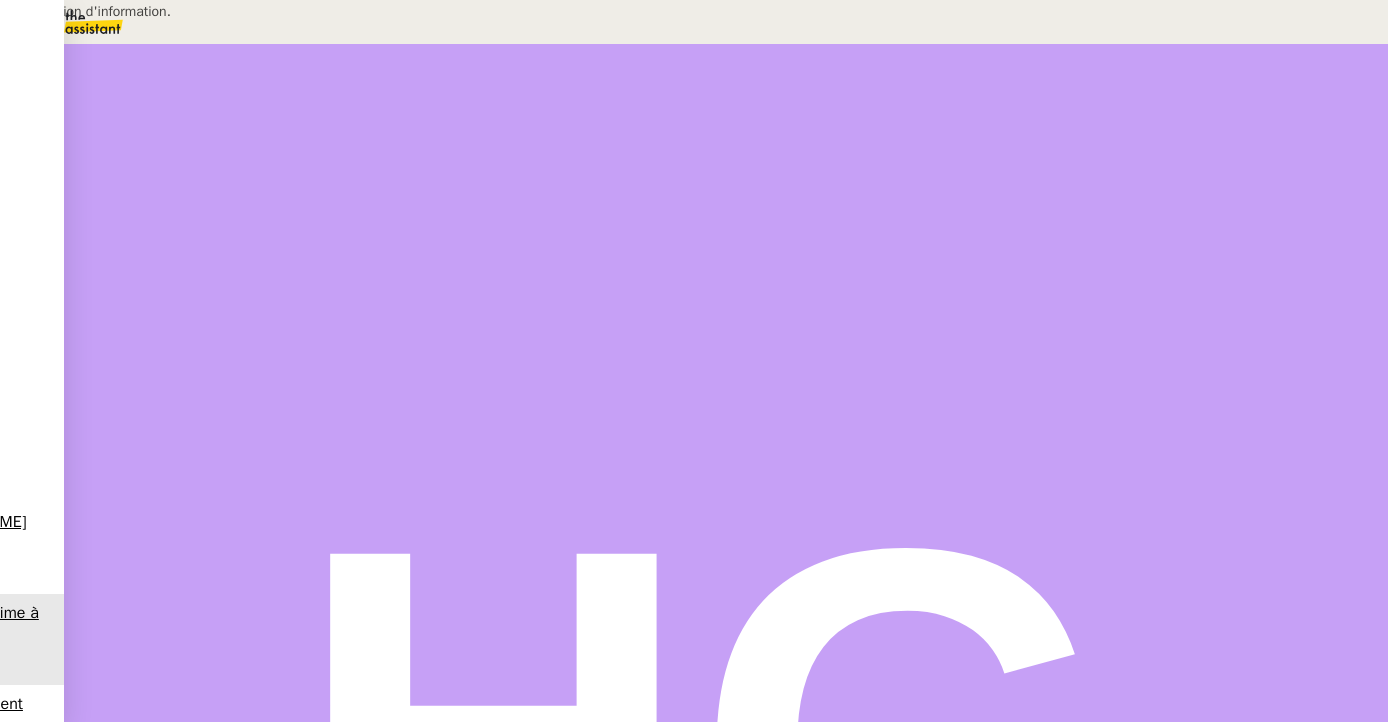 type on "Transmission d'information." 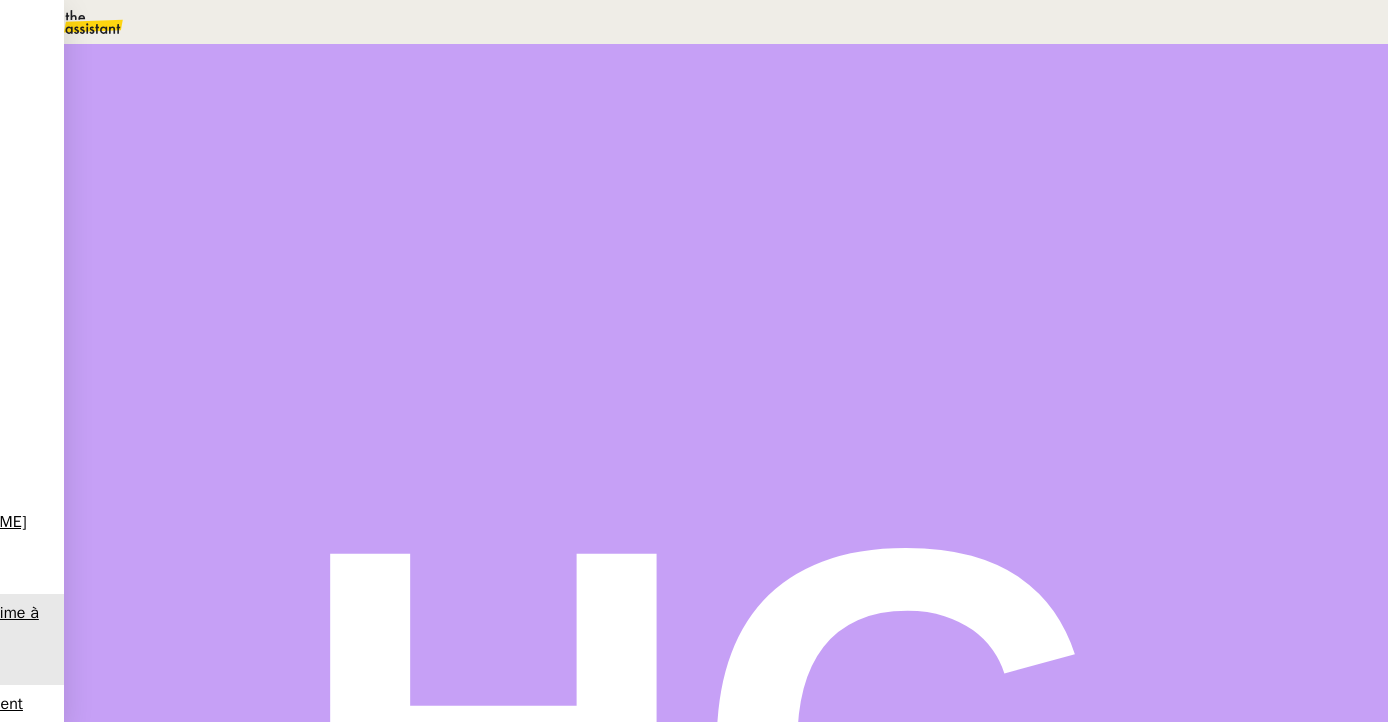 scroll, scrollTop: 0, scrollLeft: 0, axis: both 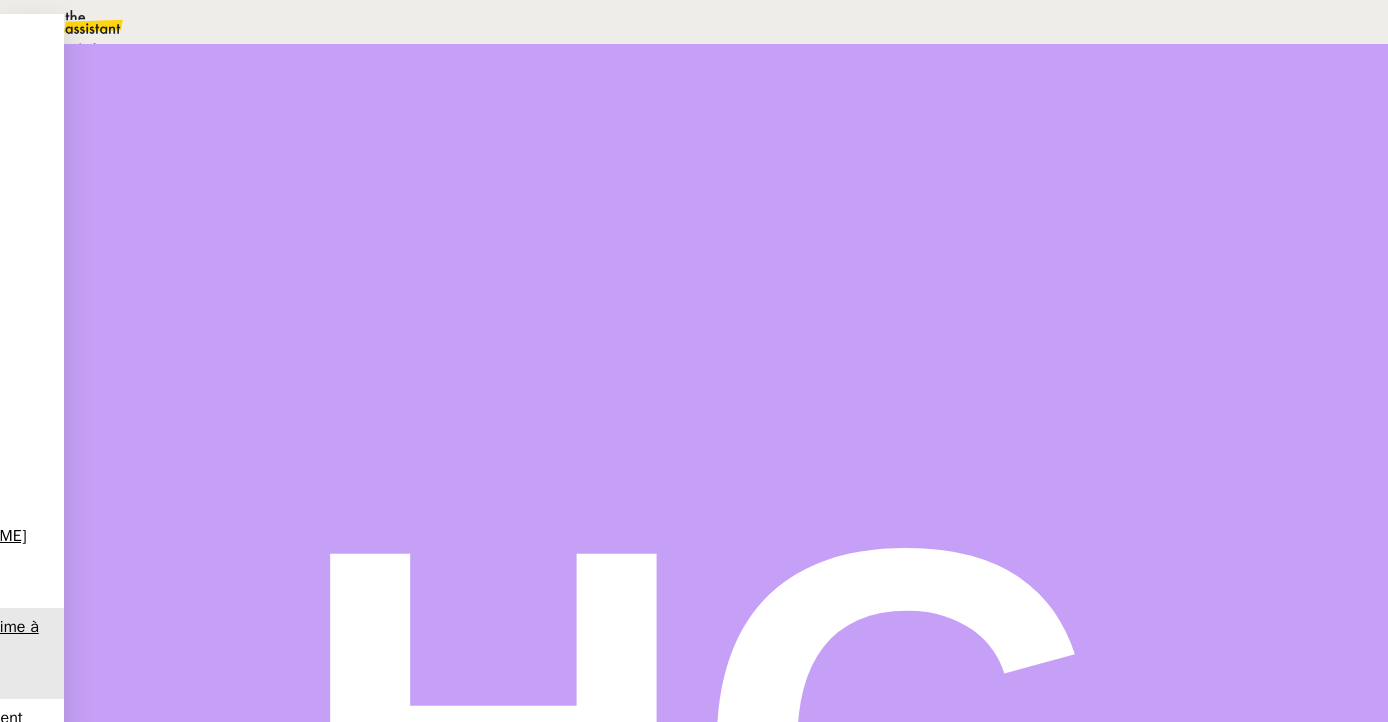click on "Statut" at bounding box center [726, 111] 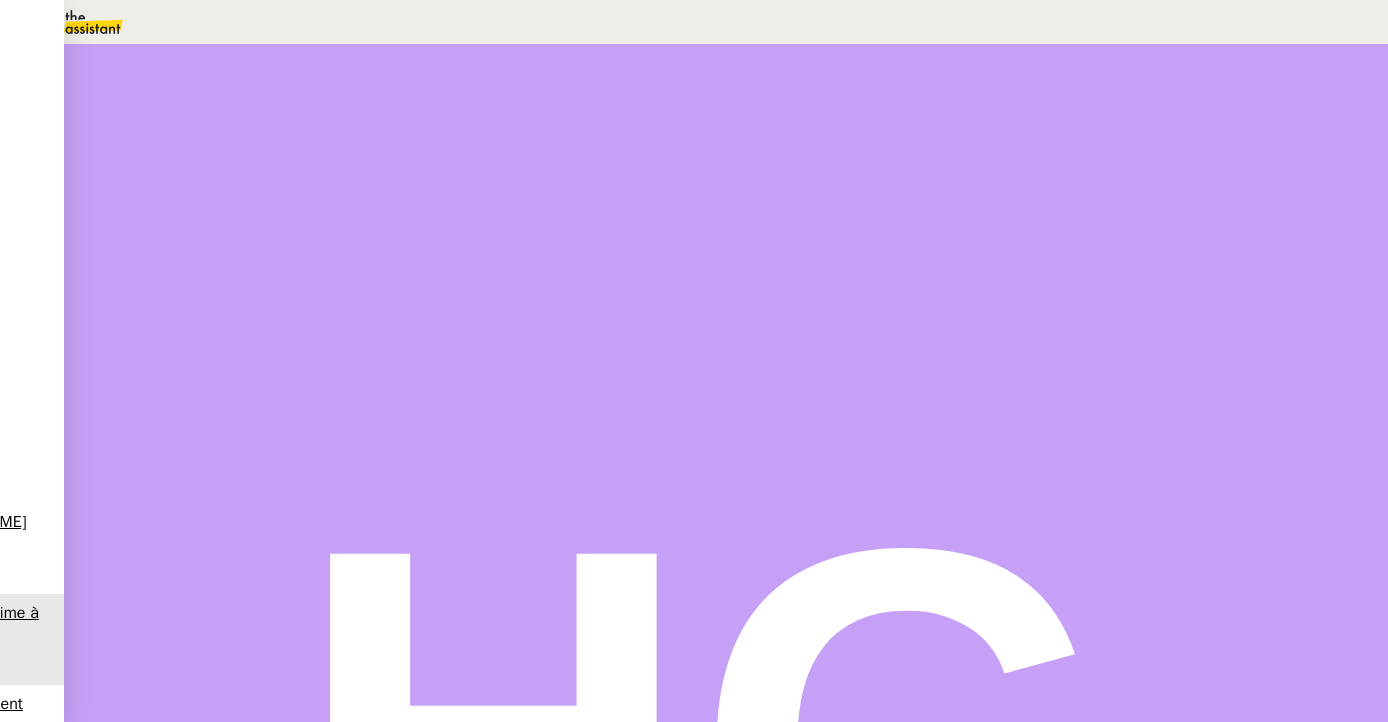 click on "8" at bounding box center (993, 273) 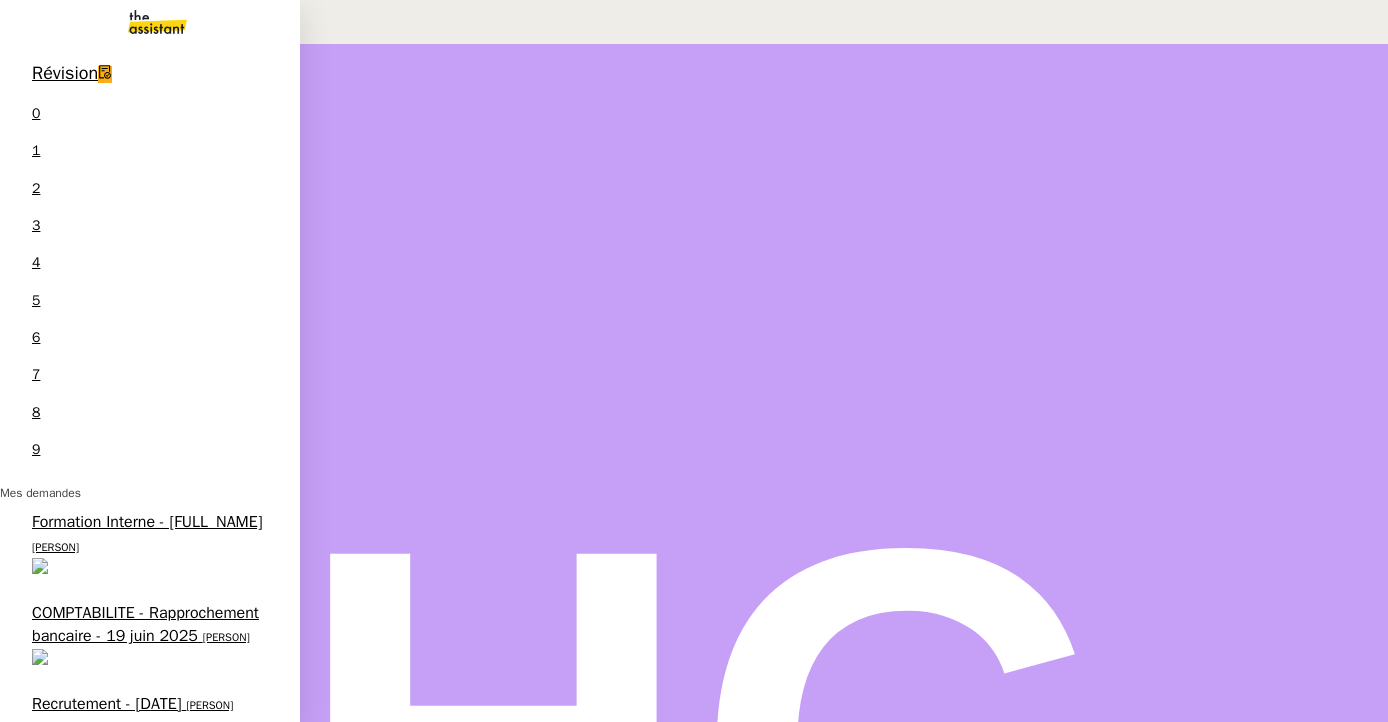 click on "Répondre au client pour prime annuelle" at bounding box center [137, 896] 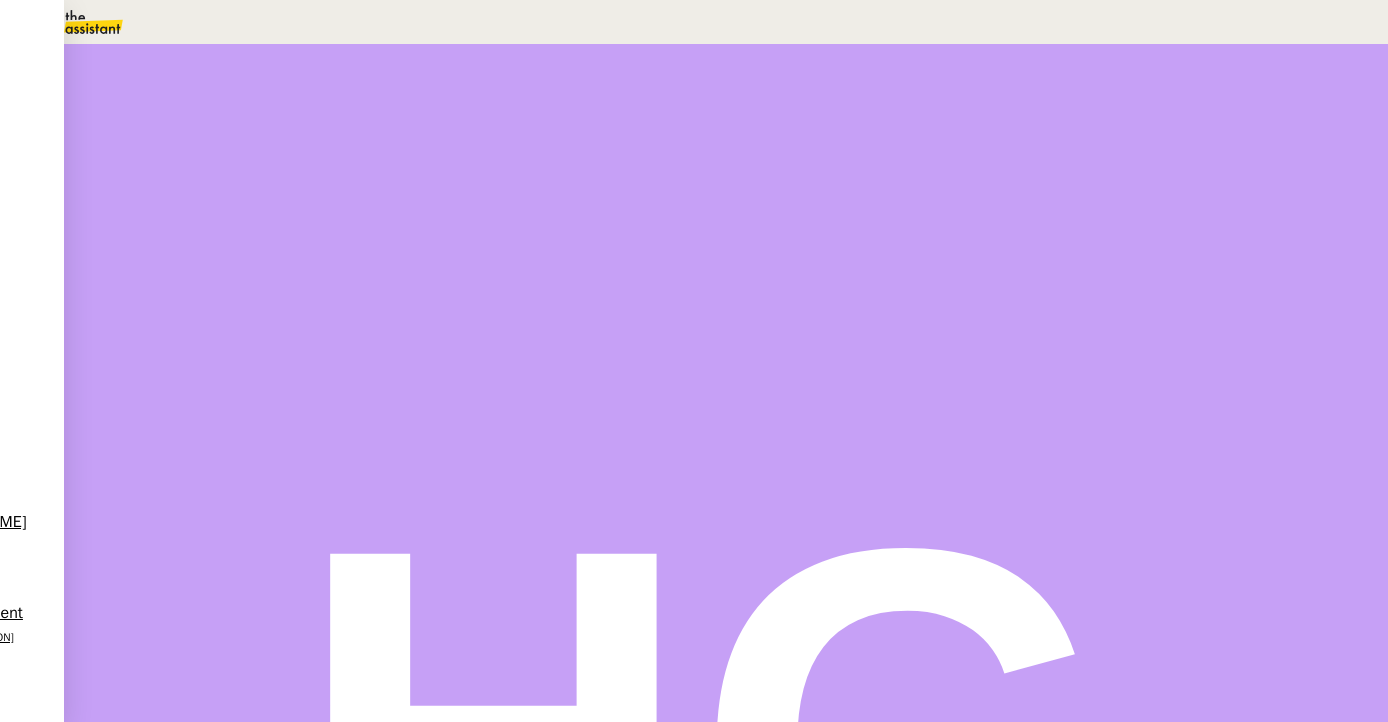 scroll, scrollTop: 651, scrollLeft: 0, axis: vertical 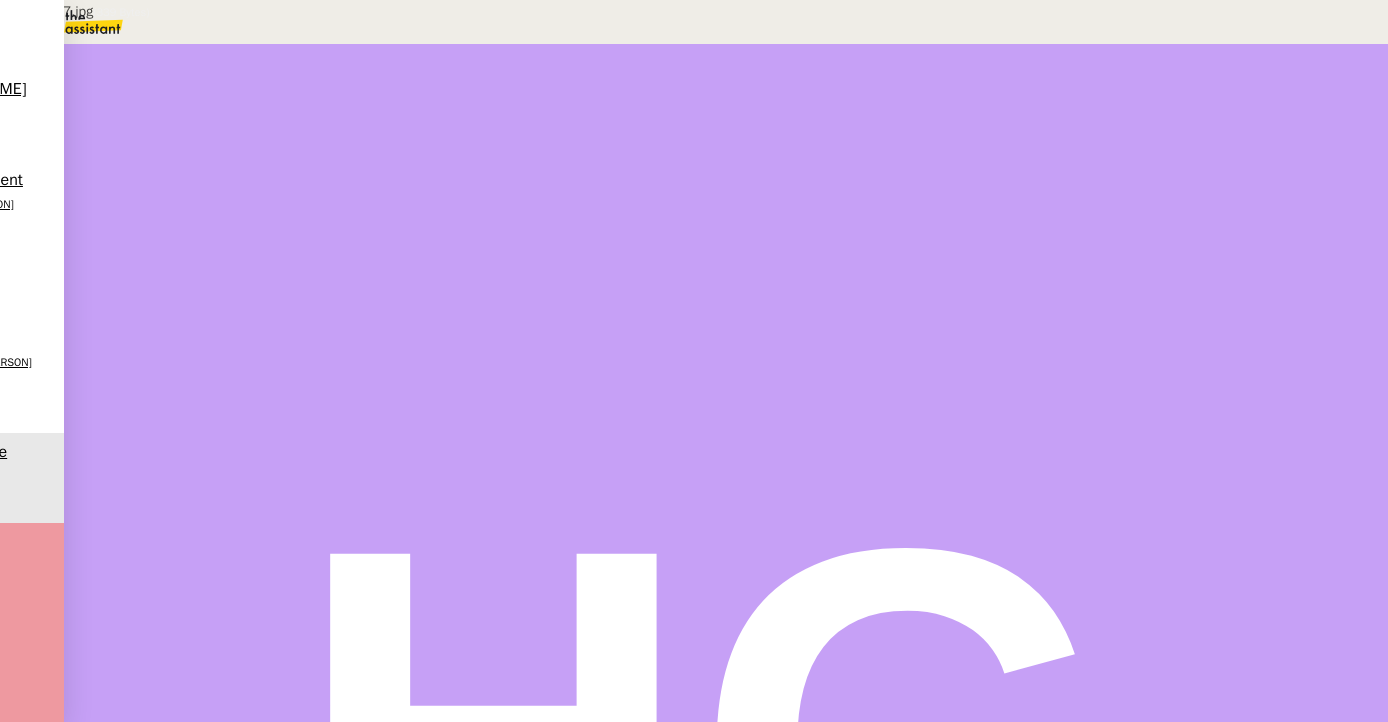 click on "~WRD1597.jpg" at bounding box center (615, 833) 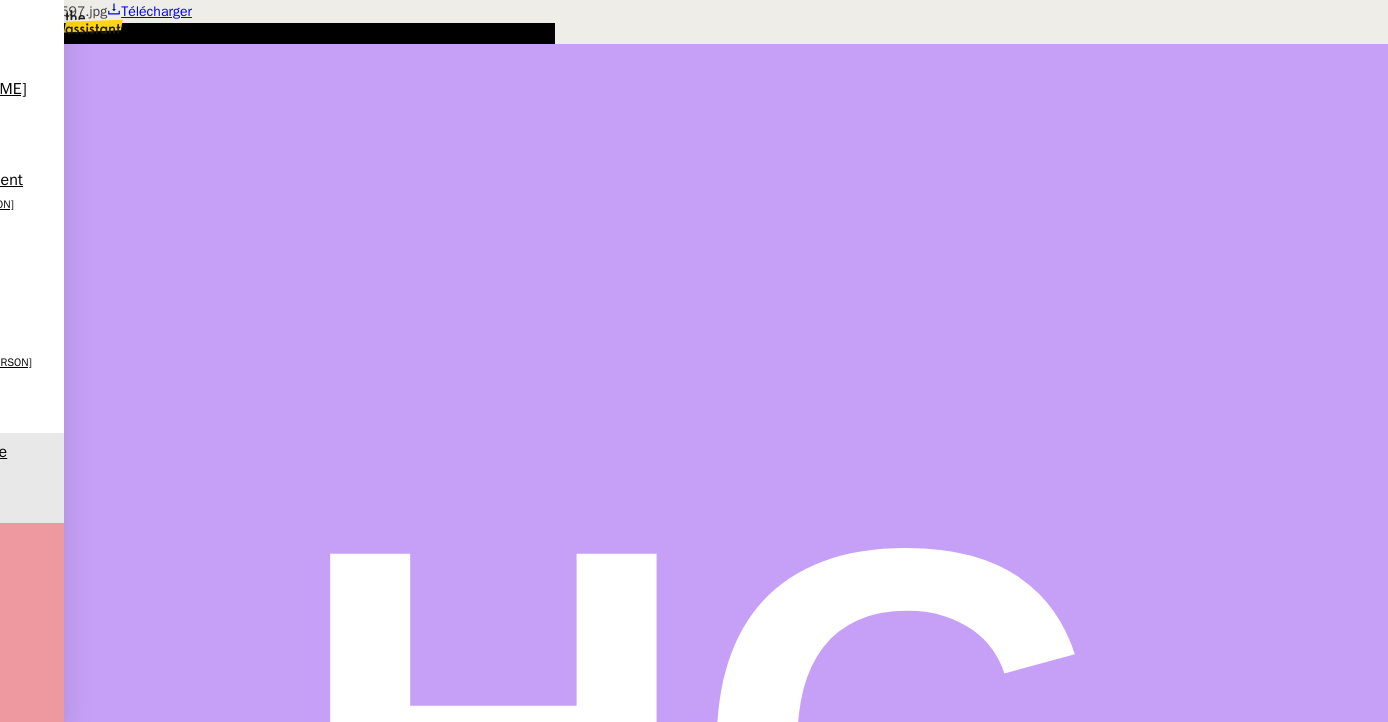 click at bounding box center [694, 0] 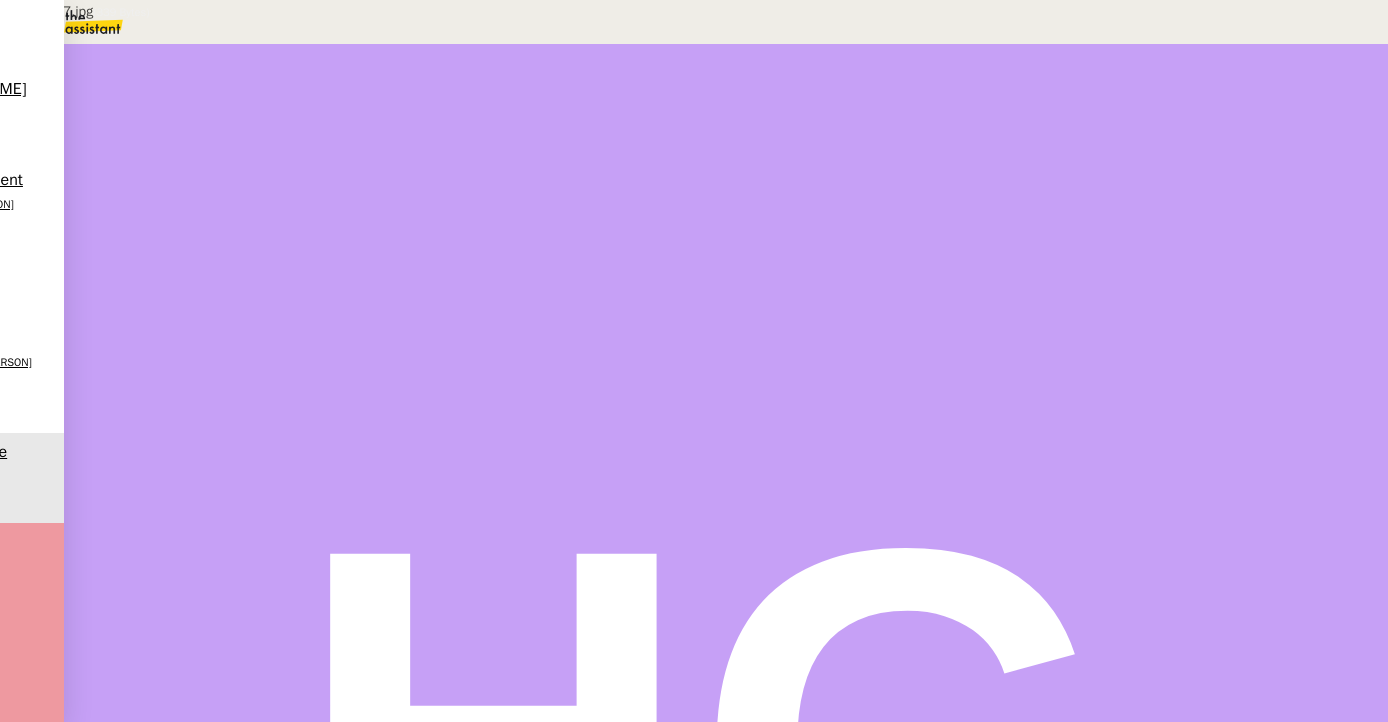 click on "~WRD1597.jpg" at bounding box center (615, 833) 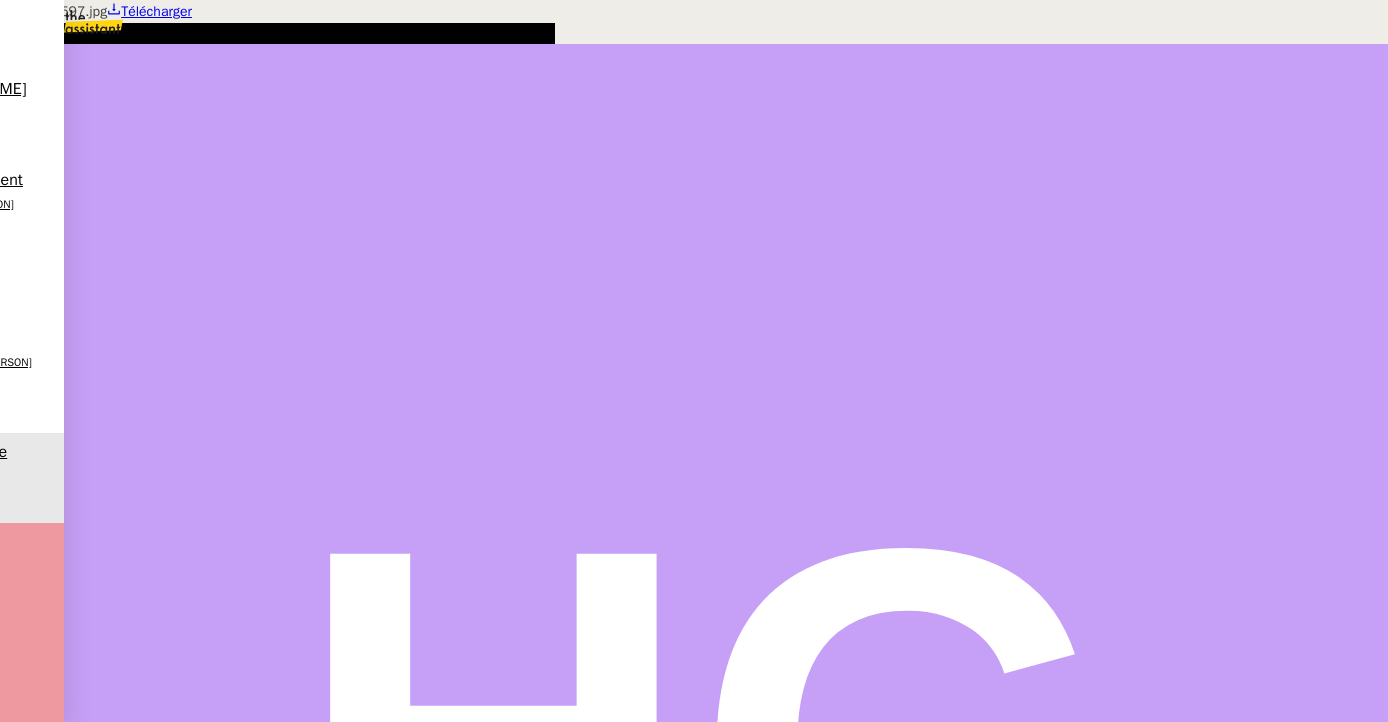 click at bounding box center (694, 0) 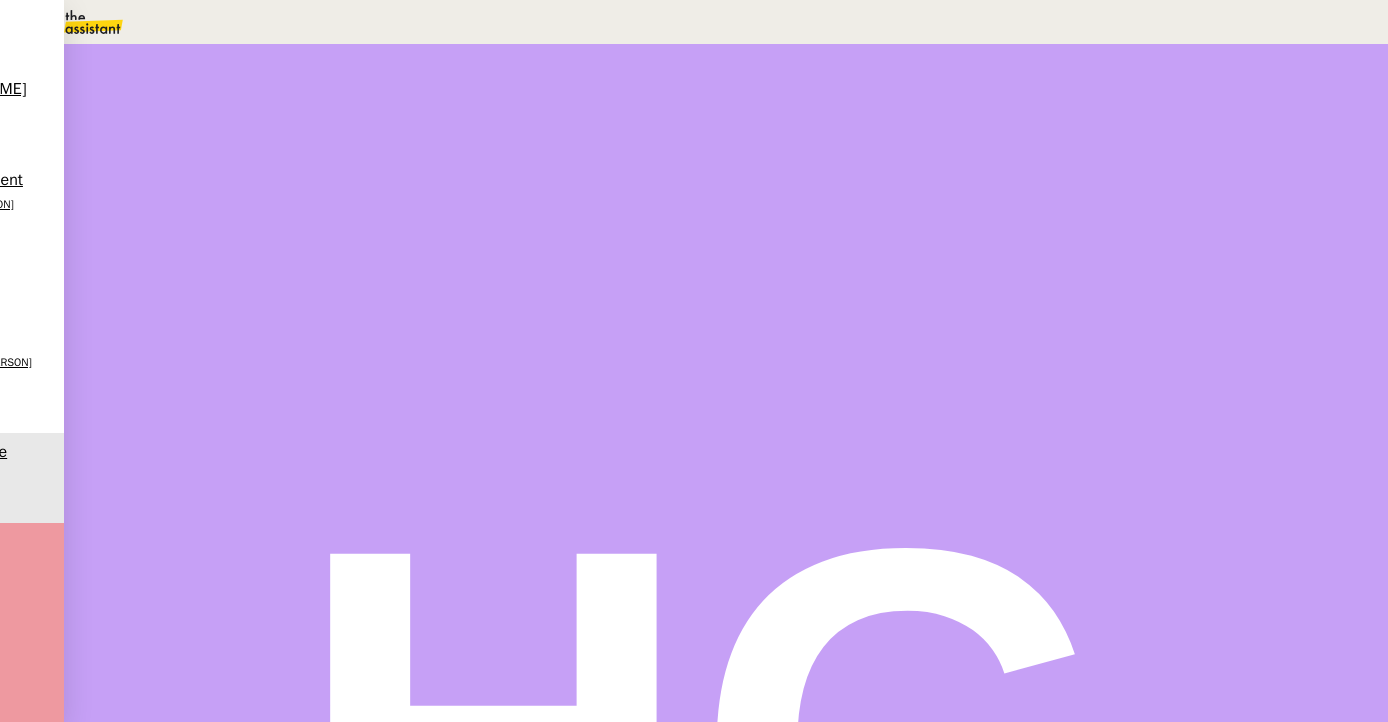 scroll, scrollTop: 599, scrollLeft: 0, axis: vertical 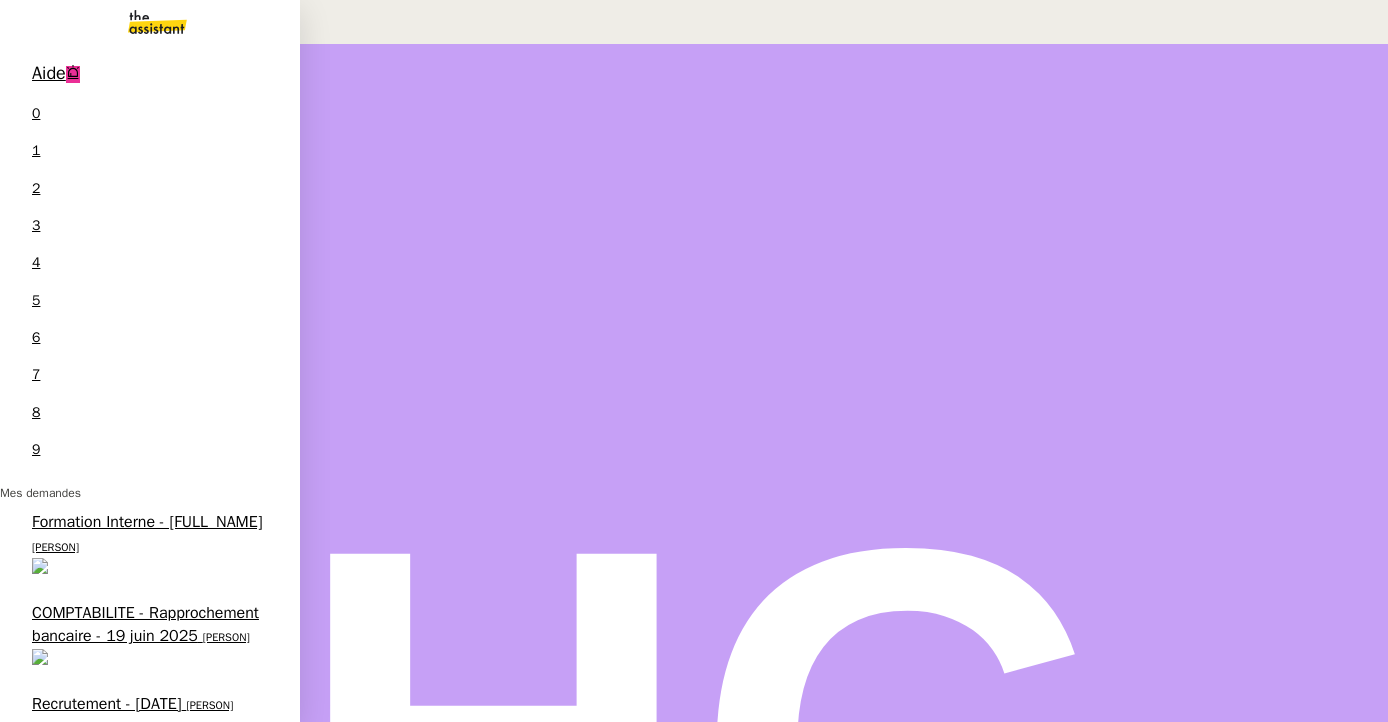 click on "Aide  0   1   2   3   4   5   6   7   8   9" at bounding box center [150, 266] 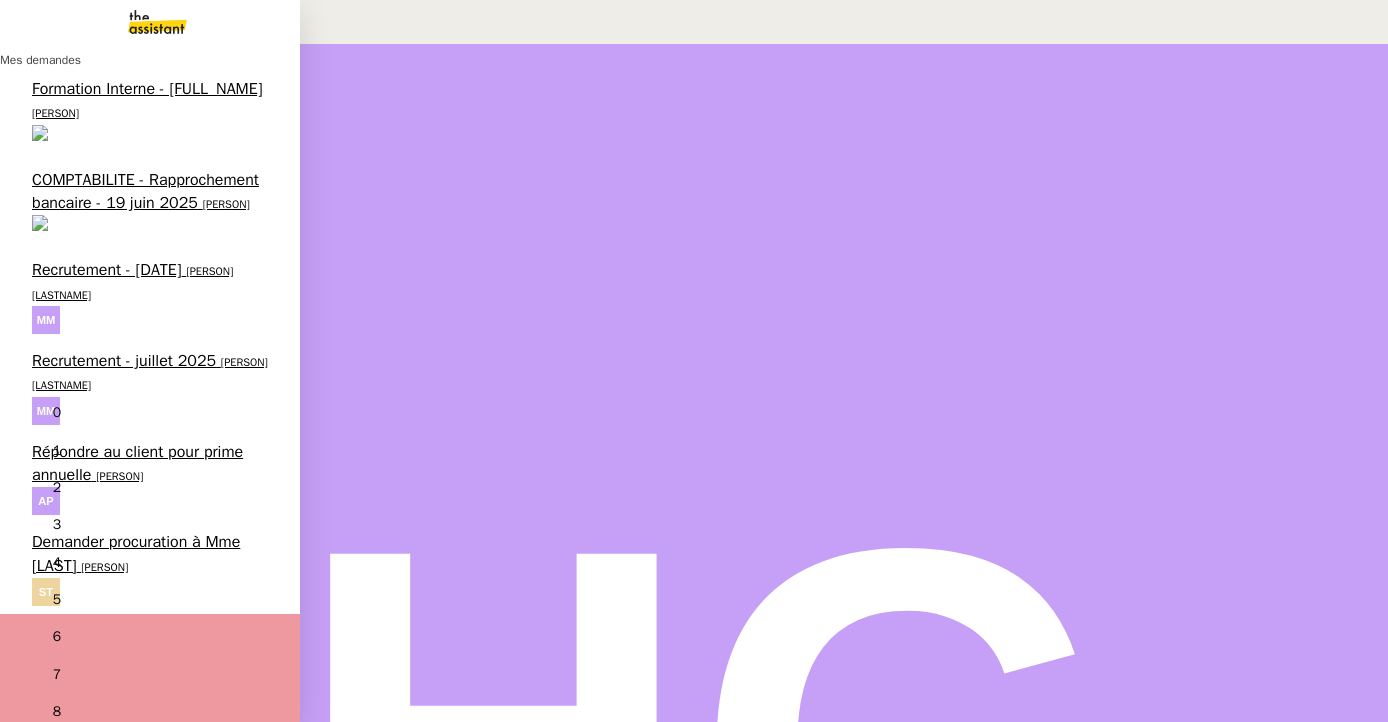 click on "[FIRST] [LAST]" at bounding box center [104, 567] 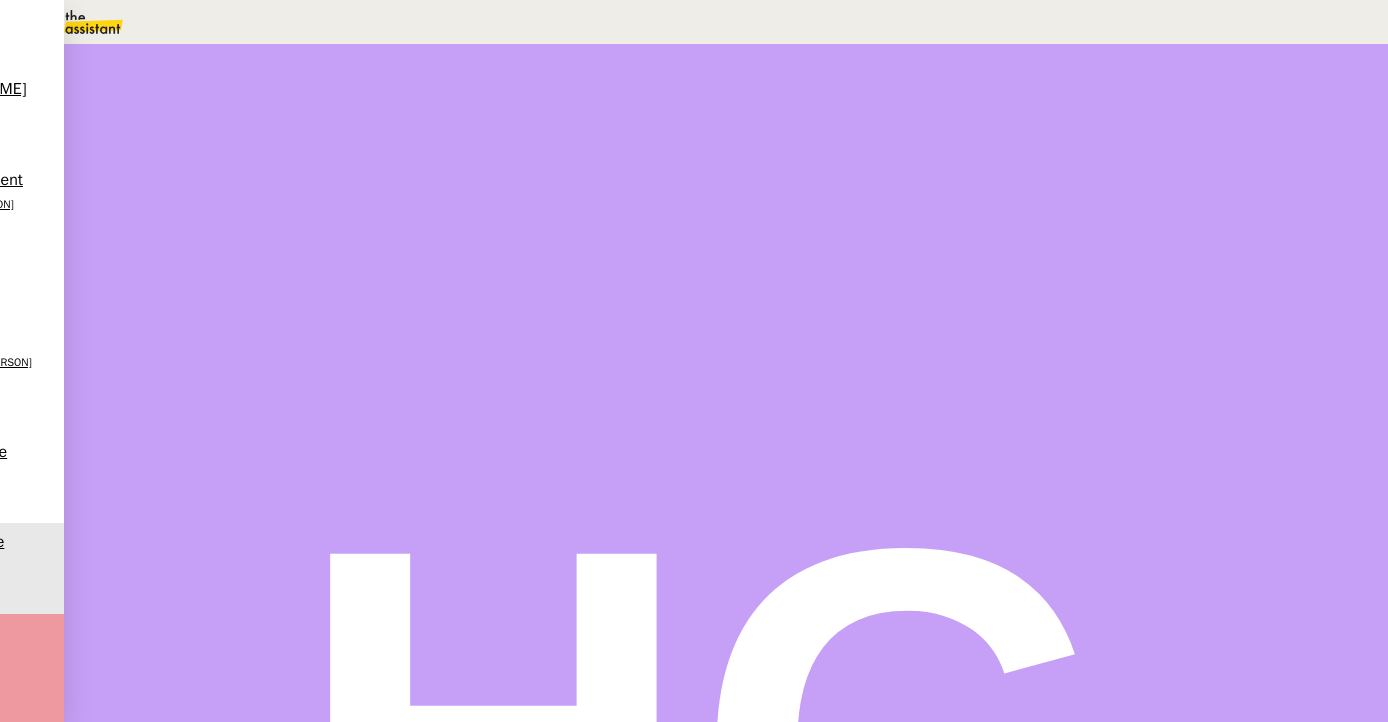 scroll, scrollTop: 633, scrollLeft: 0, axis: vertical 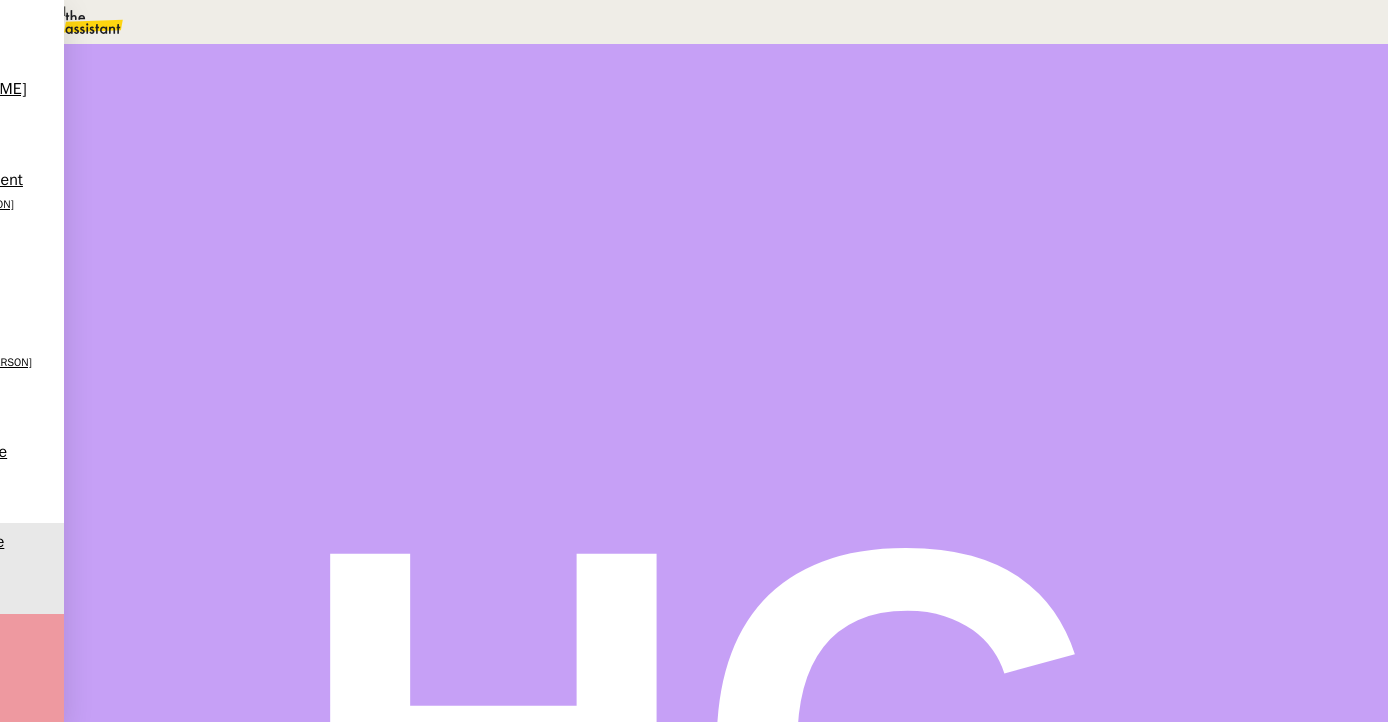 click at bounding box center (184, 156) 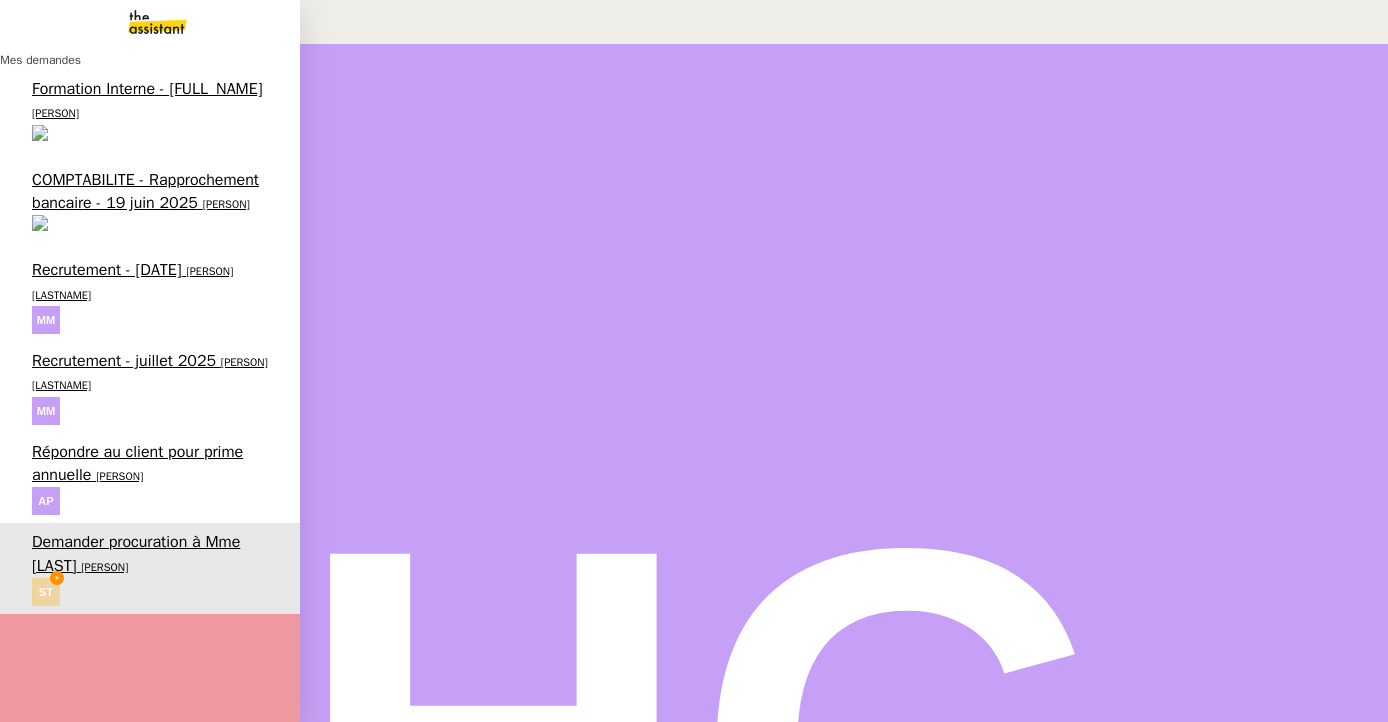 click on "Répondre au client pour prime annuelle" at bounding box center [137, 463] 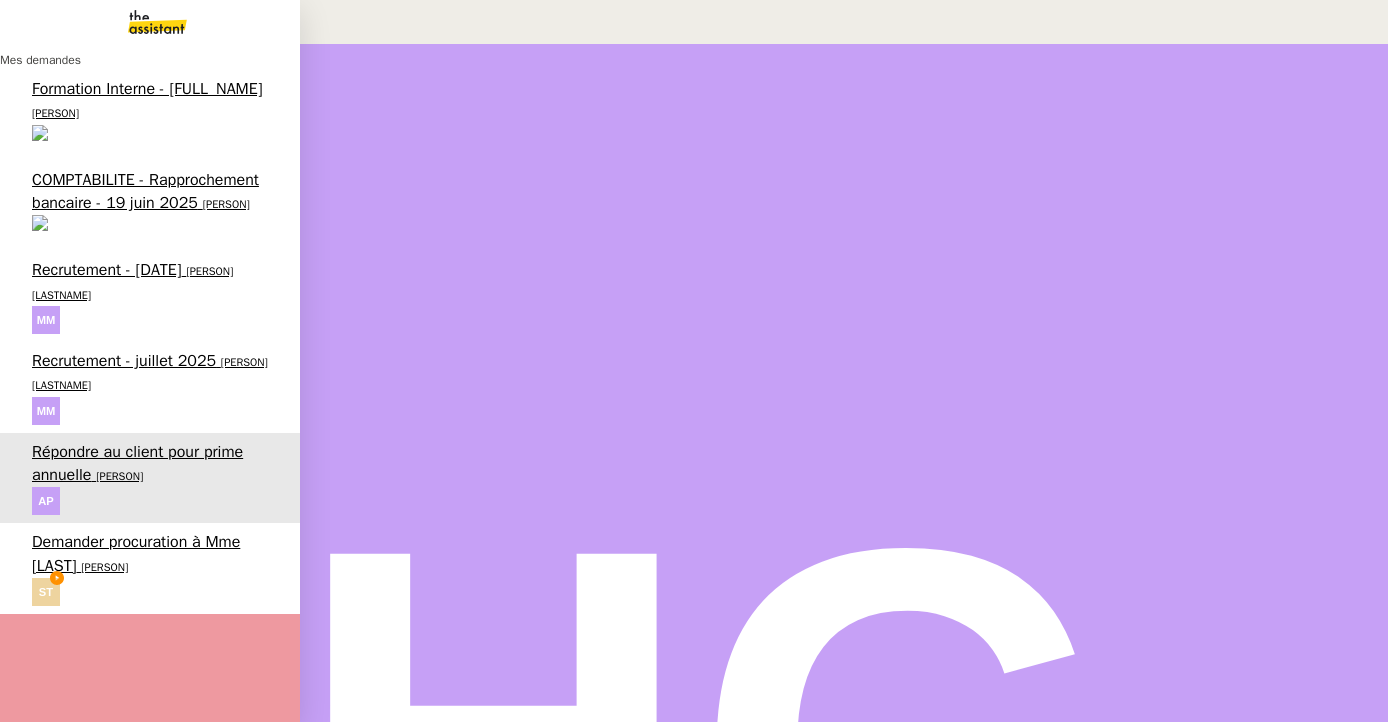 click on "Recrutement - juillet 2025" at bounding box center (124, 361) 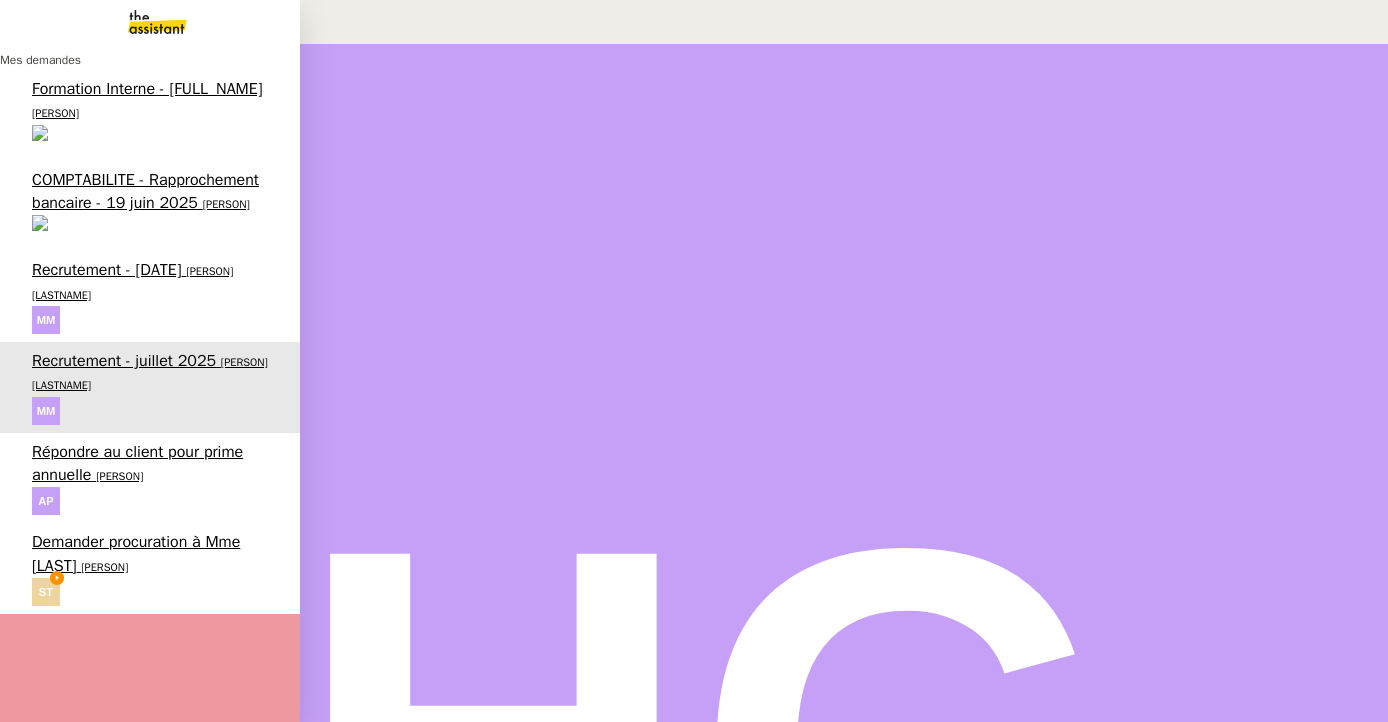 click on "[PERSON]" at bounding box center (132, 282) 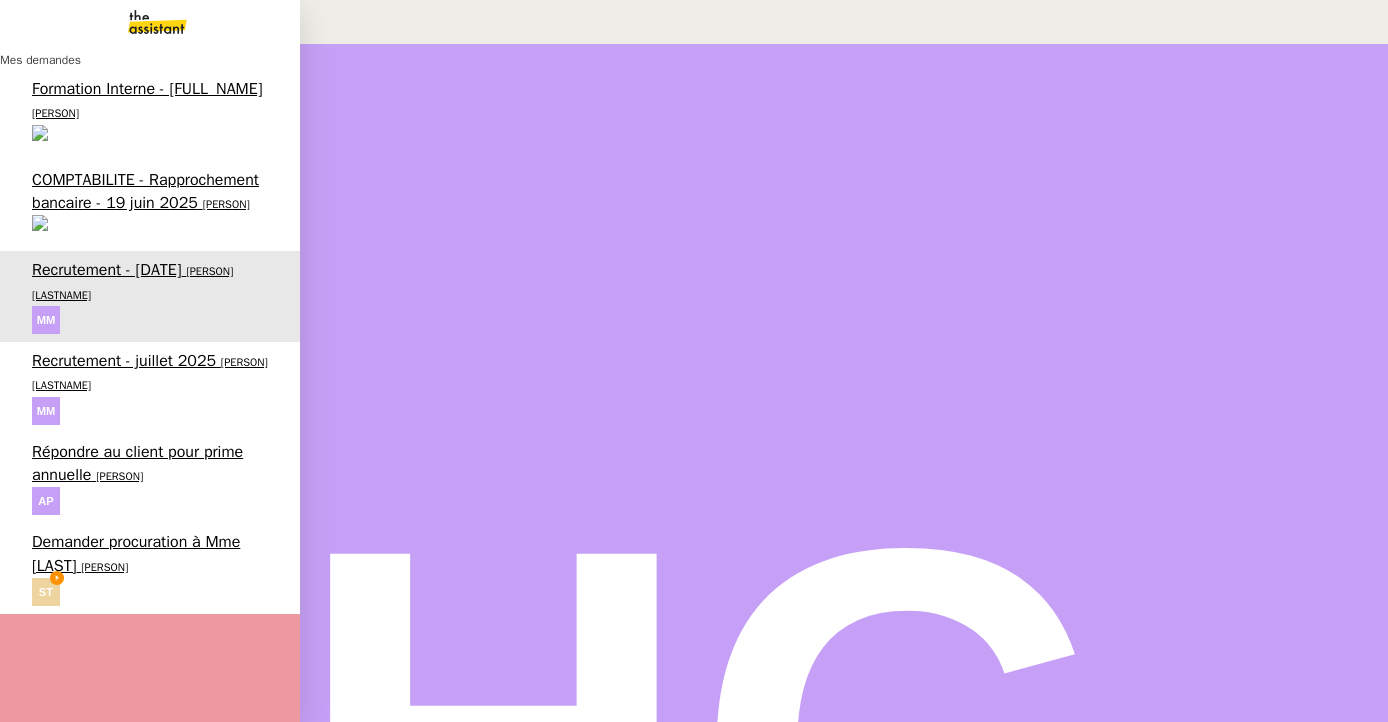 click on "COMPTABILITE - Rapprochement bancaire - [DATE]" at bounding box center [145, 191] 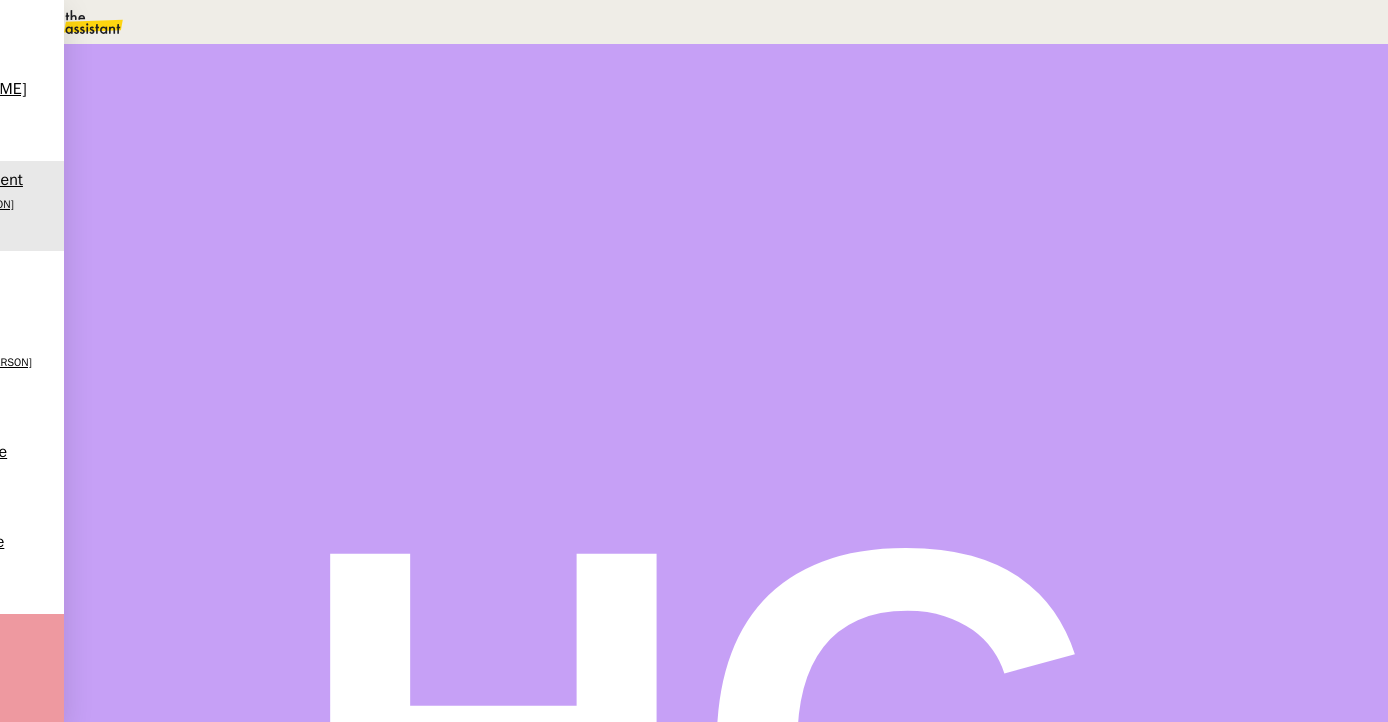 scroll, scrollTop: 625, scrollLeft: 0, axis: vertical 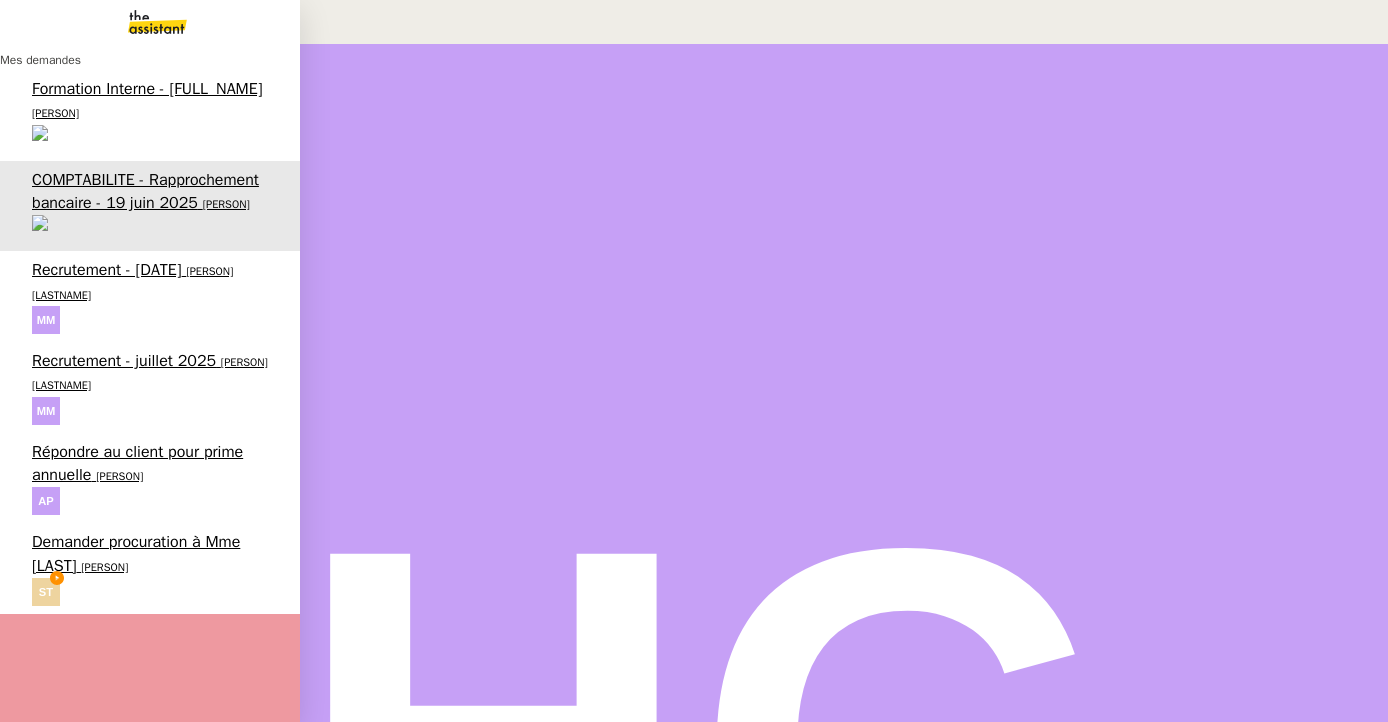 click on "Demander procuration à Mme Lefort    Sharlen Torrado" at bounding box center [150, 568] 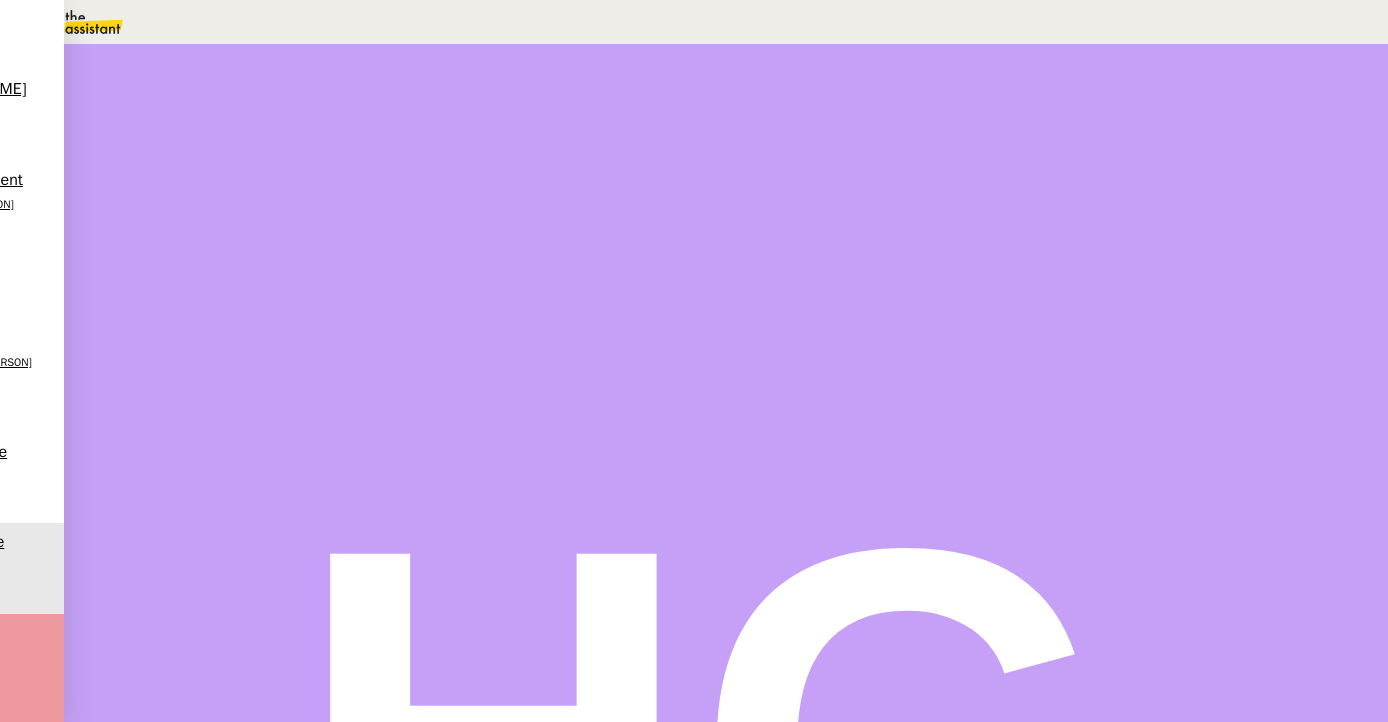 scroll, scrollTop: 0, scrollLeft: 0, axis: both 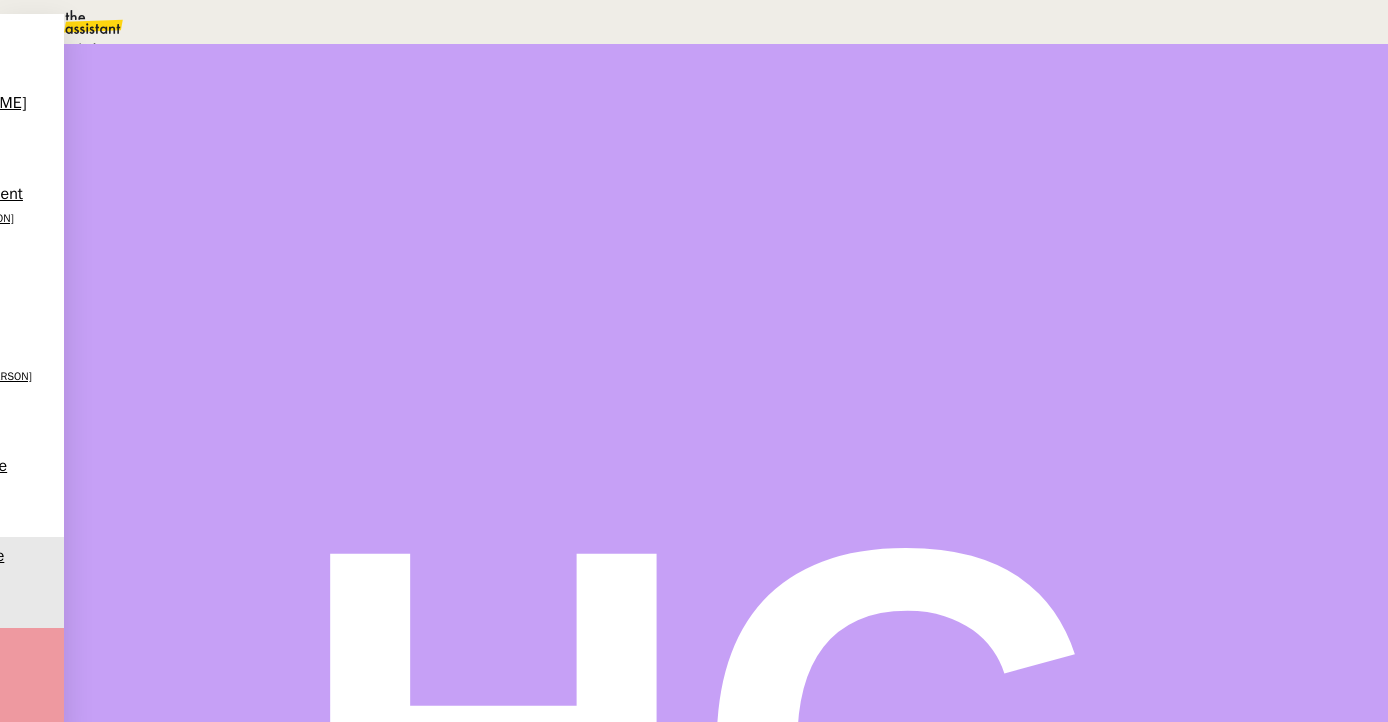 click on "Aide" at bounding box center [72, 48] 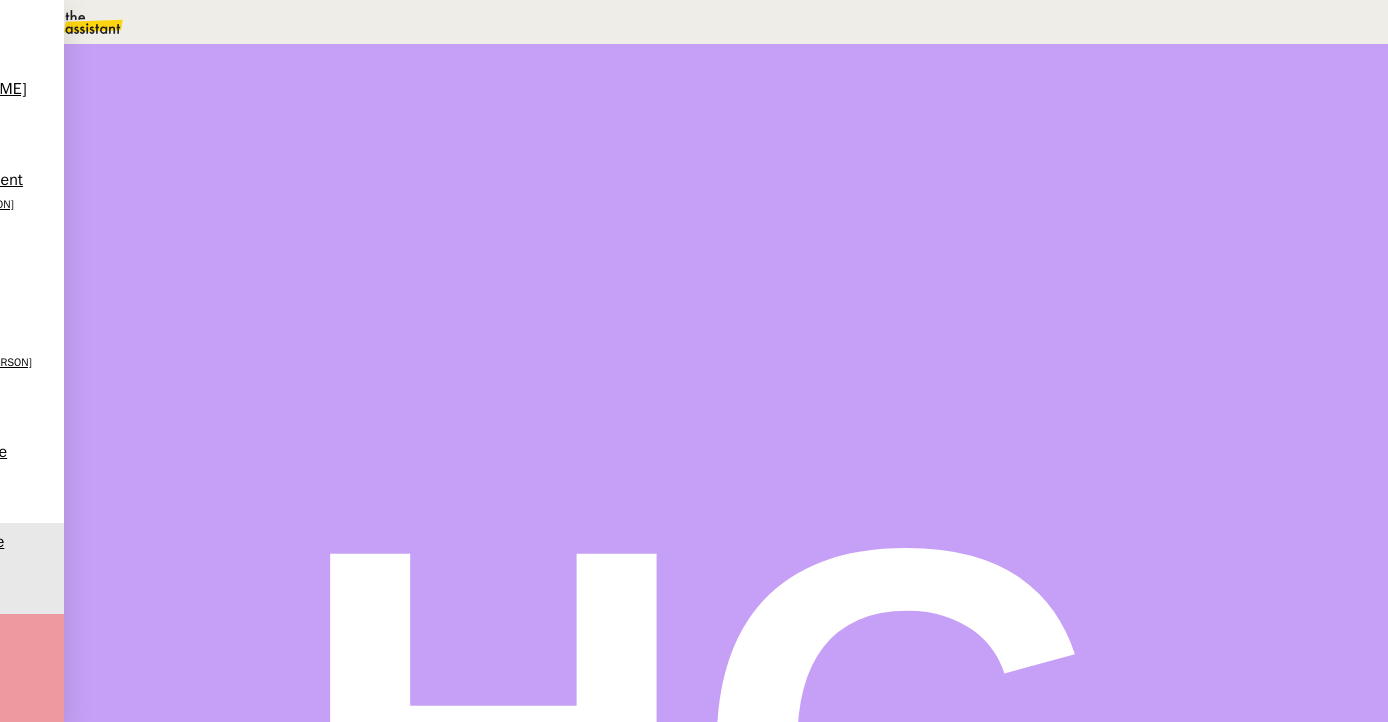 click at bounding box center (1036, 133) 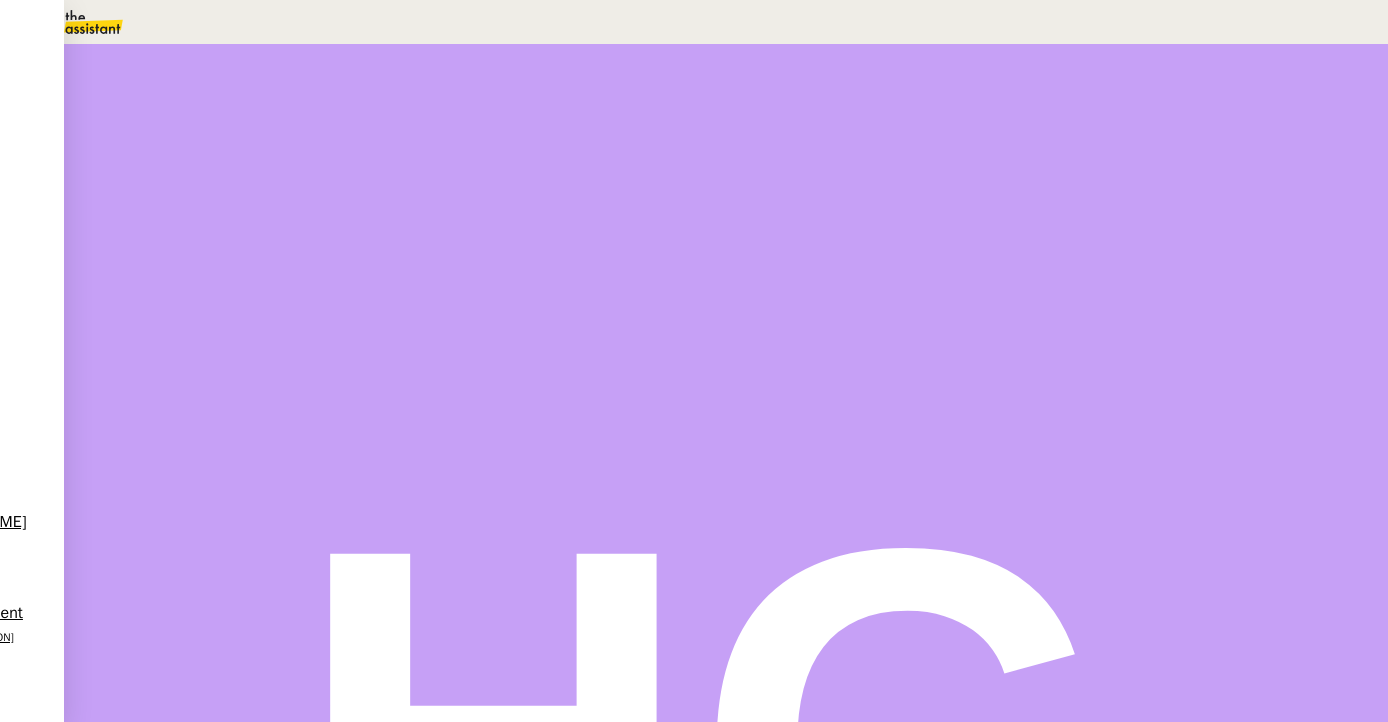 scroll, scrollTop: 0, scrollLeft: 0, axis: both 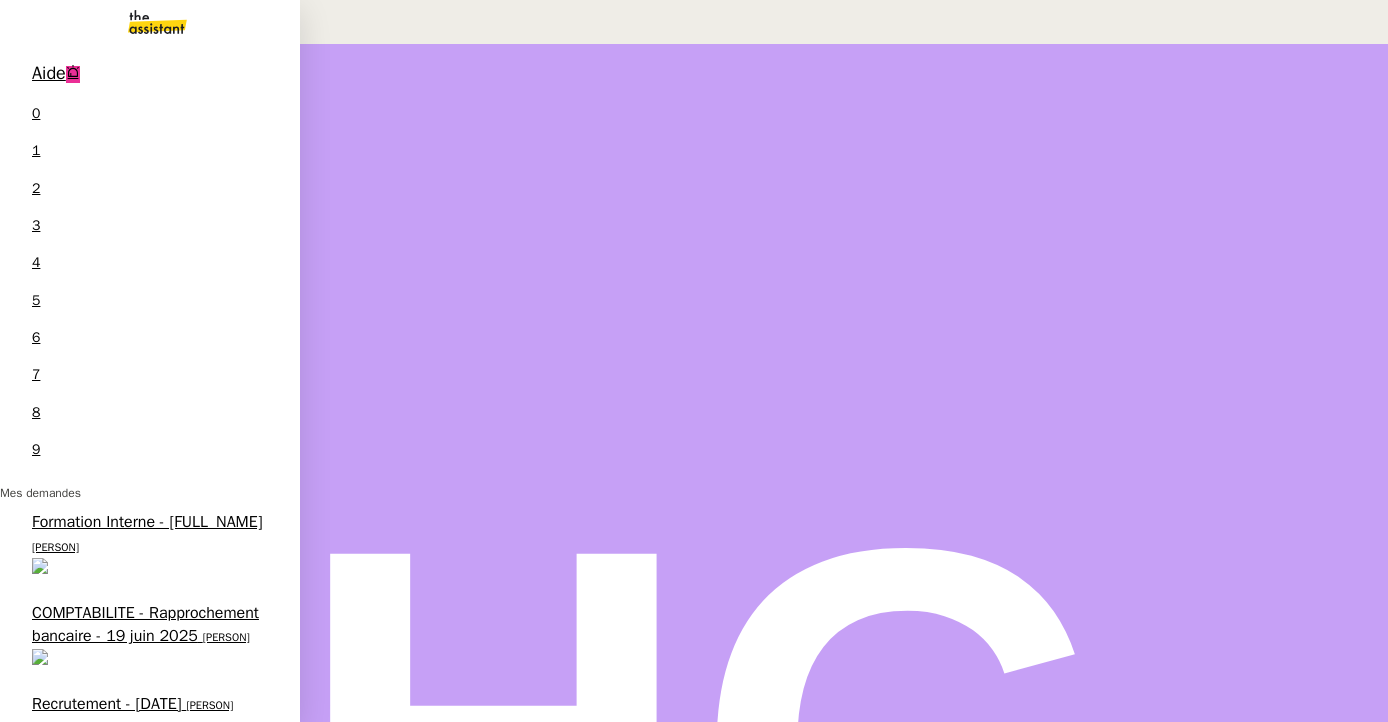 click on "Répondre au client pour prime annuelle" at bounding box center (137, 896) 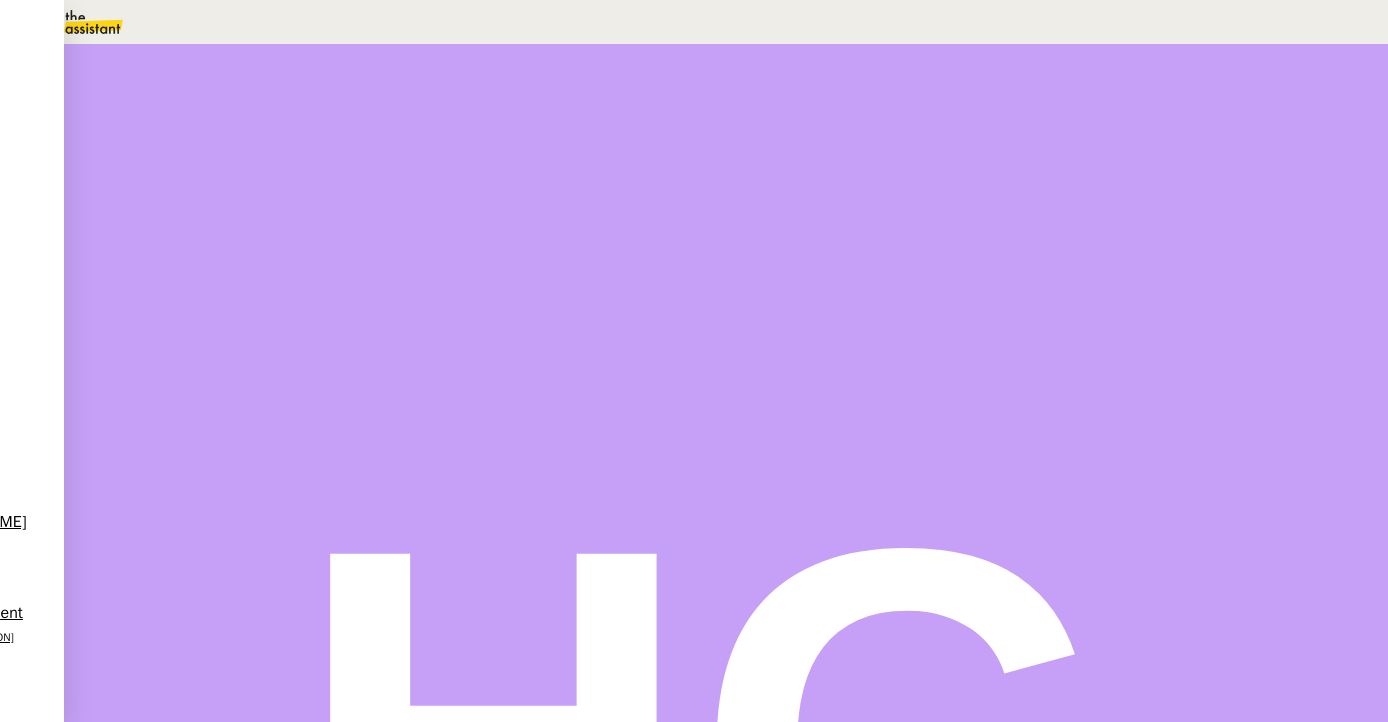 scroll, scrollTop: 0, scrollLeft: 0, axis: both 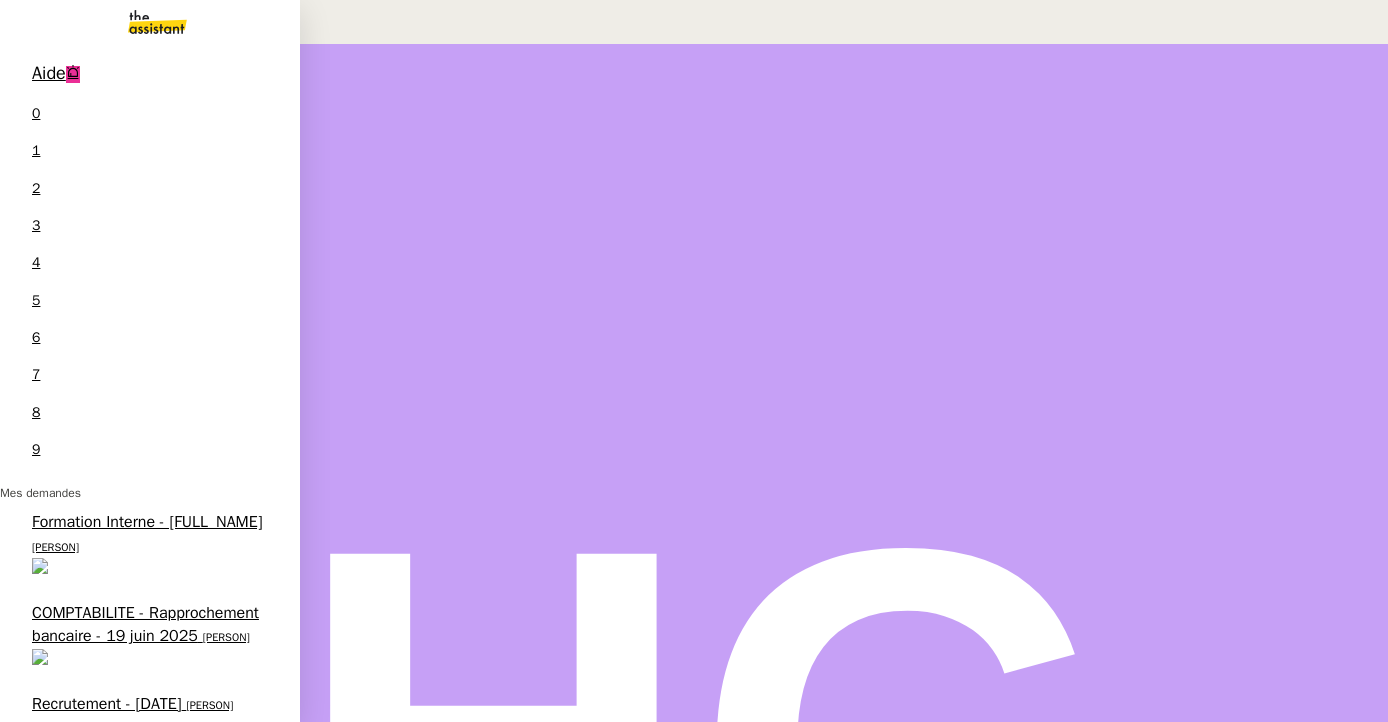 click on "Recrutement - juillet 2025" at bounding box center [124, 794] 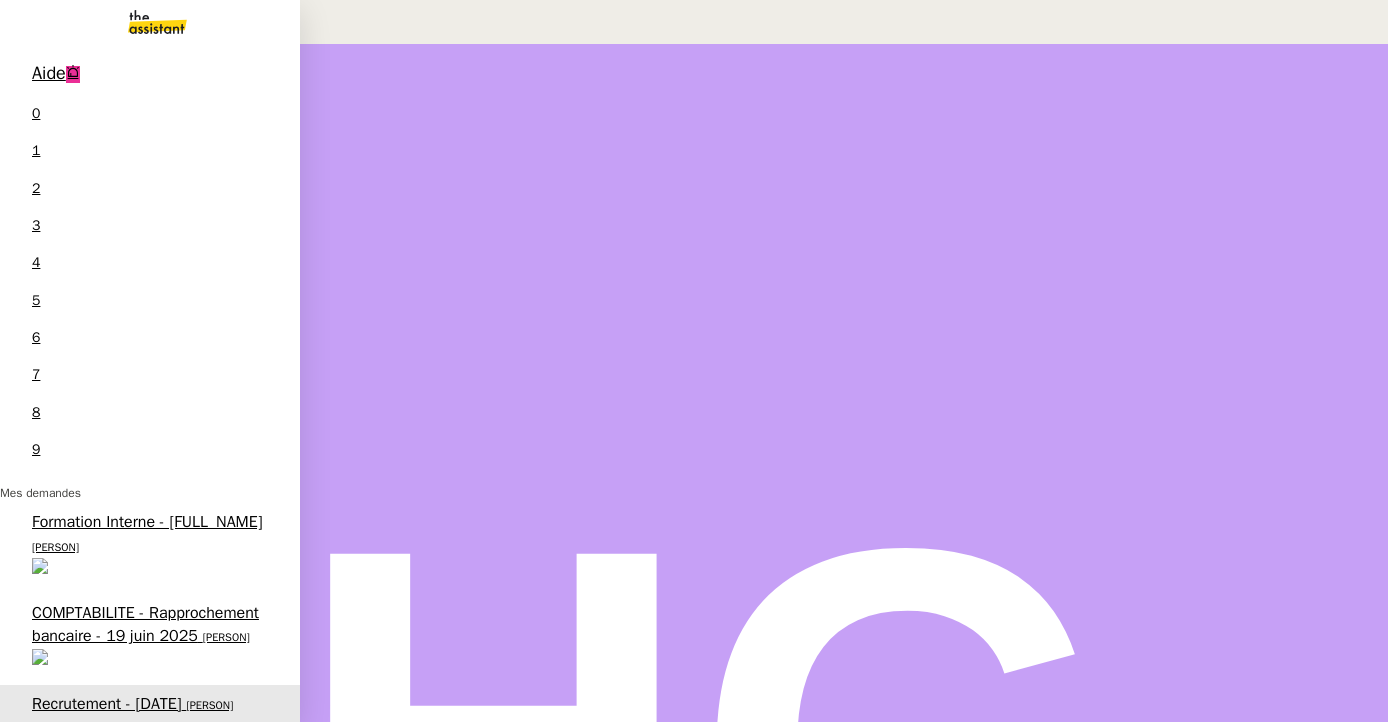 click on "COMPTABILITE - Rapprochement bancaire - [DATE]" at bounding box center [145, 624] 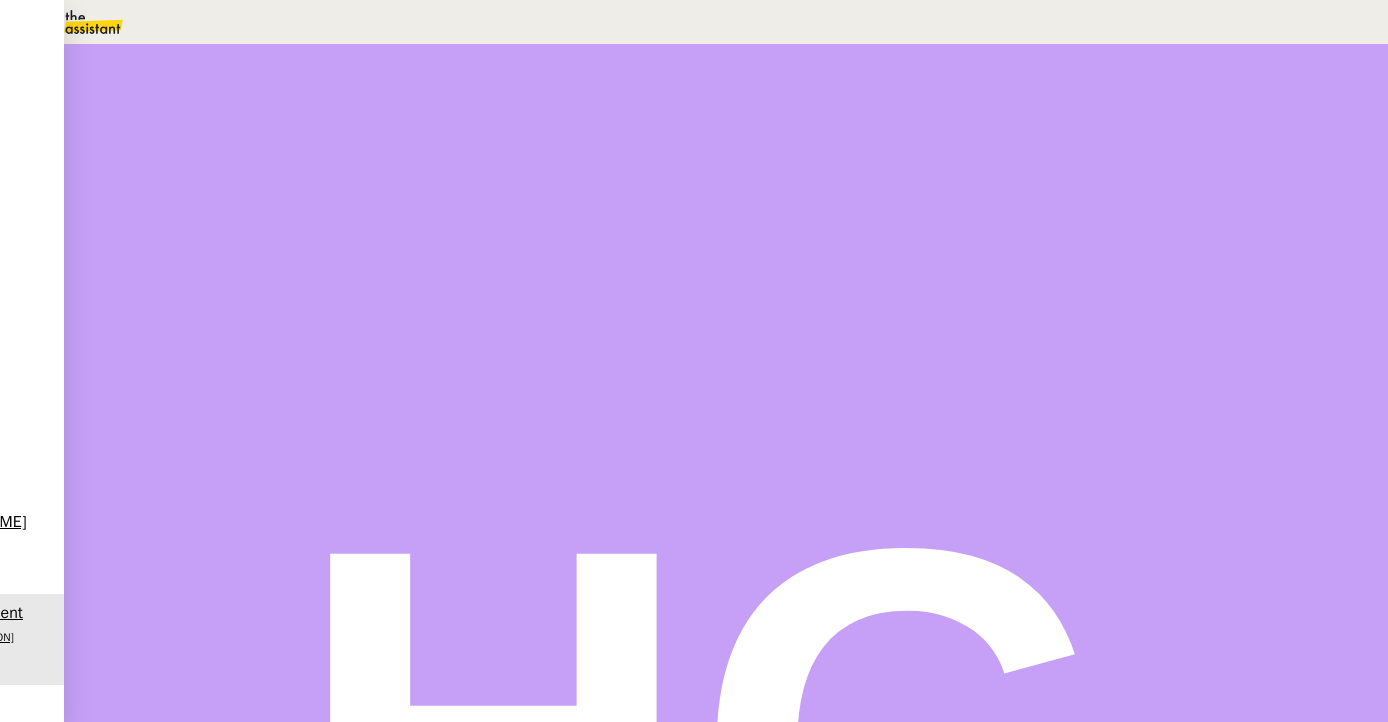scroll, scrollTop: 530, scrollLeft: 0, axis: vertical 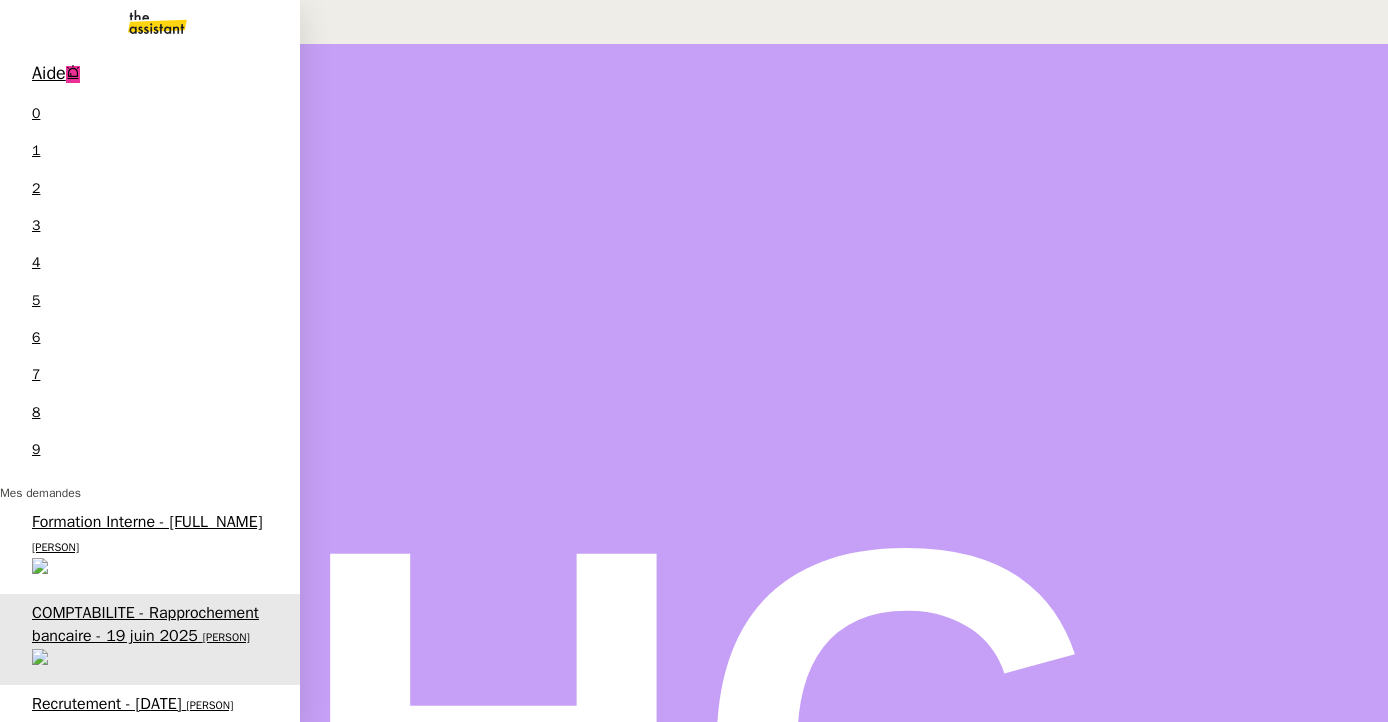 click on "Recrutement - [MONTH] [YEAR]" at bounding box center [107, 704] 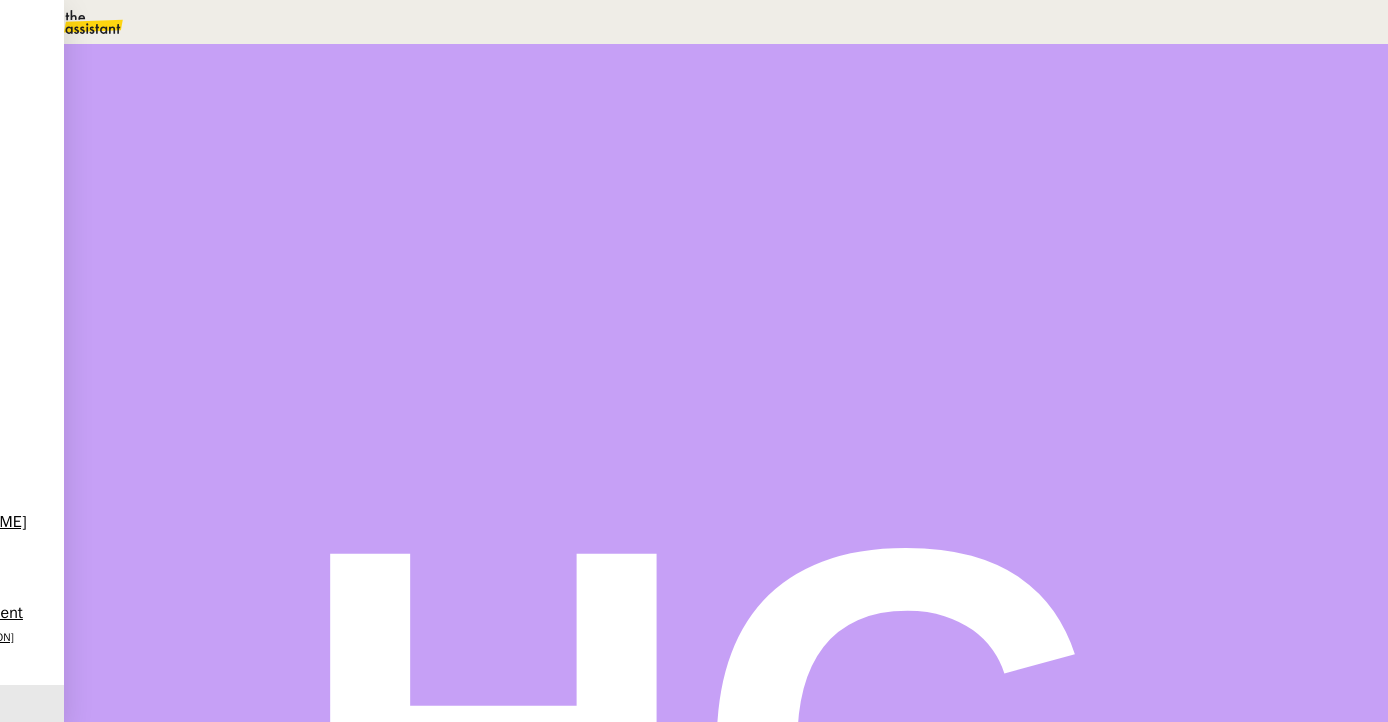 scroll, scrollTop: 3619, scrollLeft: 0, axis: vertical 